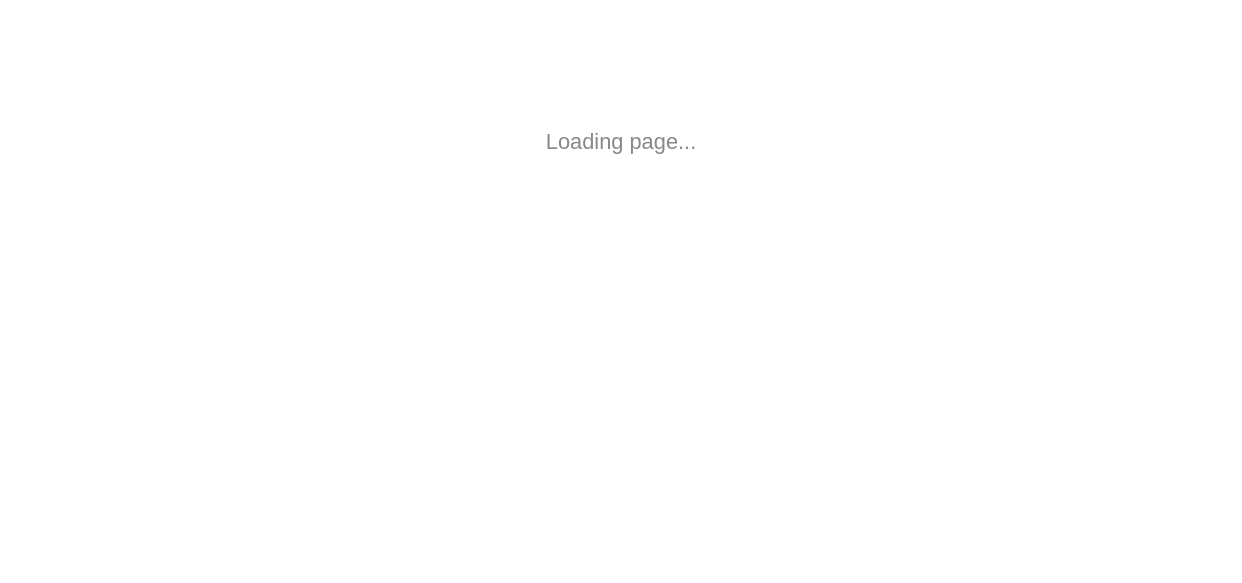 scroll, scrollTop: 0, scrollLeft: 0, axis: both 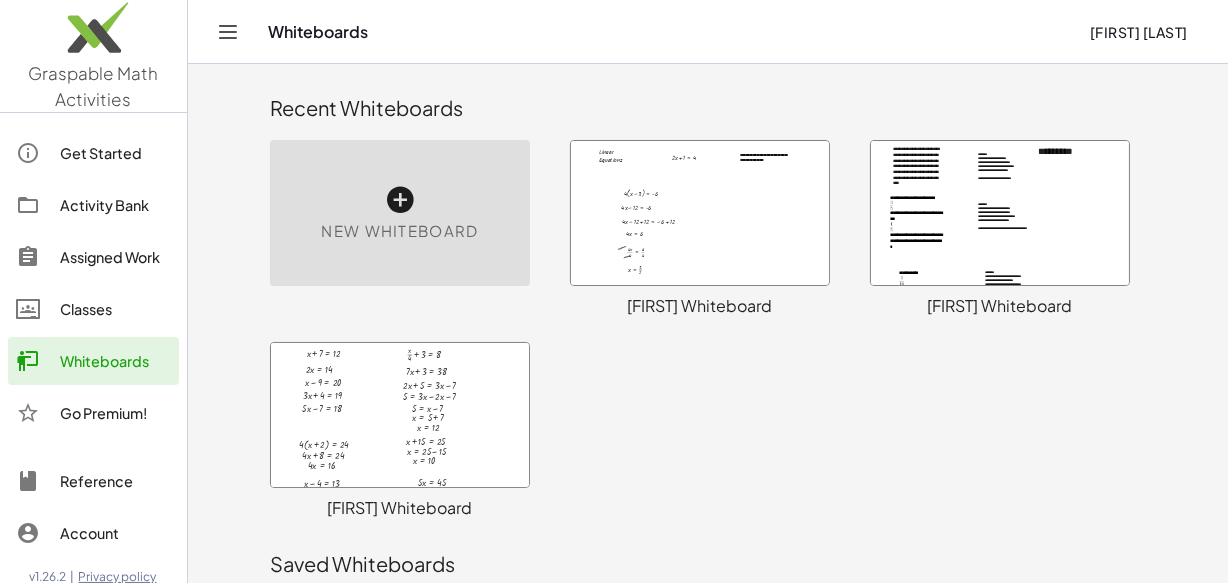 click at bounding box center [1000, 213] 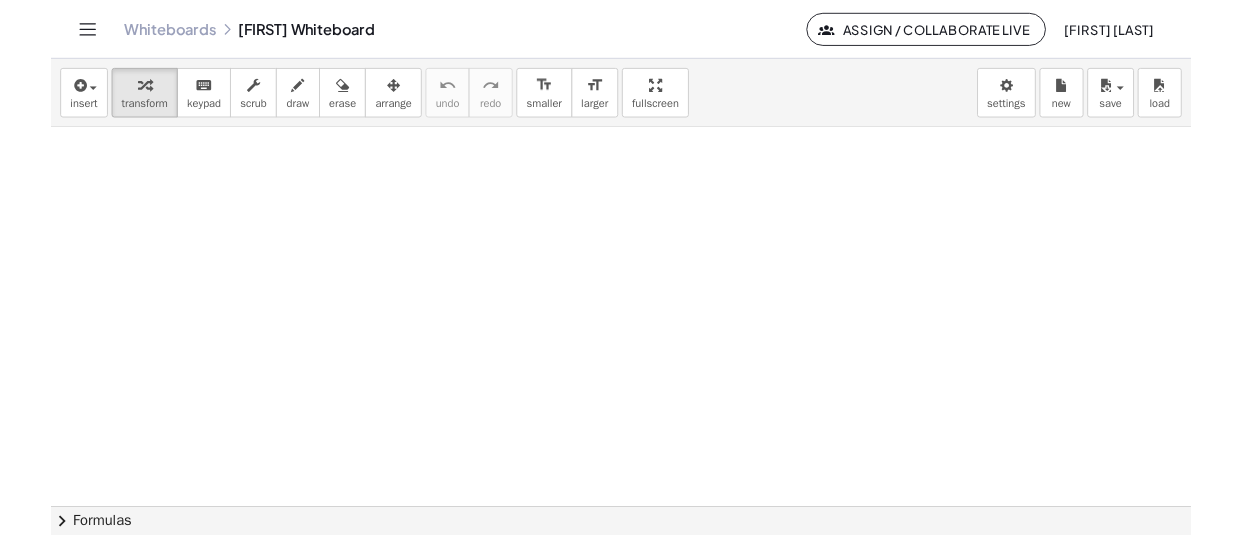 scroll, scrollTop: 11343, scrollLeft: 0, axis: vertical 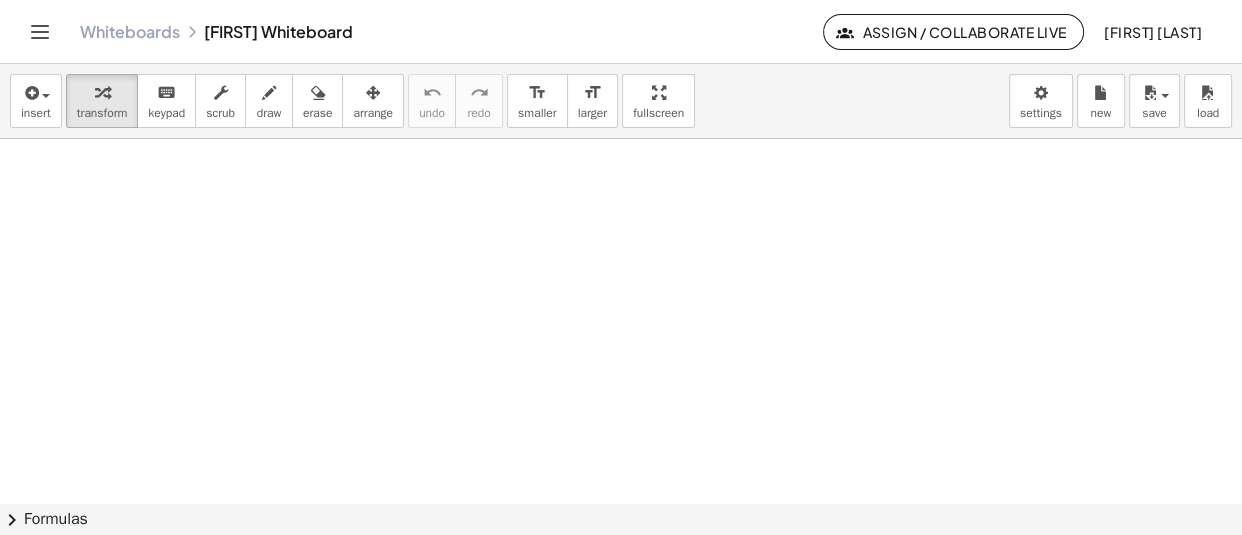 click at bounding box center [621, -5230] 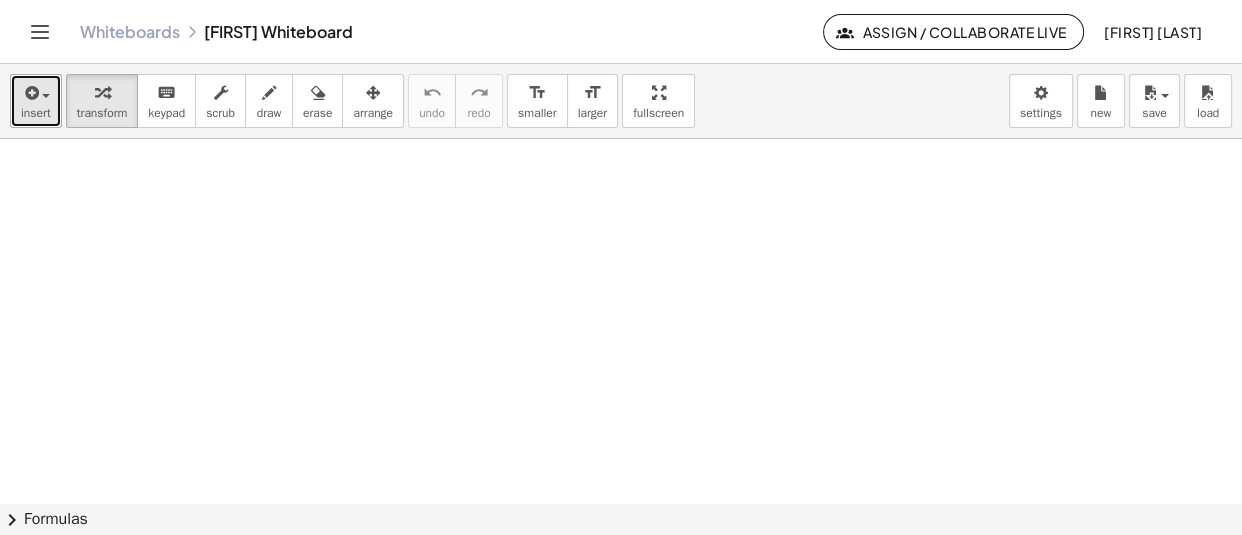 click on "insert" at bounding box center [36, 101] 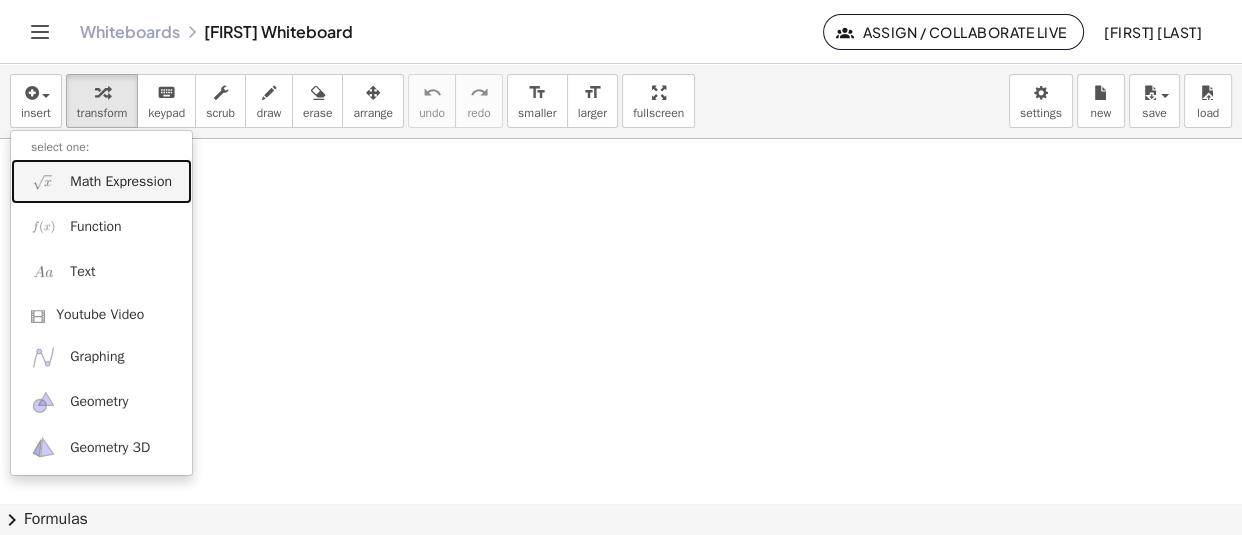 click on "Math Expression" at bounding box center [121, 182] 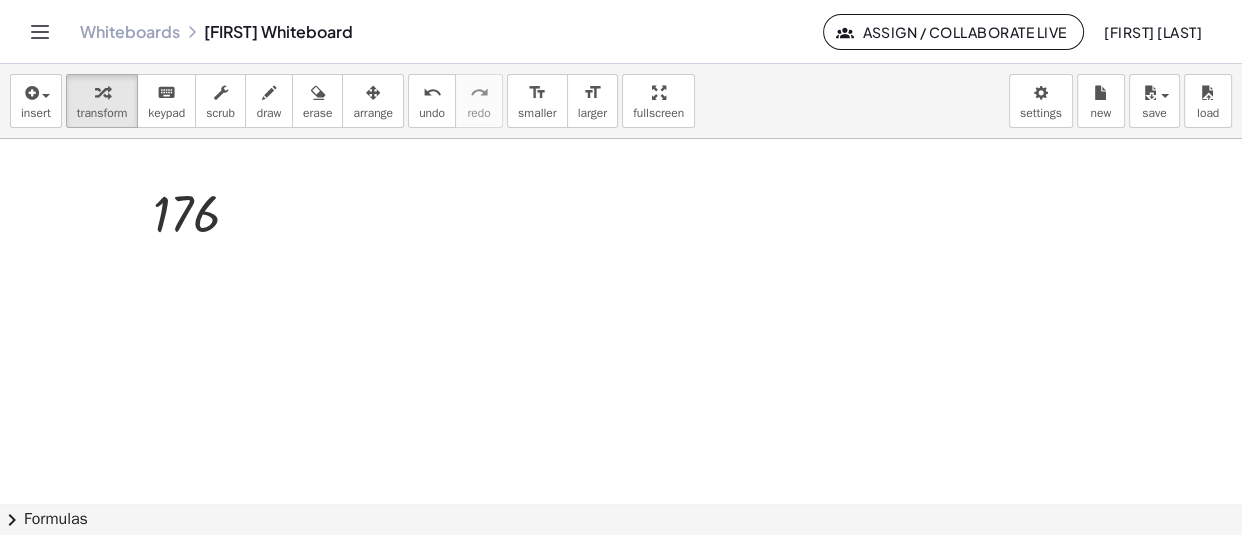 click at bounding box center [621, -5230] 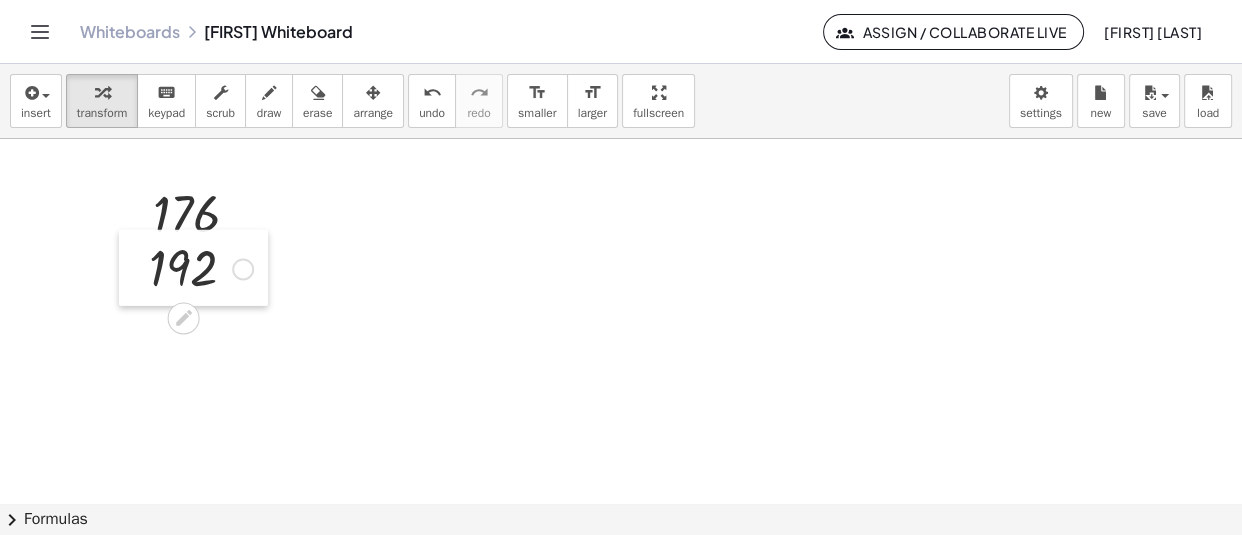 drag, startPoint x: 397, startPoint y: 401, endPoint x: 131, endPoint y: 263, distance: 299.66647 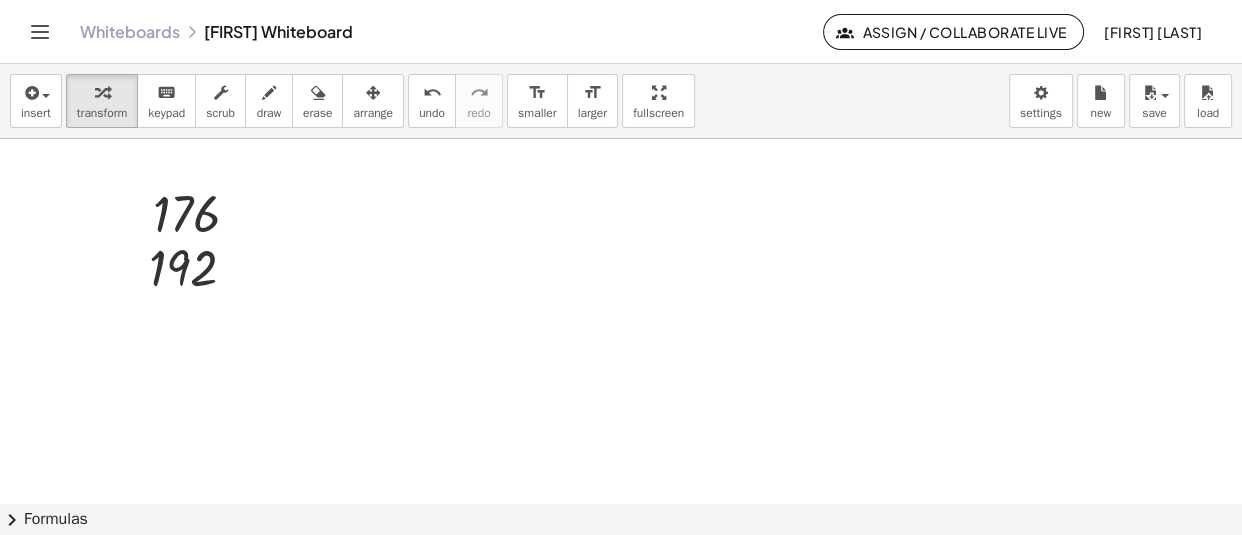 click at bounding box center (621, -5230) 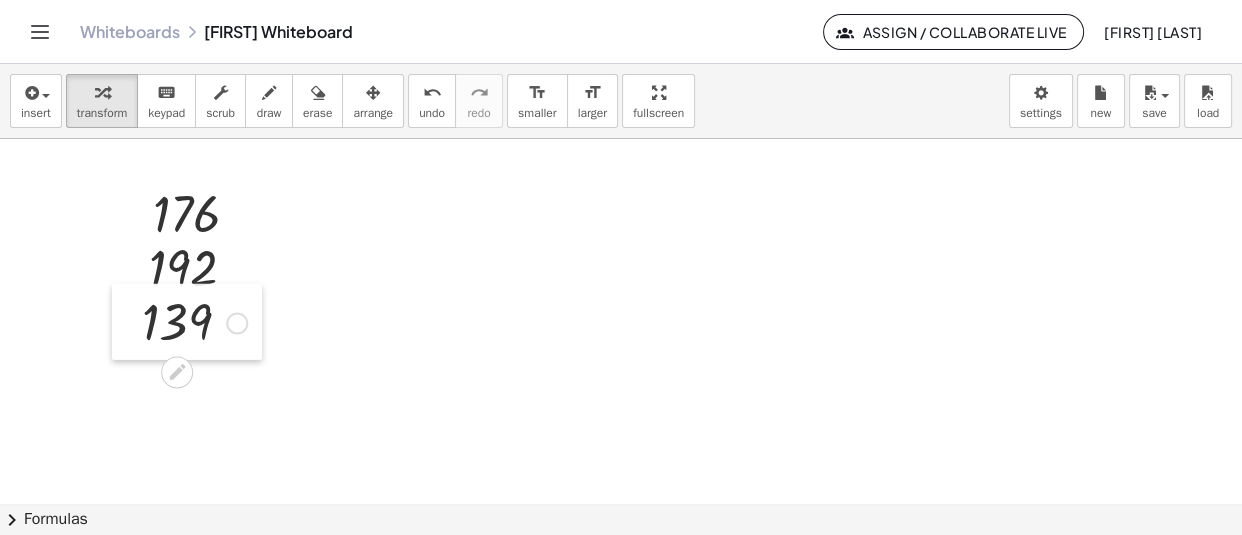 drag, startPoint x: 704, startPoint y: 365, endPoint x: 121, endPoint y: 320, distance: 584.73413 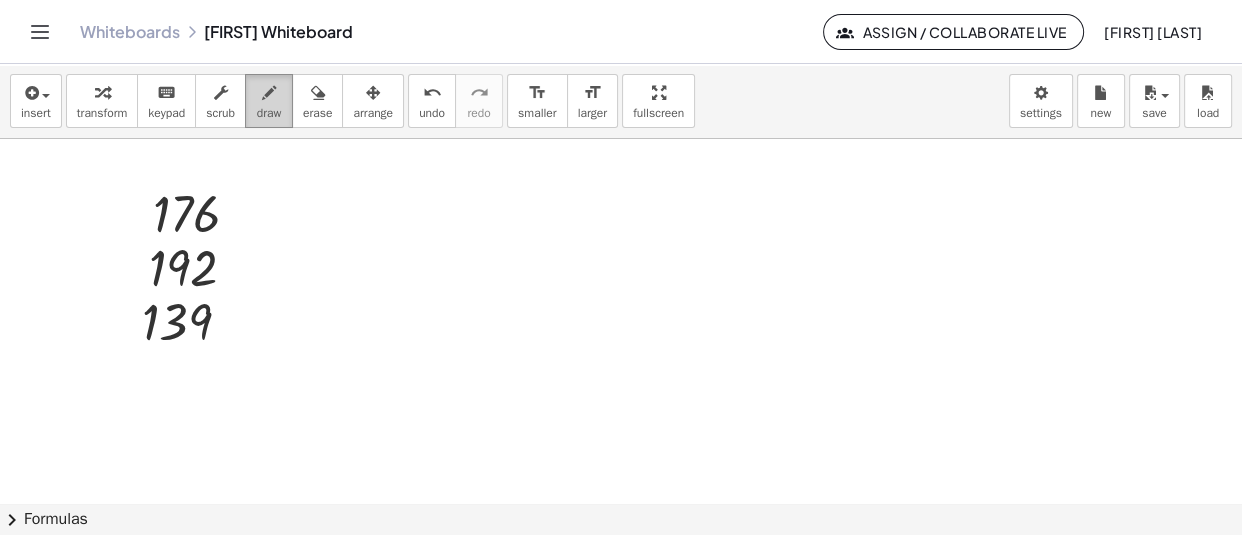 click at bounding box center (269, 92) 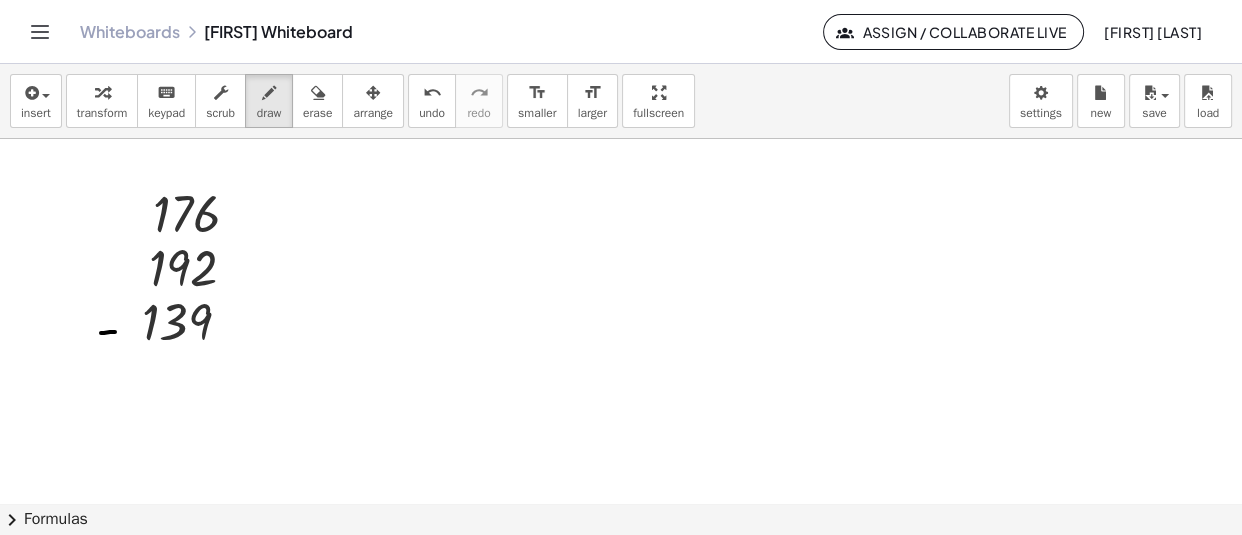 drag, startPoint x: 101, startPoint y: 334, endPoint x: 115, endPoint y: 333, distance: 14.035668 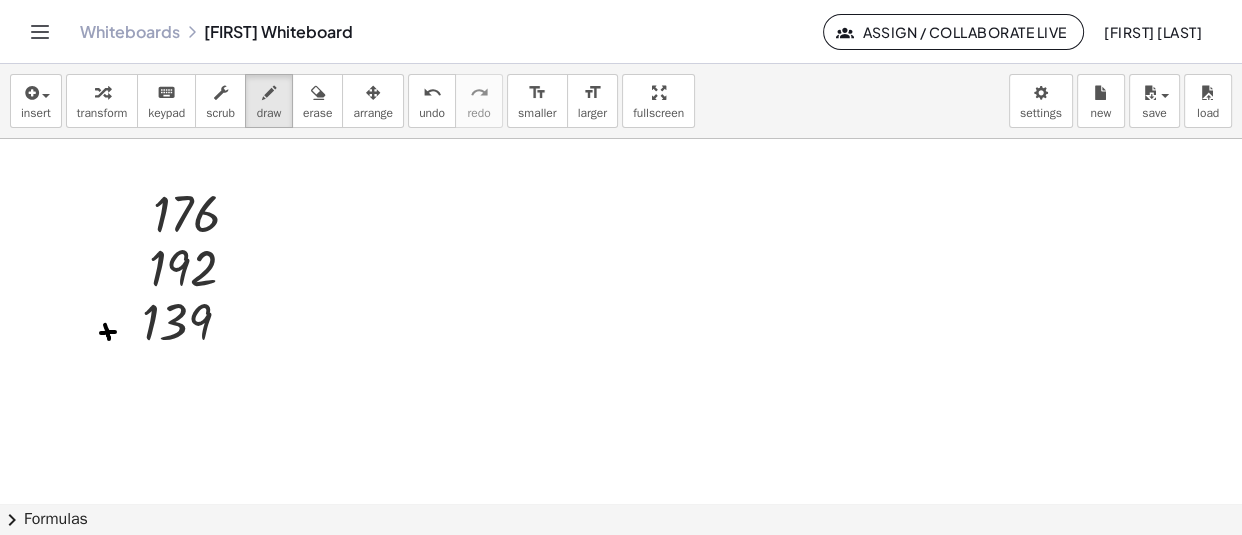 drag, startPoint x: 105, startPoint y: 326, endPoint x: 109, endPoint y: 340, distance: 14.56022 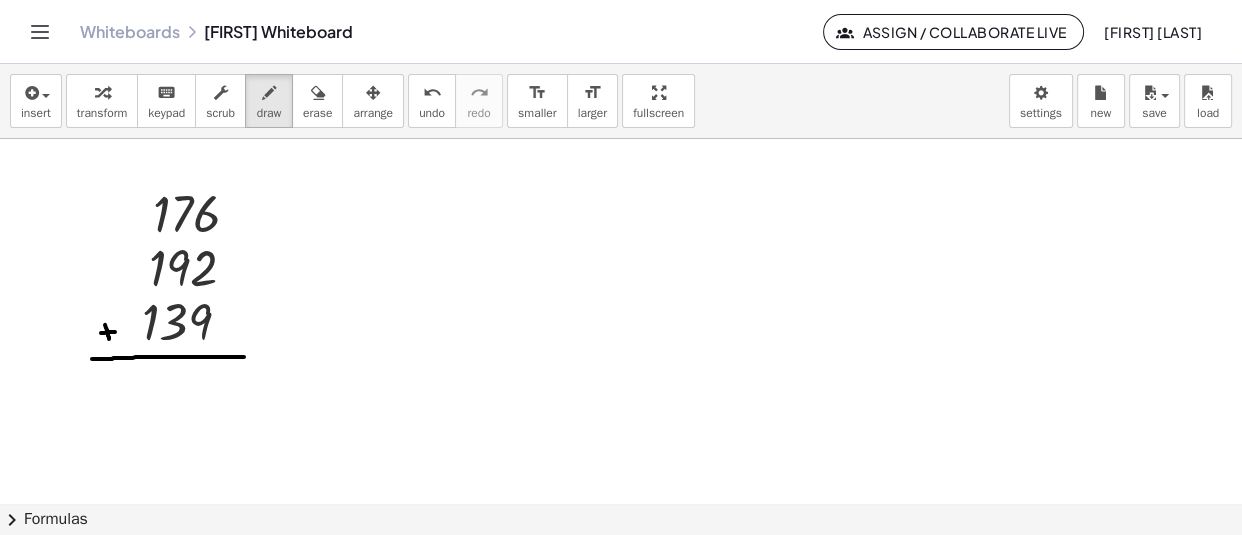 drag, startPoint x: 92, startPoint y: 360, endPoint x: 245, endPoint y: 358, distance: 153.01308 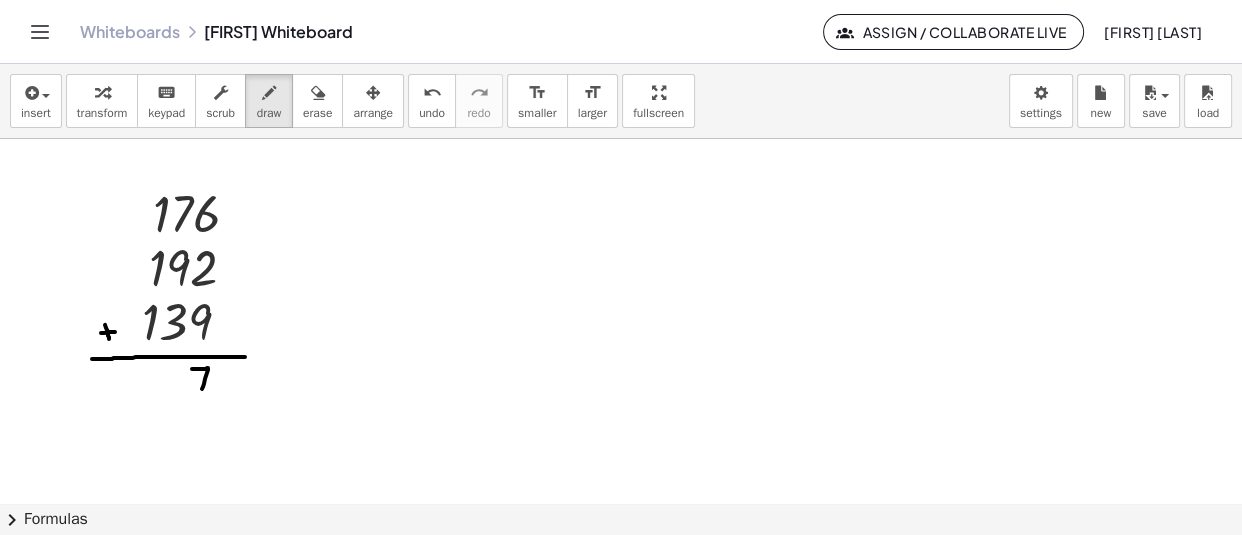 drag, startPoint x: 192, startPoint y: 370, endPoint x: 201, endPoint y: 394, distance: 25.632011 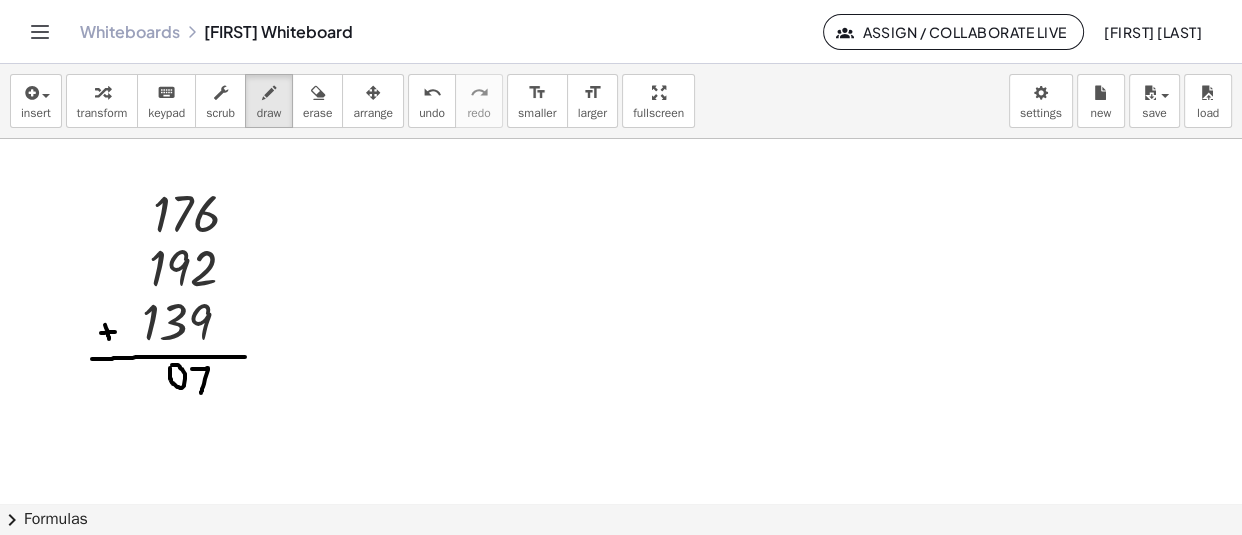 click at bounding box center [621, -5230] 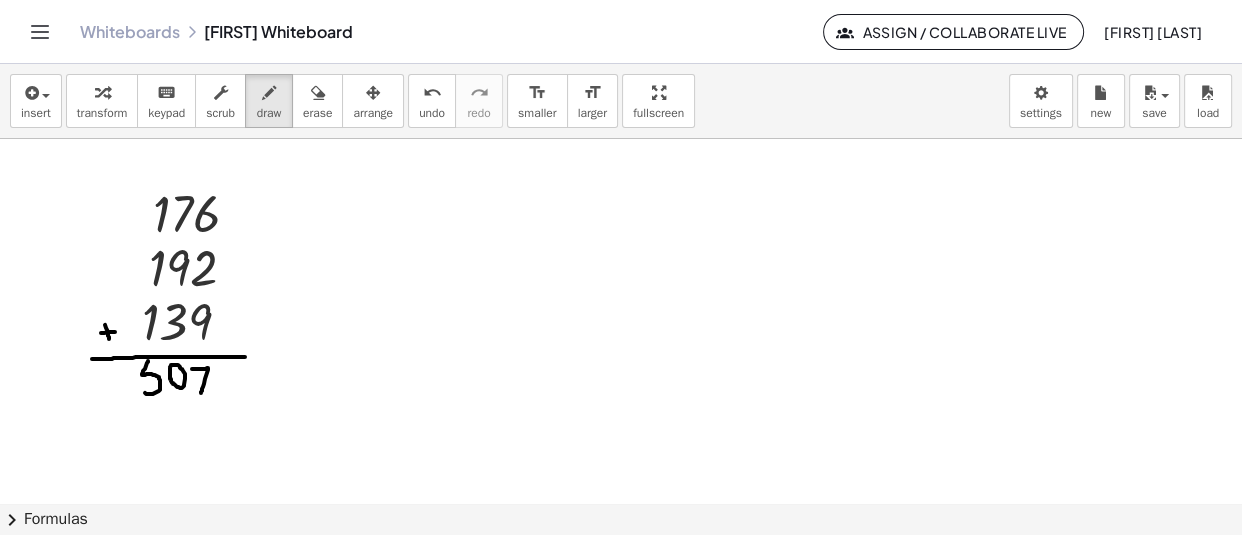 drag, startPoint x: 148, startPoint y: 362, endPoint x: 142, endPoint y: 389, distance: 27.658634 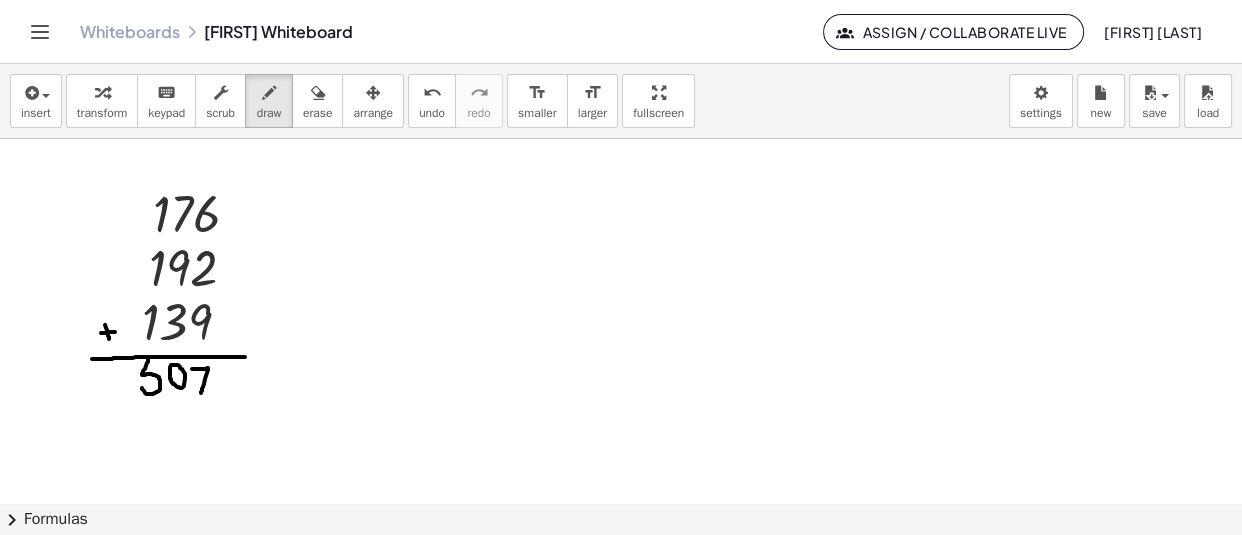 drag, startPoint x: 148, startPoint y: 361, endPoint x: 159, endPoint y: 360, distance: 11.045361 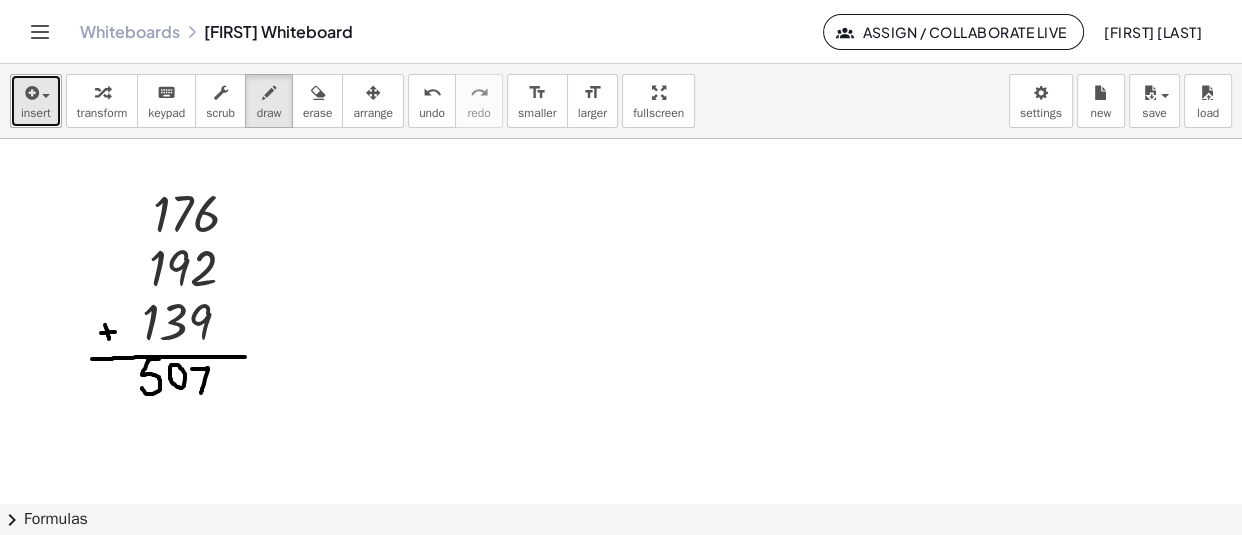 click on "insert" at bounding box center (36, 101) 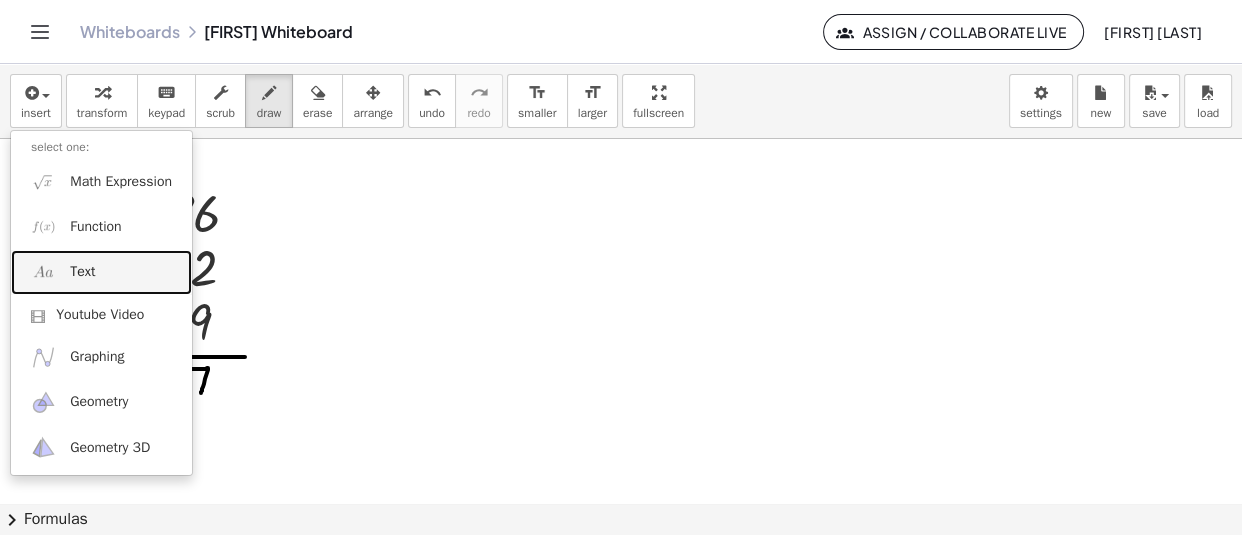 click on "Text" at bounding box center (82, 272) 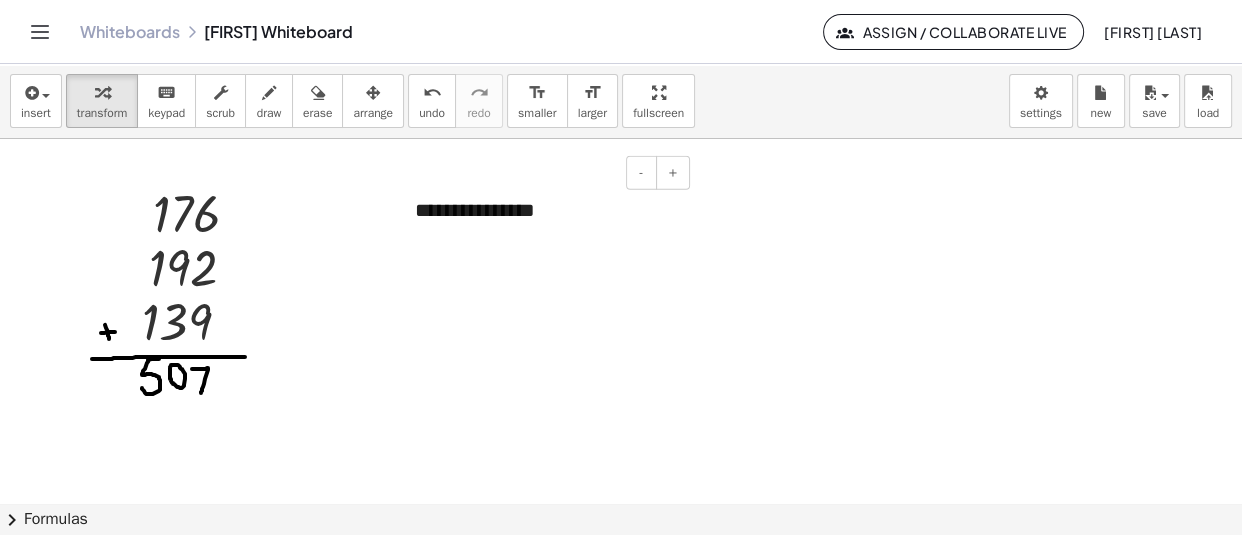 type 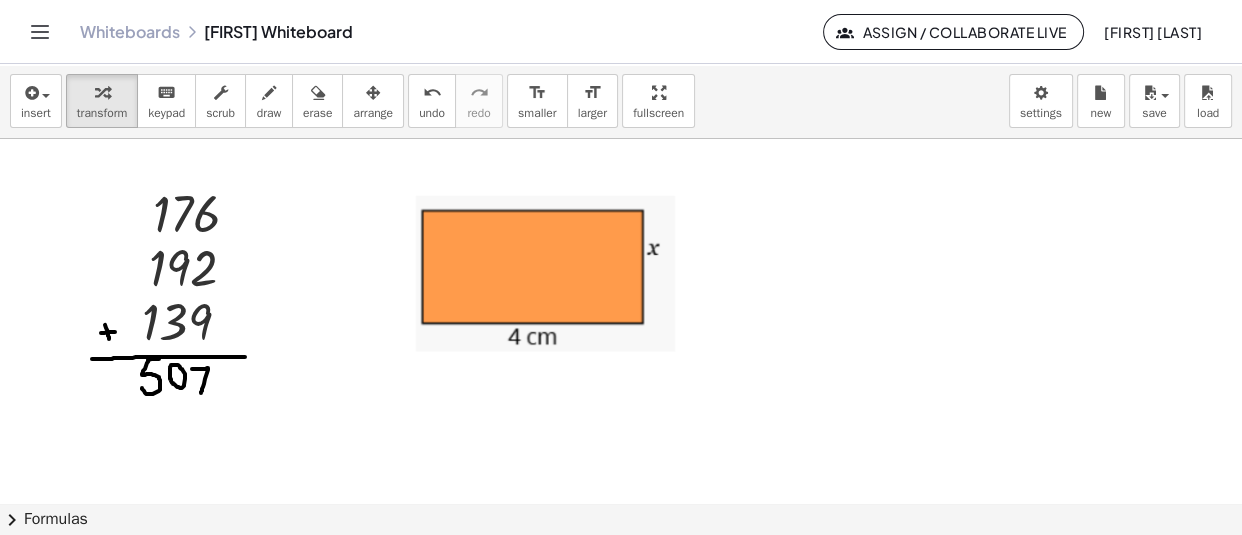 click at bounding box center (621, -5230) 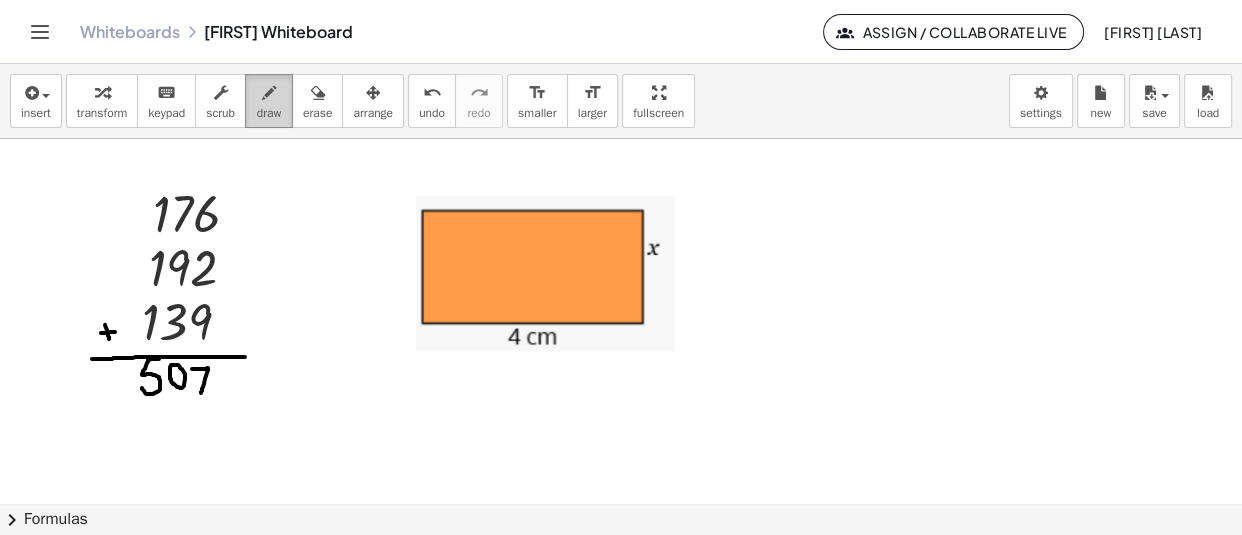 click on "draw" at bounding box center (269, 113) 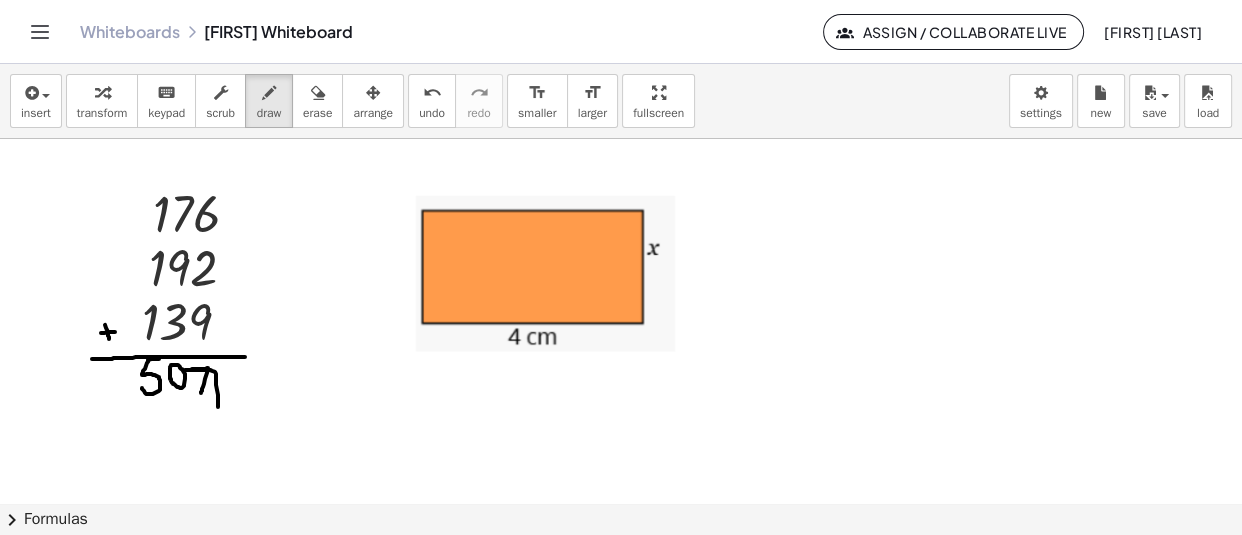 drag, startPoint x: 218, startPoint y: 408, endPoint x: 185, endPoint y: 371, distance: 49.57822 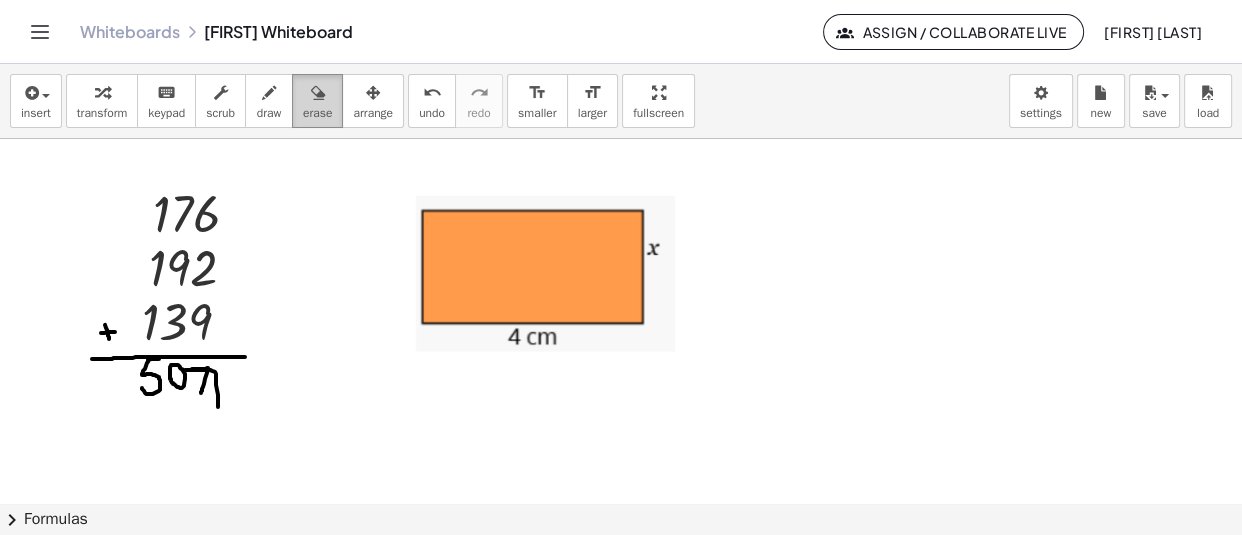click at bounding box center (317, 92) 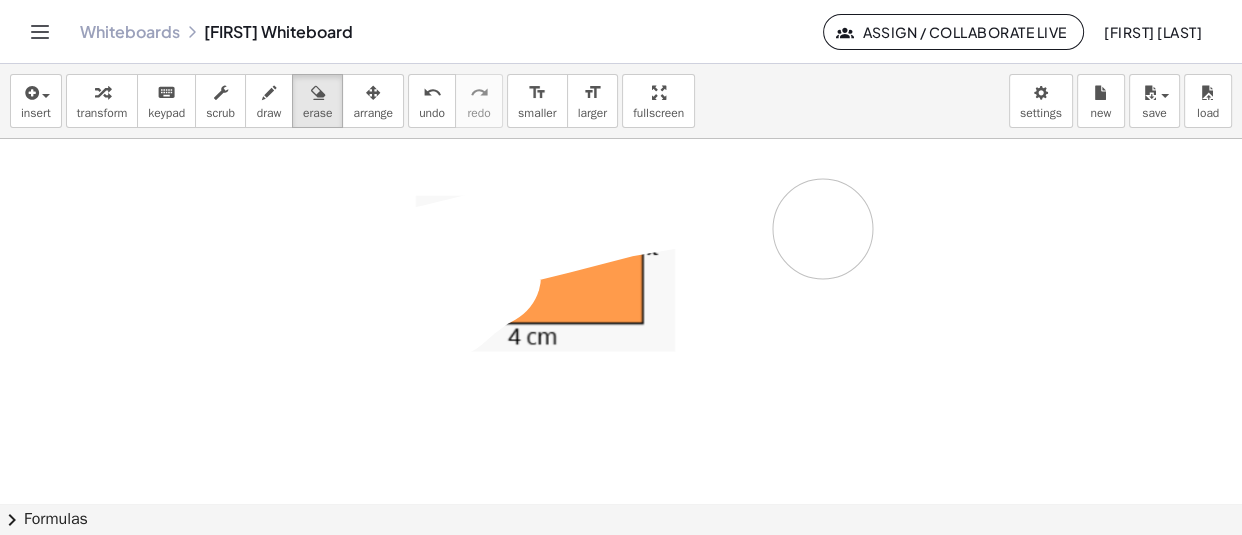 drag, startPoint x: 234, startPoint y: 369, endPoint x: 837, endPoint y: 238, distance: 617.0656 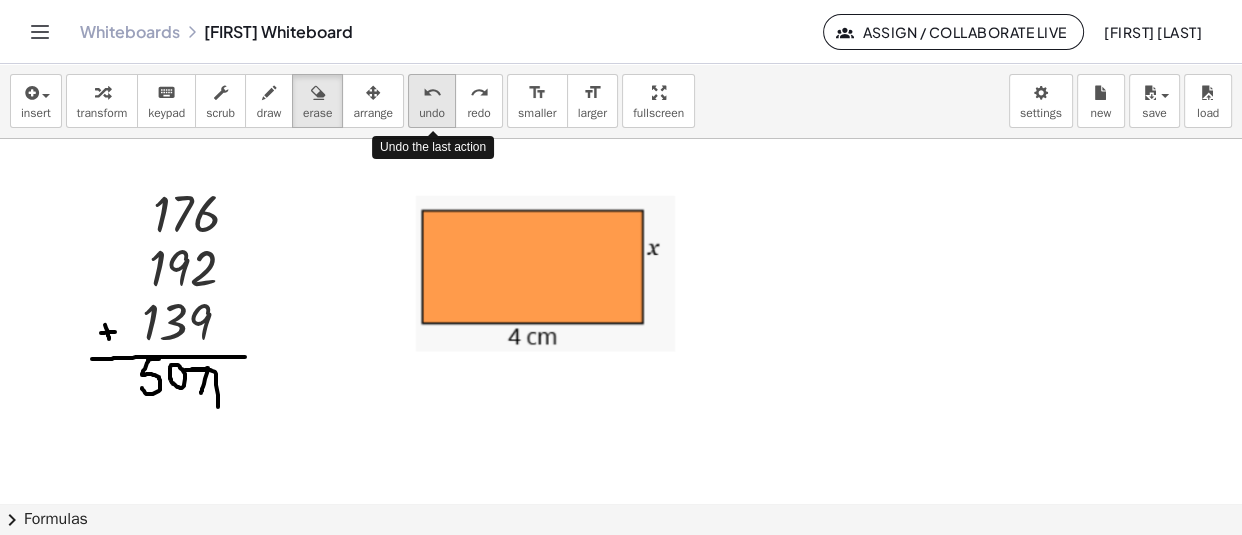 click on "undo" at bounding box center (432, 93) 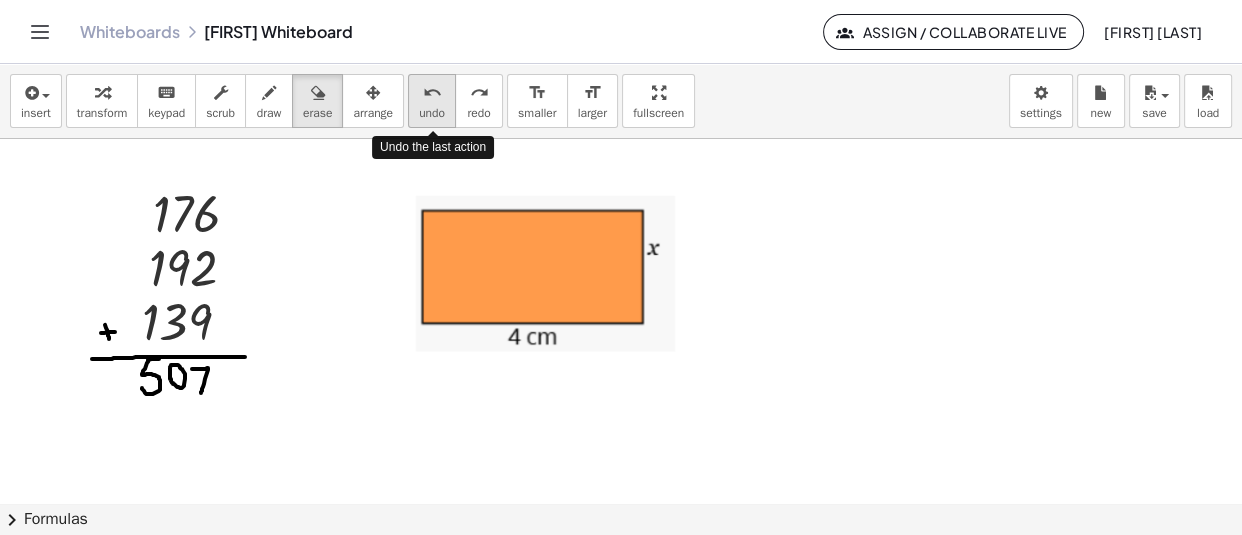 click on "undo" at bounding box center (432, 93) 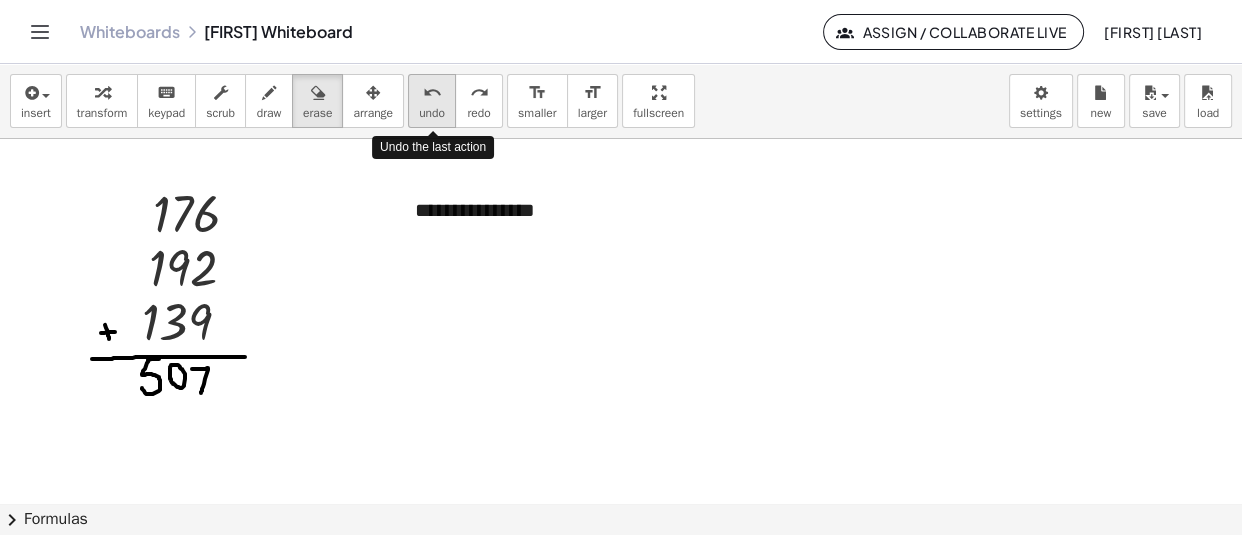 click on "undo" at bounding box center (432, 93) 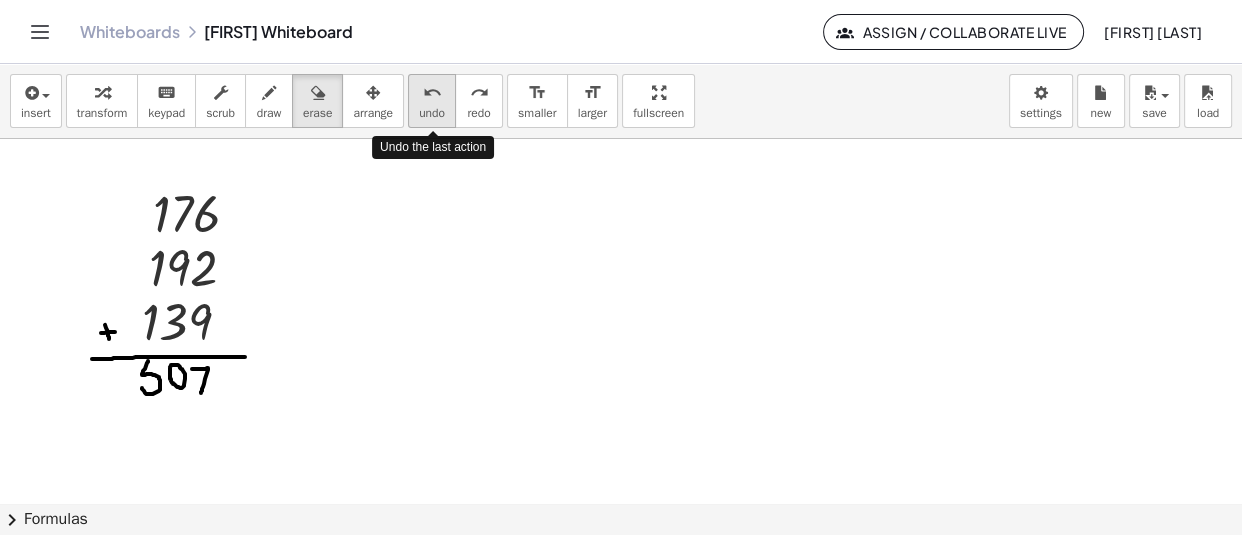 click on "undo" at bounding box center [432, 93] 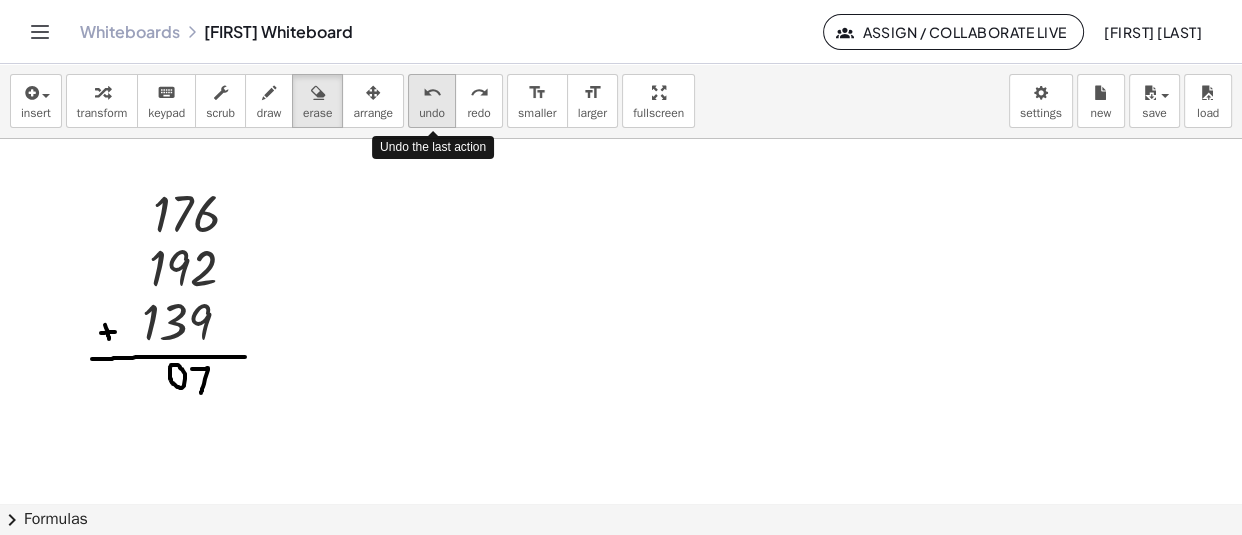 click on "undo" at bounding box center (432, 93) 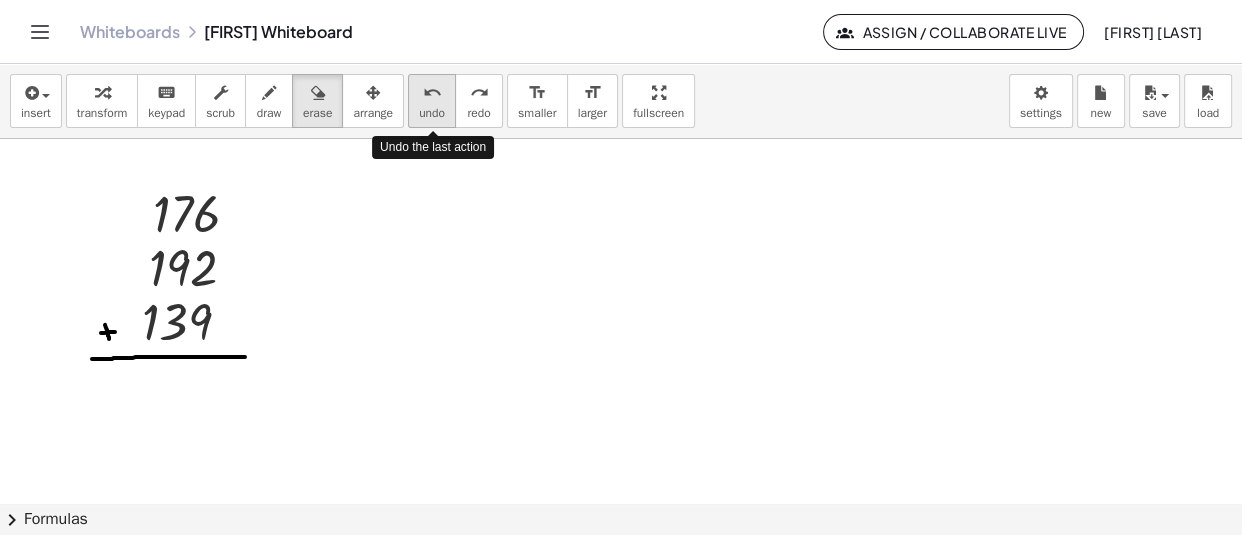 click on "undo" at bounding box center (432, 93) 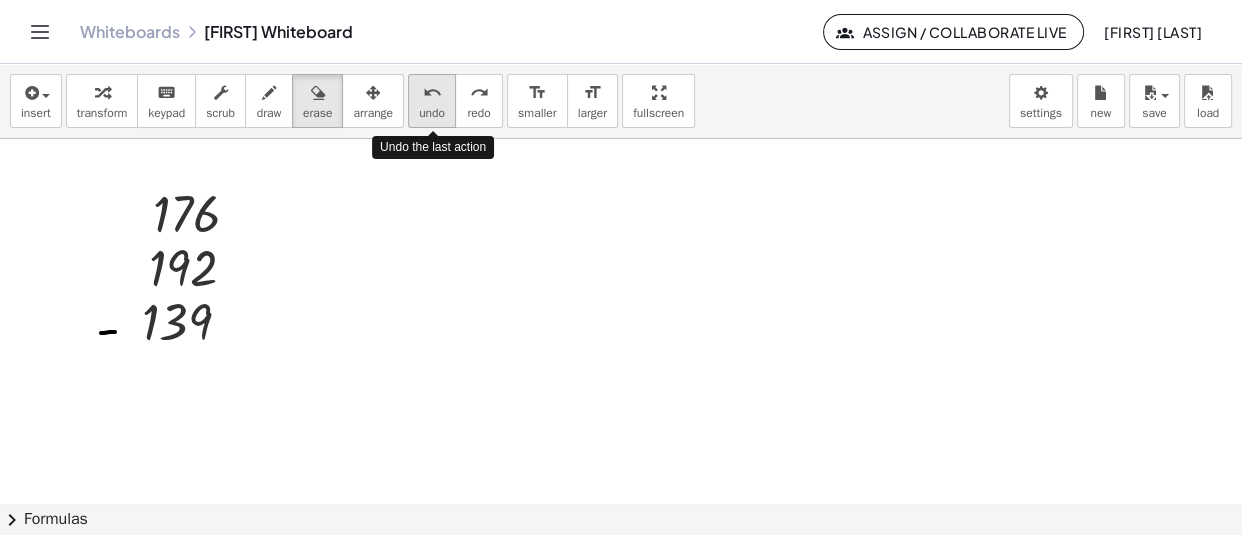 click on "undo" at bounding box center [432, 93] 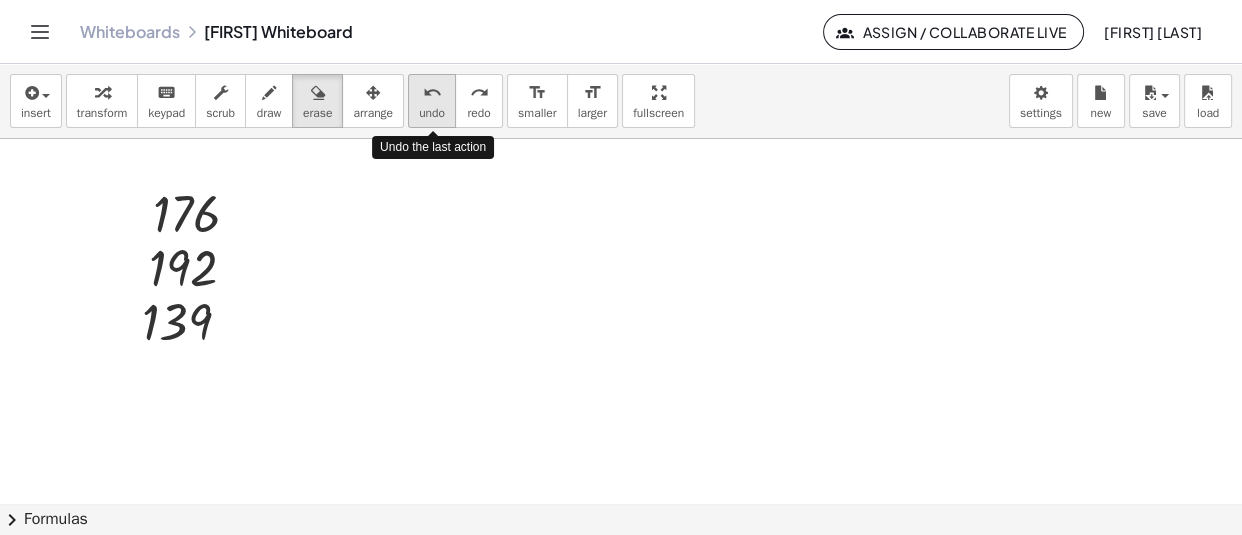 click on "undo" at bounding box center (432, 93) 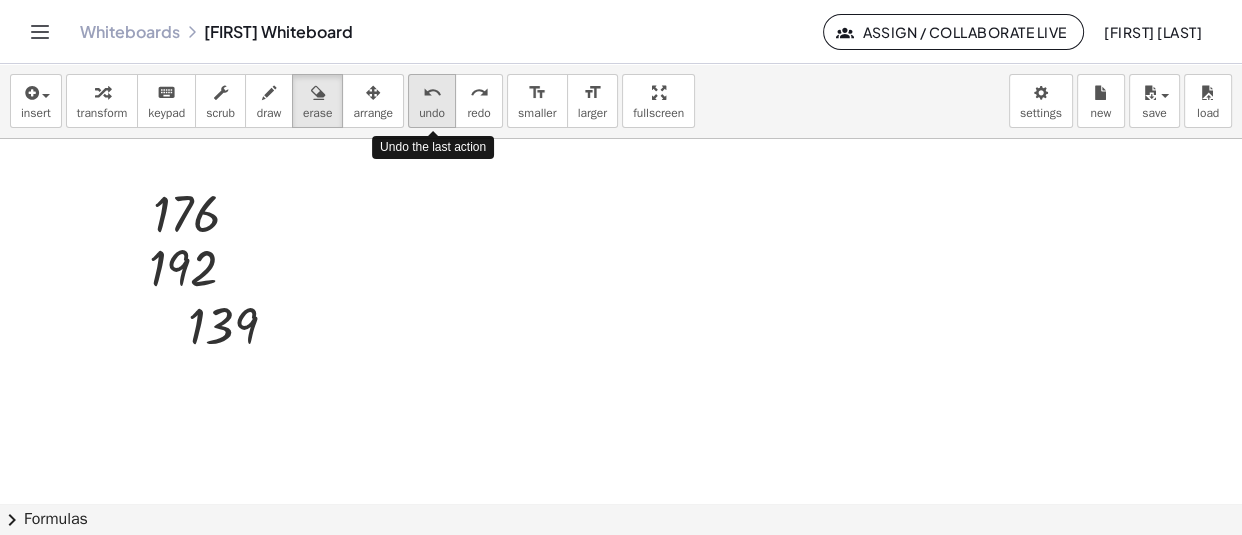 click on "undo" at bounding box center (432, 93) 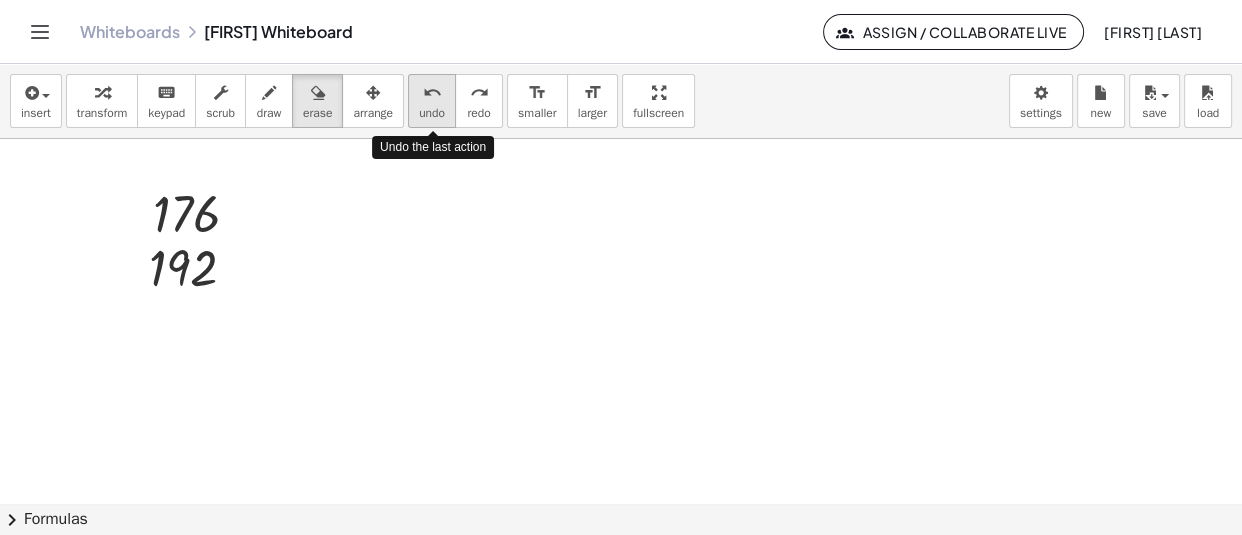 click on "undo" at bounding box center [432, 93] 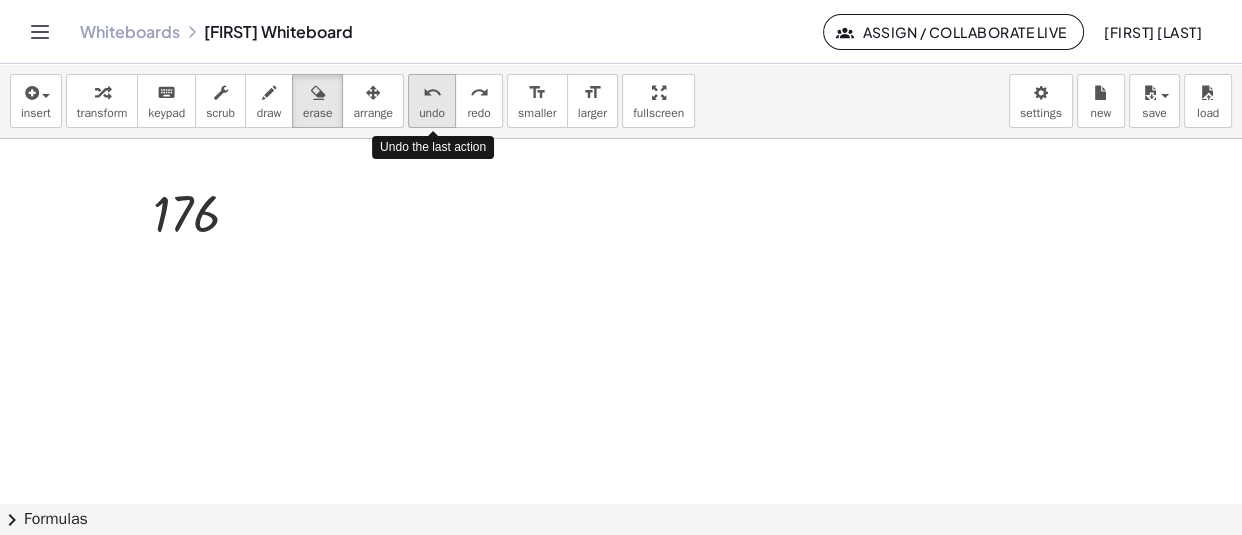 click on "undo" at bounding box center (432, 93) 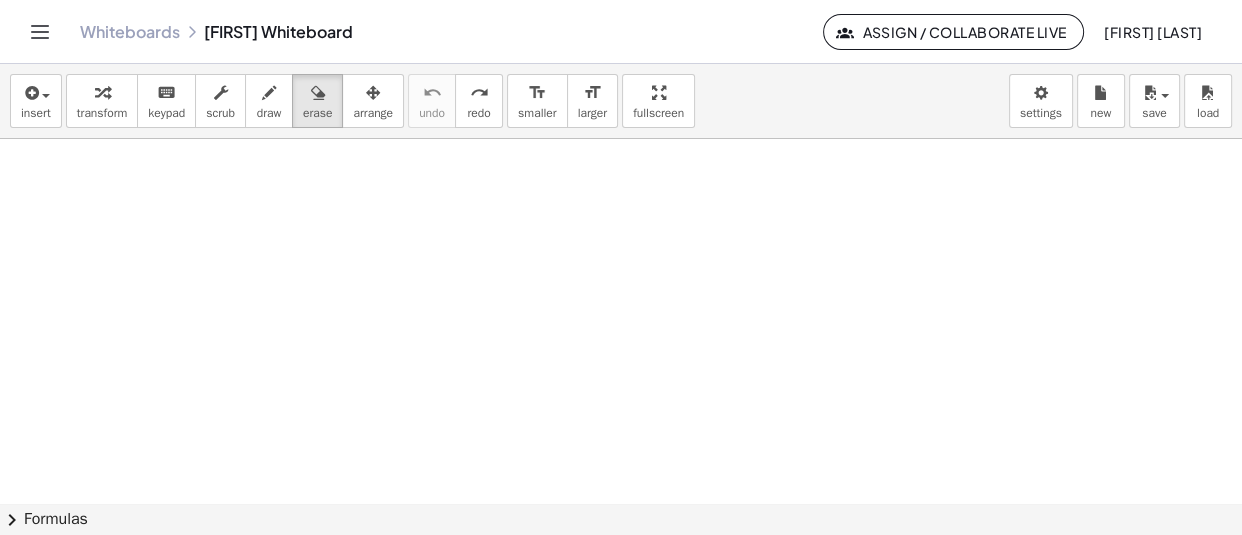 scroll, scrollTop: 11334, scrollLeft: 0, axis: vertical 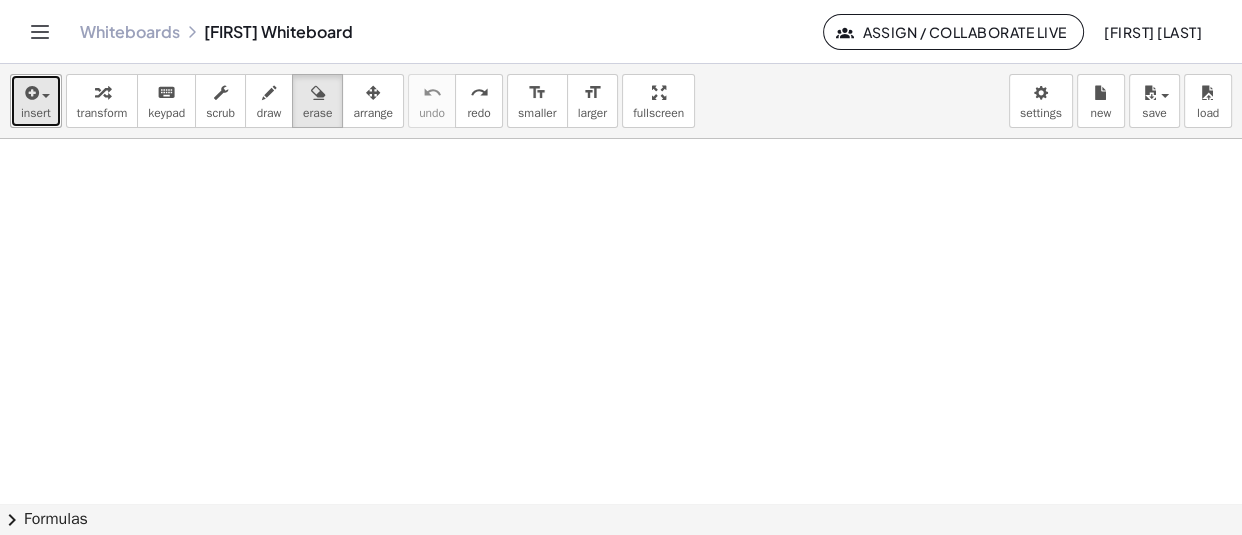 click on "insert" at bounding box center [36, 101] 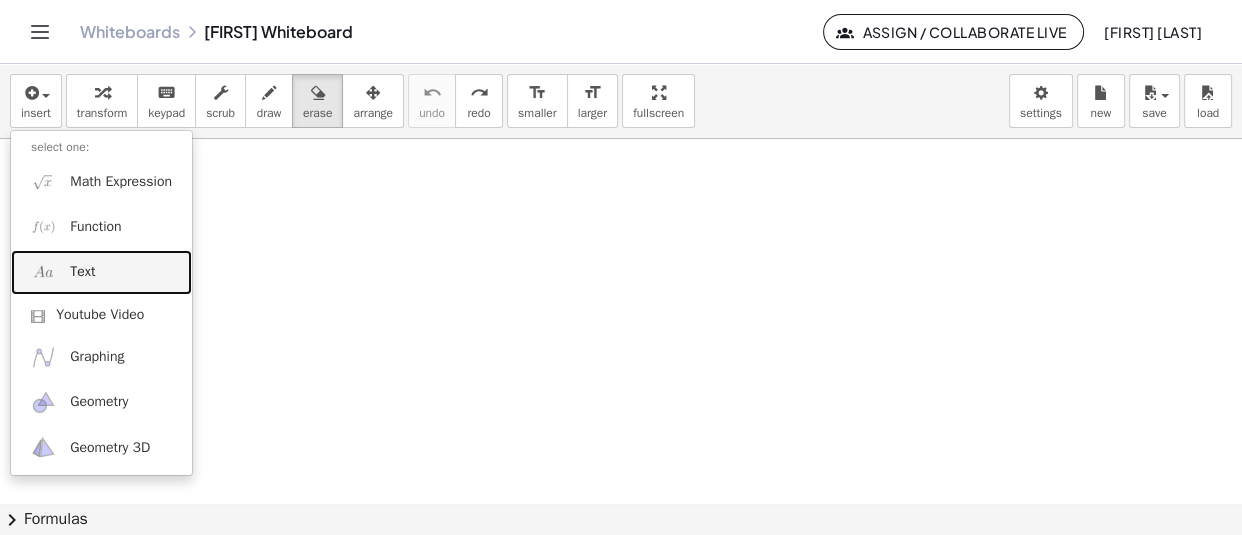 click on "Text" at bounding box center (101, 272) 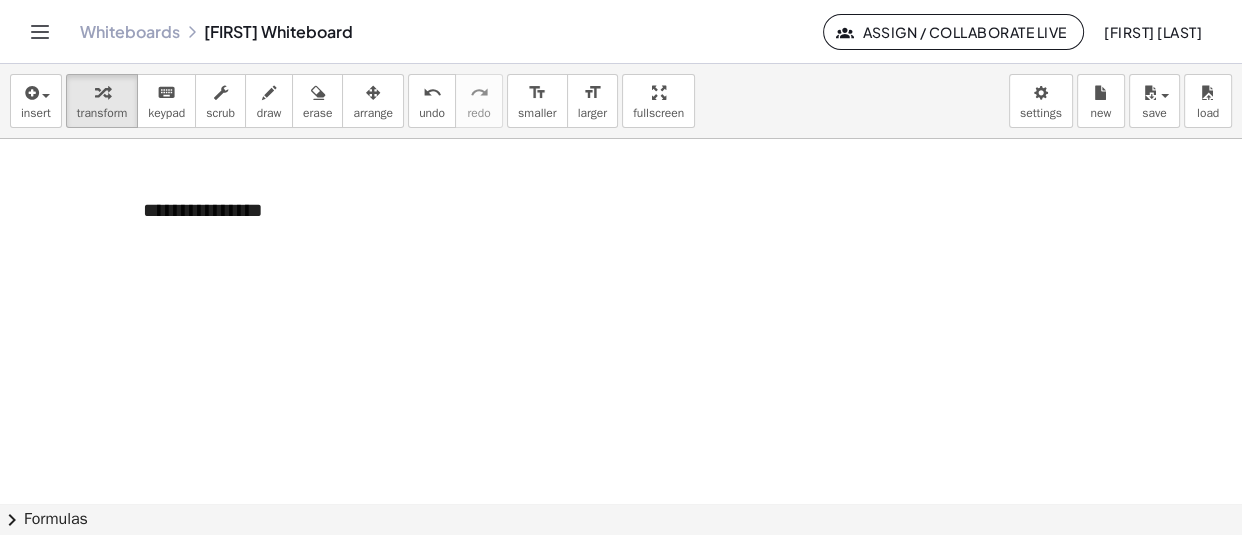type 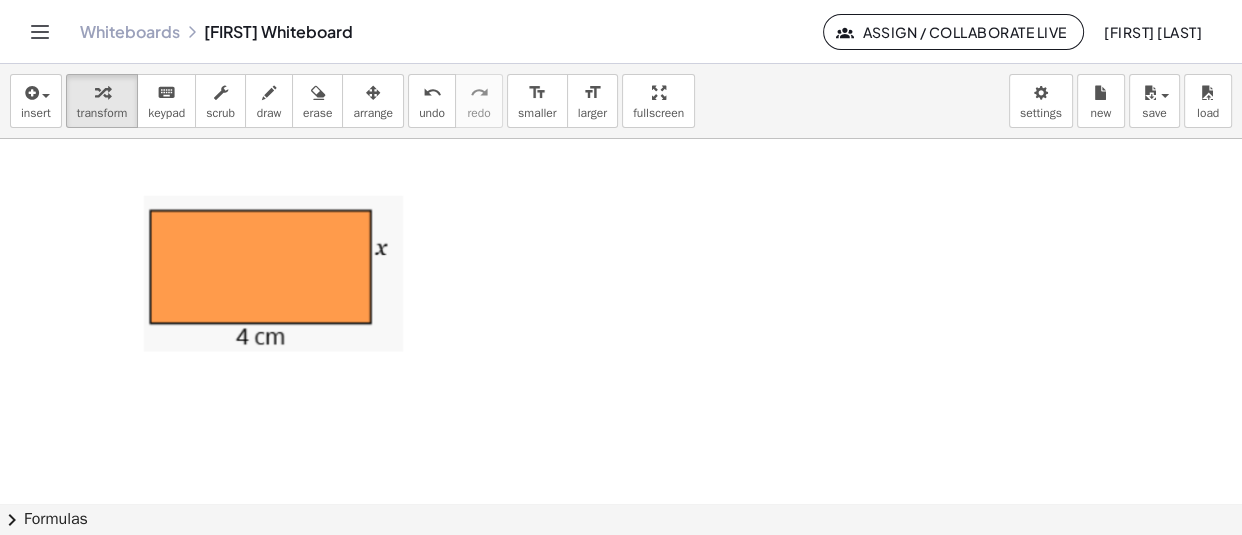 click at bounding box center [621, -5221] 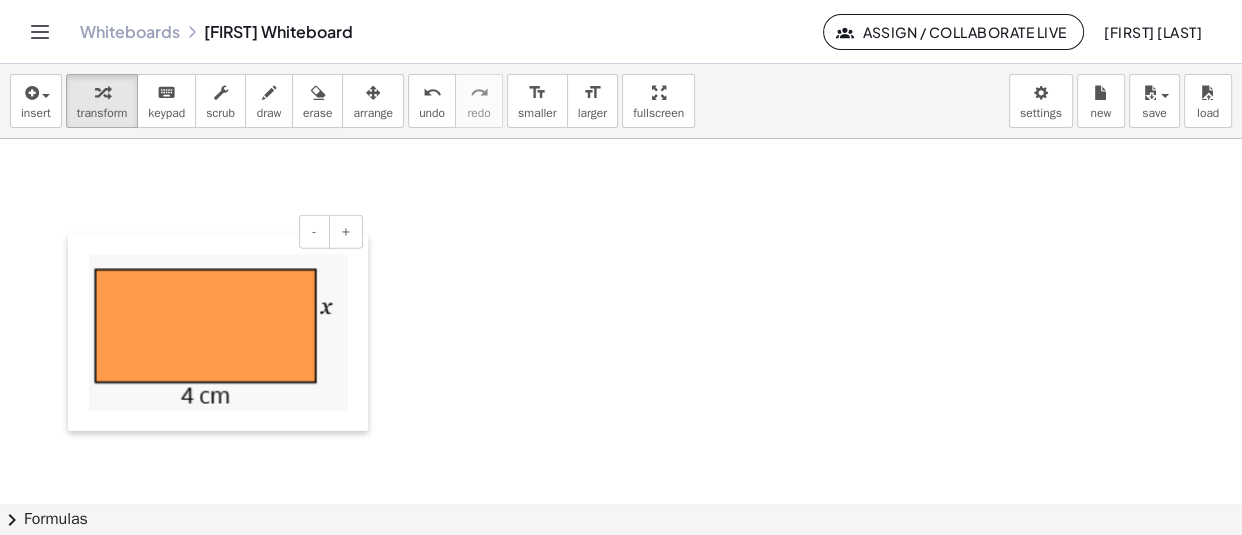 drag, startPoint x: 135, startPoint y: 280, endPoint x: 79, endPoint y: 342, distance: 83.546394 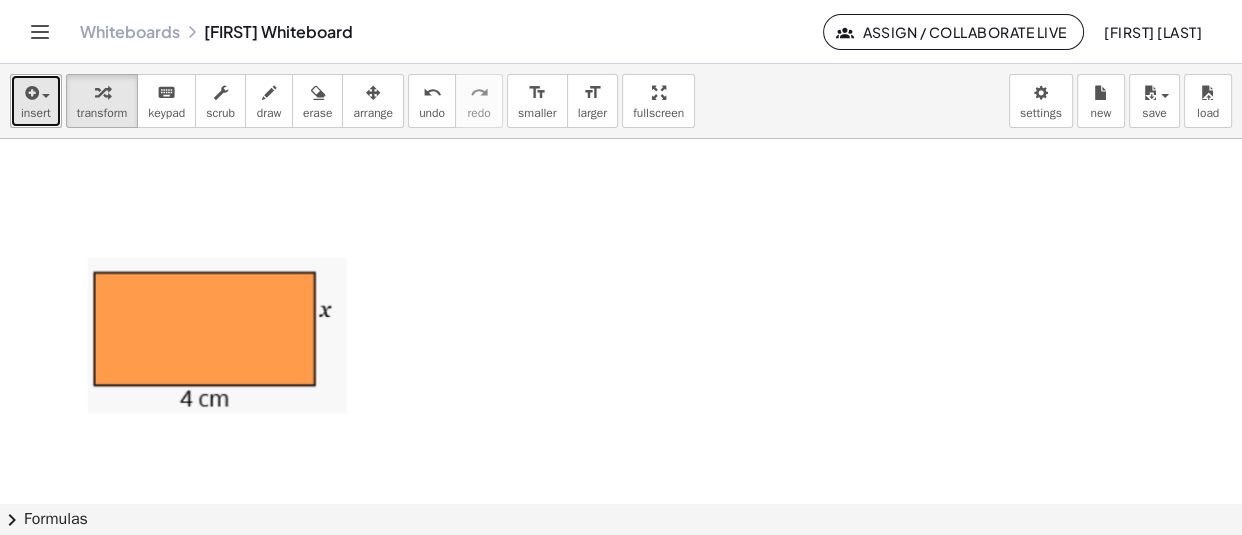 click on "insert" at bounding box center (36, 101) 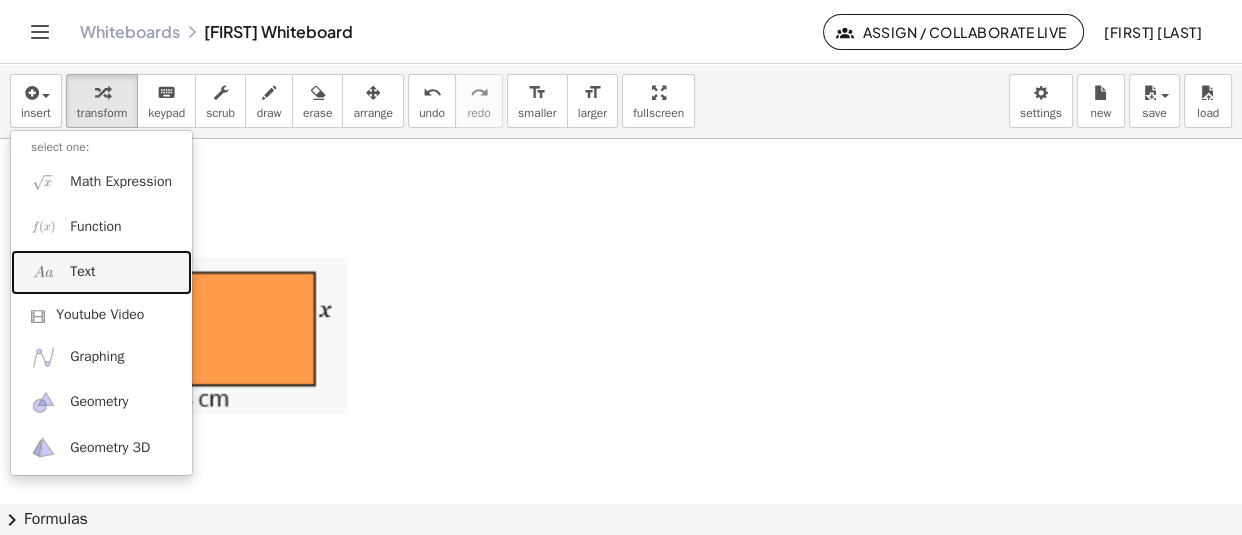 click on "Text" at bounding box center [101, 272] 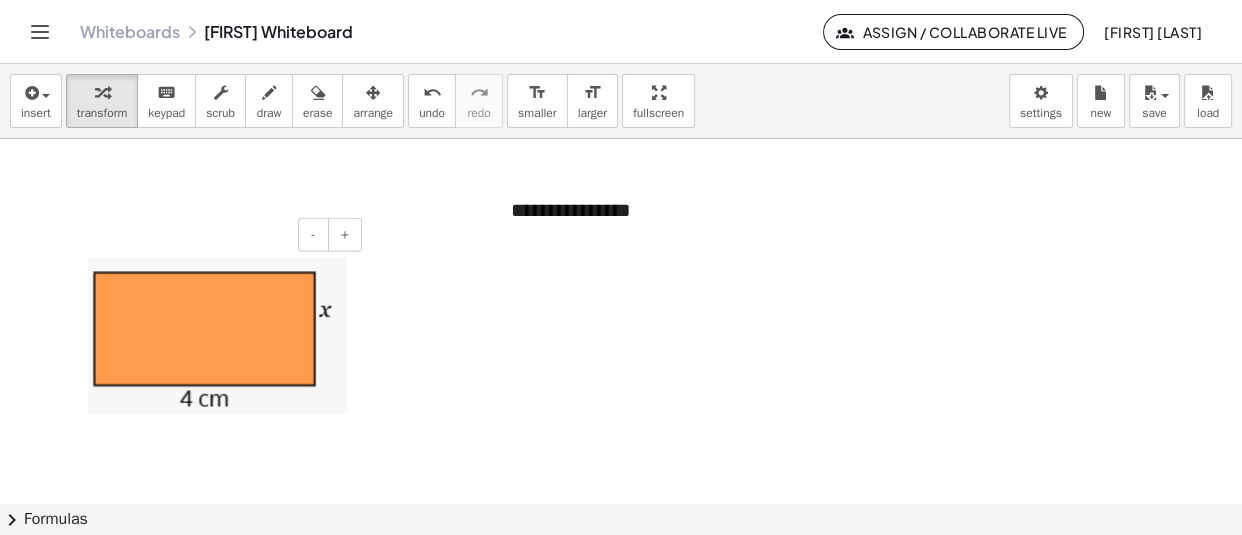 type 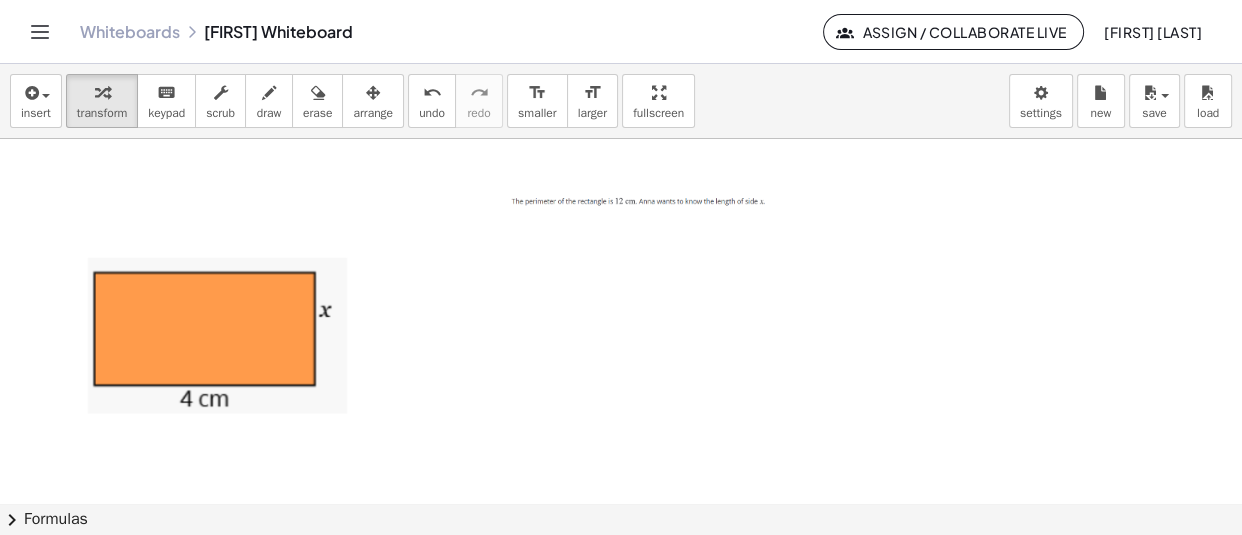 click at bounding box center [621, -5221] 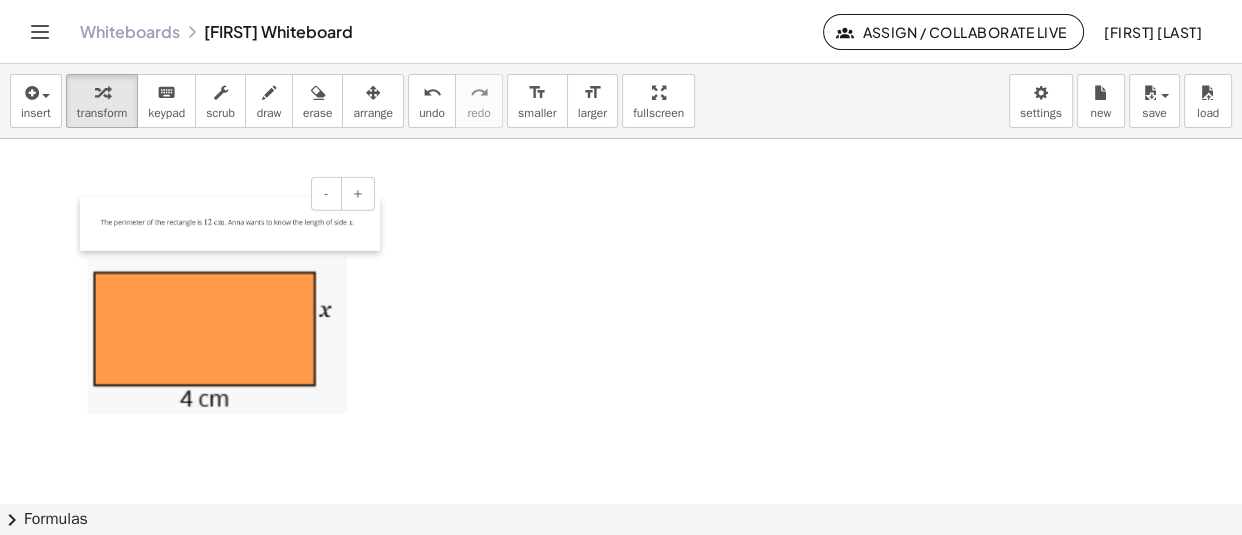 drag, startPoint x: 509, startPoint y: 198, endPoint x: 98, endPoint y: 219, distance: 411.53613 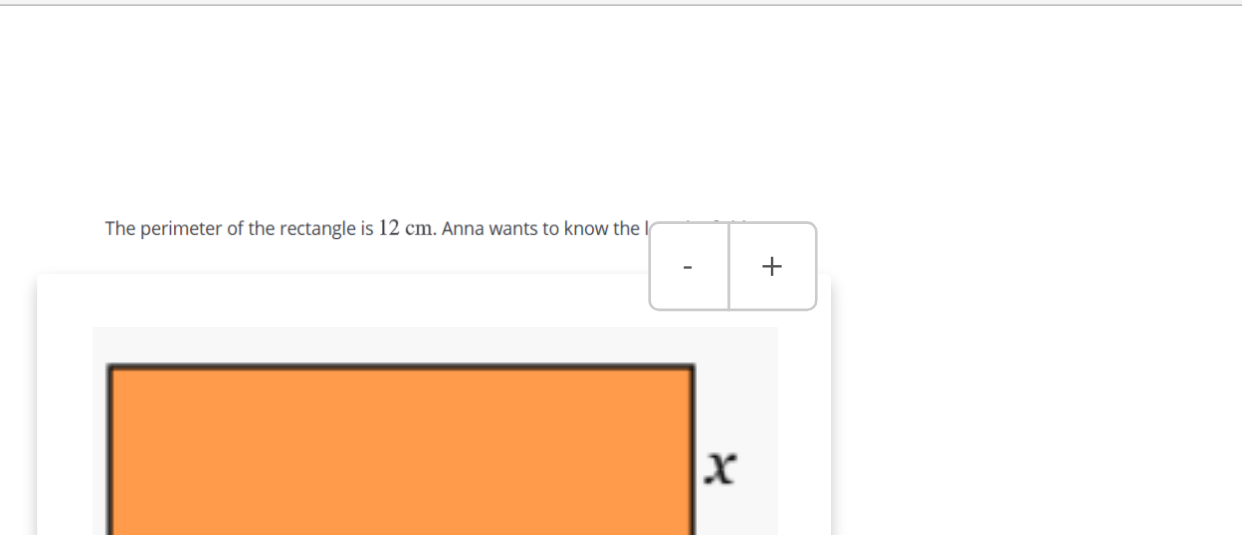 click at bounding box center [85, 338] 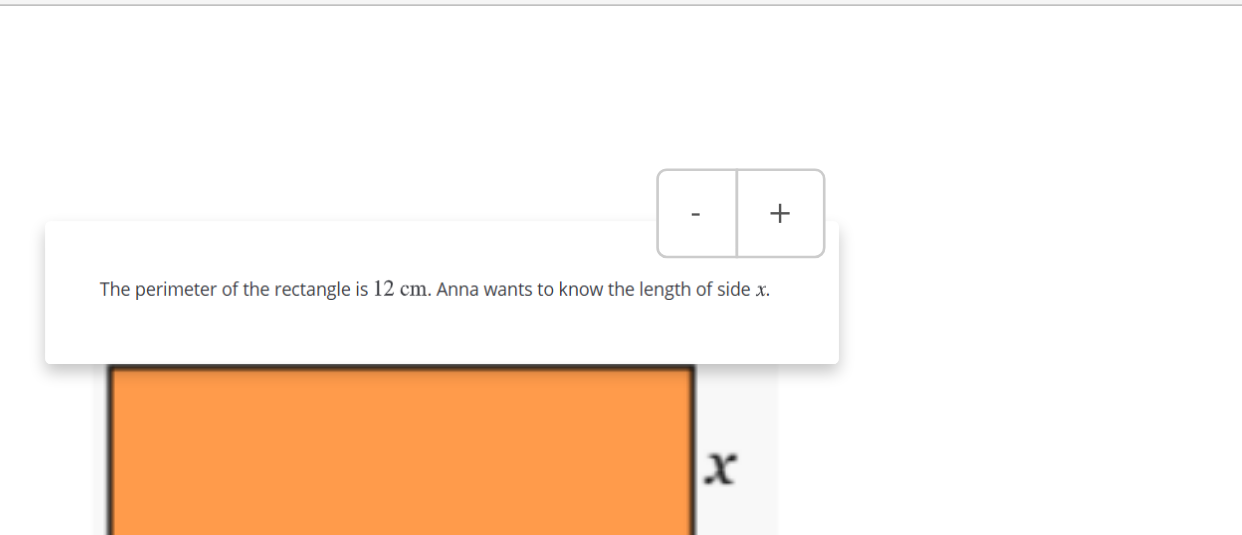 drag, startPoint x: 89, startPoint y: 213, endPoint x: 87, endPoint y: 236, distance: 23.086792 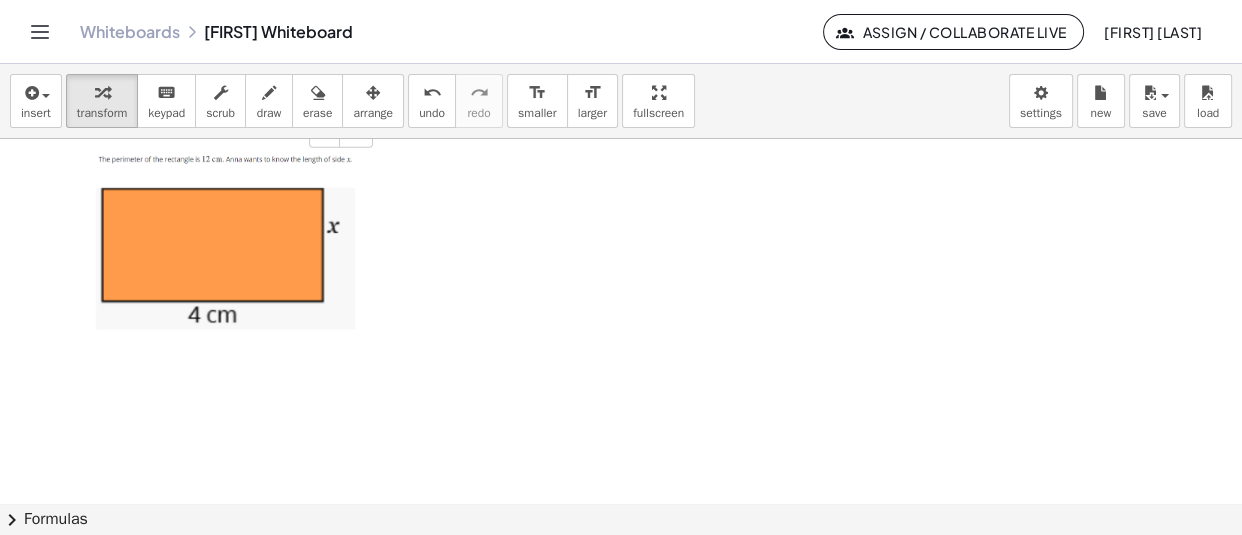 scroll, scrollTop: 11408, scrollLeft: 0, axis: vertical 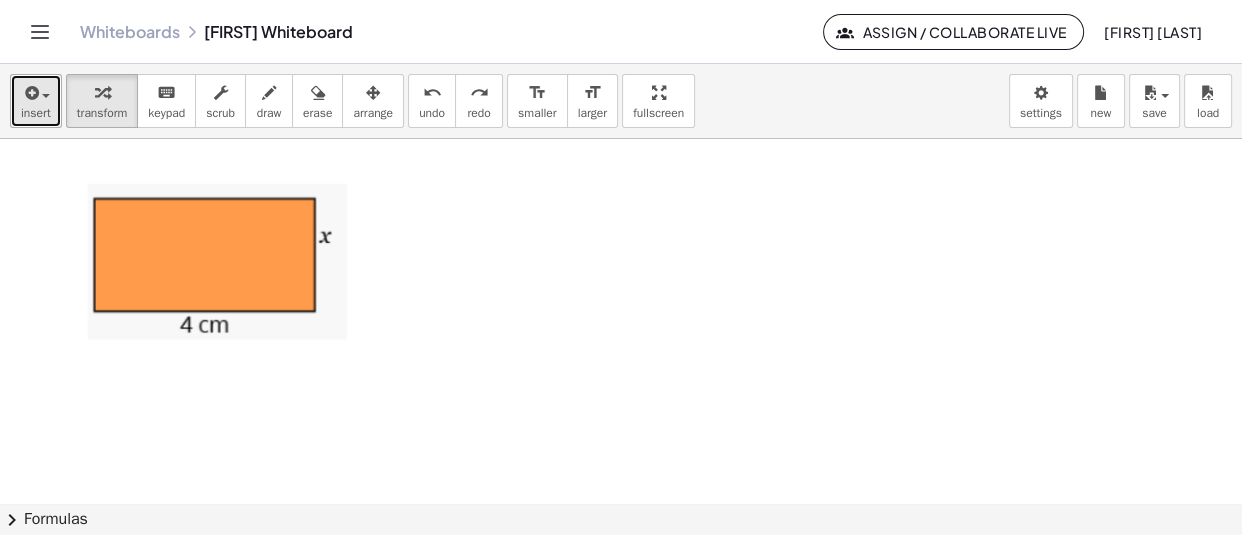 click on "insert" at bounding box center (36, 113) 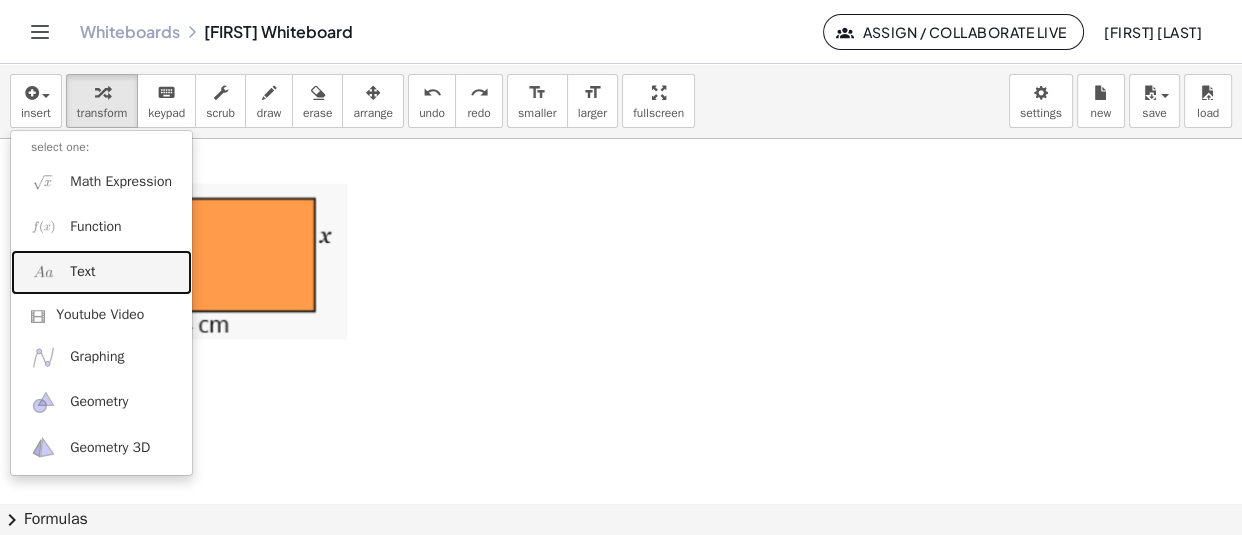 click on "Text" at bounding box center [101, 272] 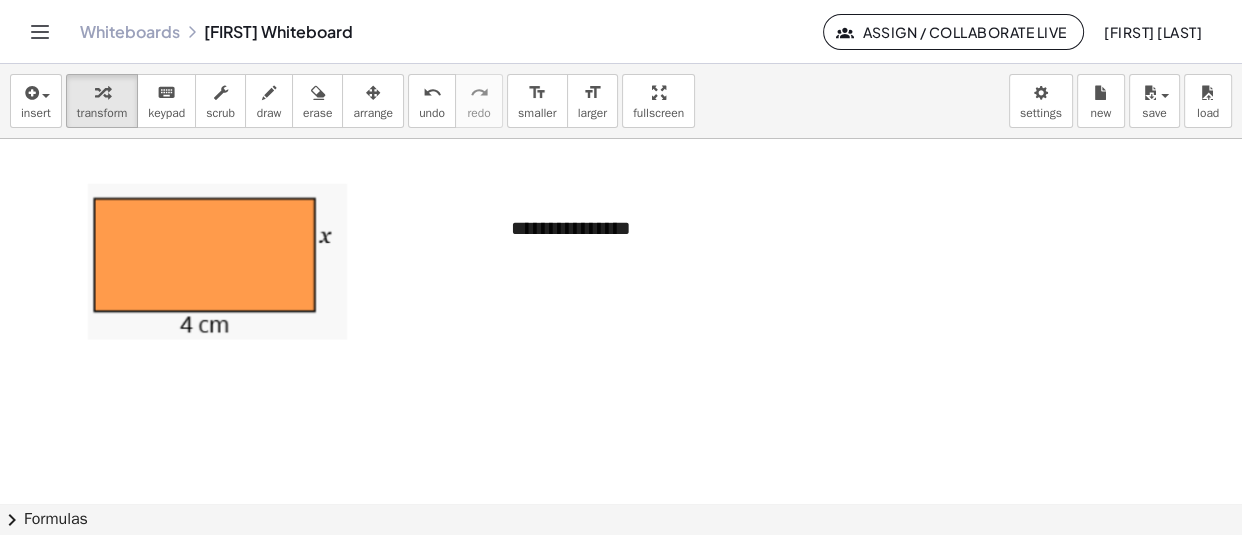 type 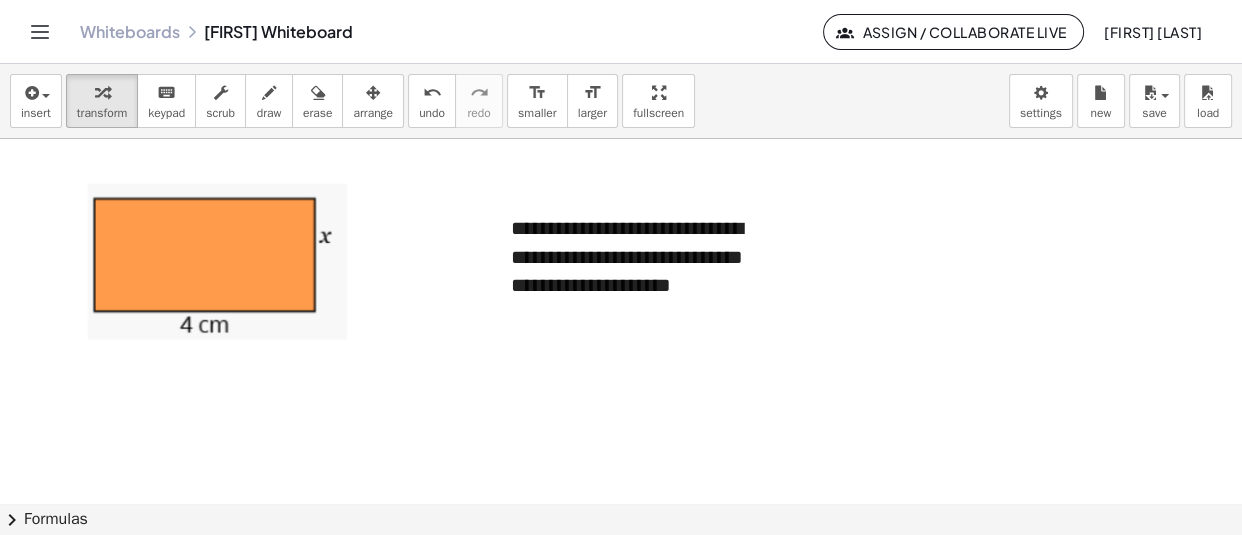 click at bounding box center [621, -5295] 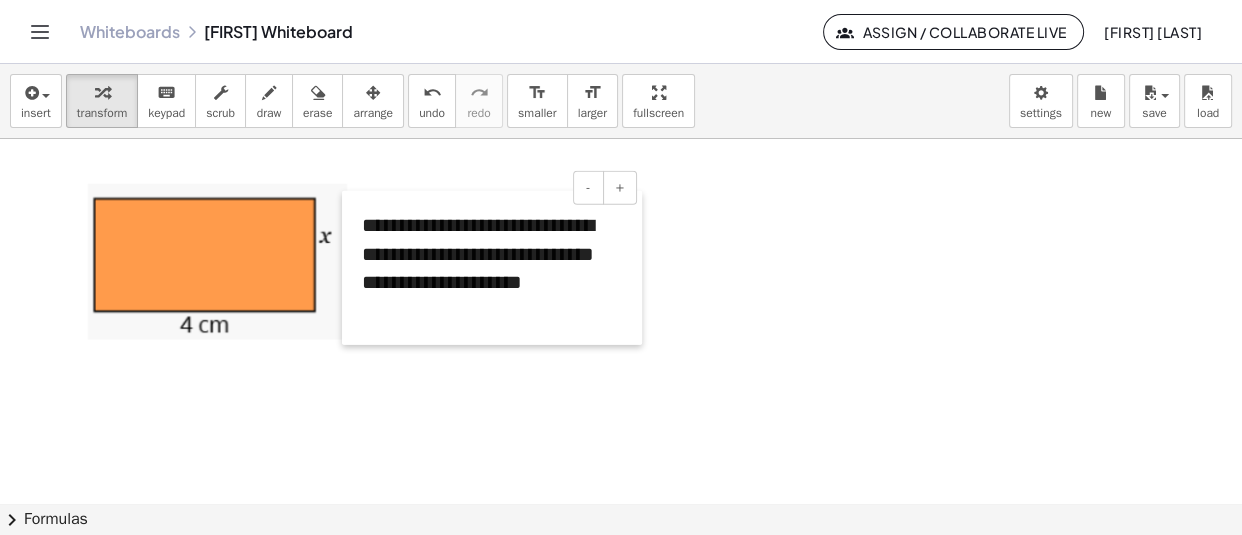 drag, startPoint x: 499, startPoint y: 274, endPoint x: 350, endPoint y: 271, distance: 149.0302 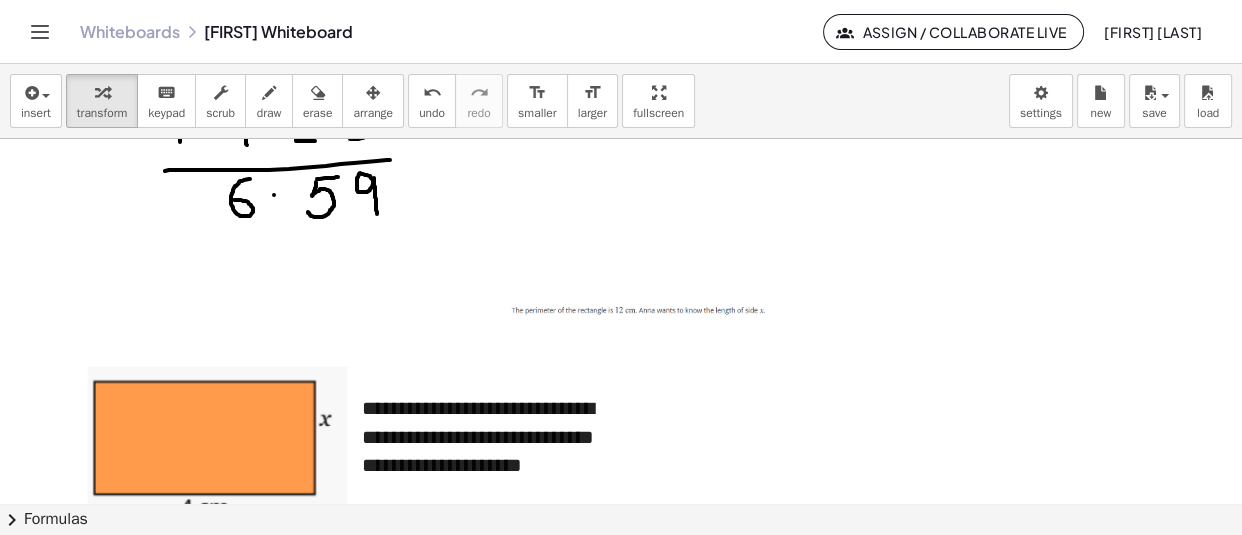 scroll, scrollTop: 11271, scrollLeft: 0, axis: vertical 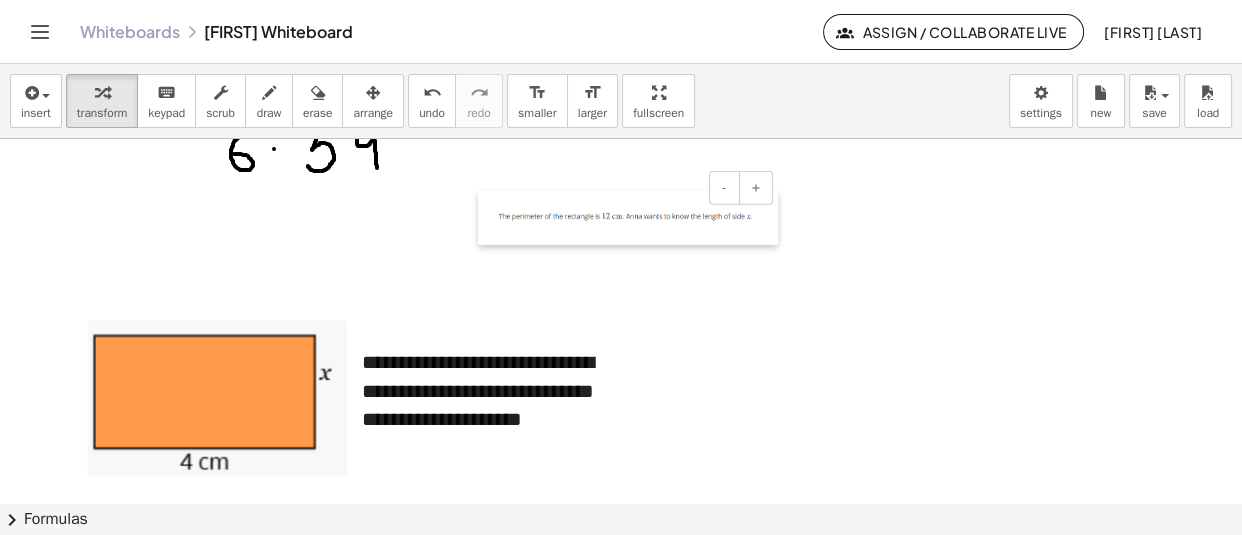 drag, startPoint x: 498, startPoint y: 258, endPoint x: 485, endPoint y: 210, distance: 49.729267 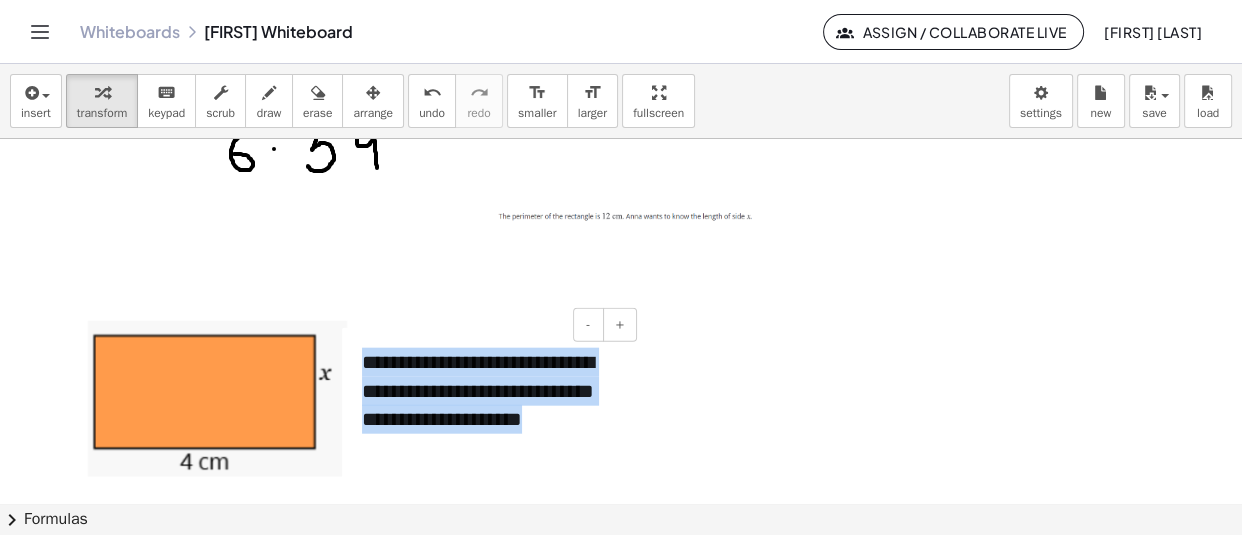 drag, startPoint x: 365, startPoint y: 357, endPoint x: 465, endPoint y: 457, distance: 141.42136 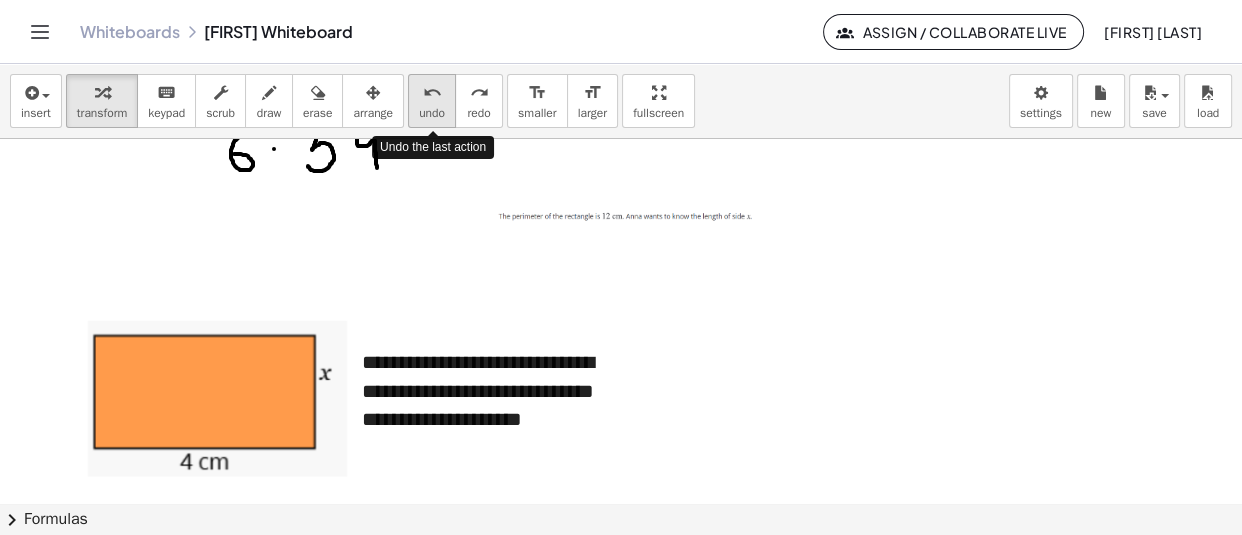 click on "undo" at bounding box center [432, 113] 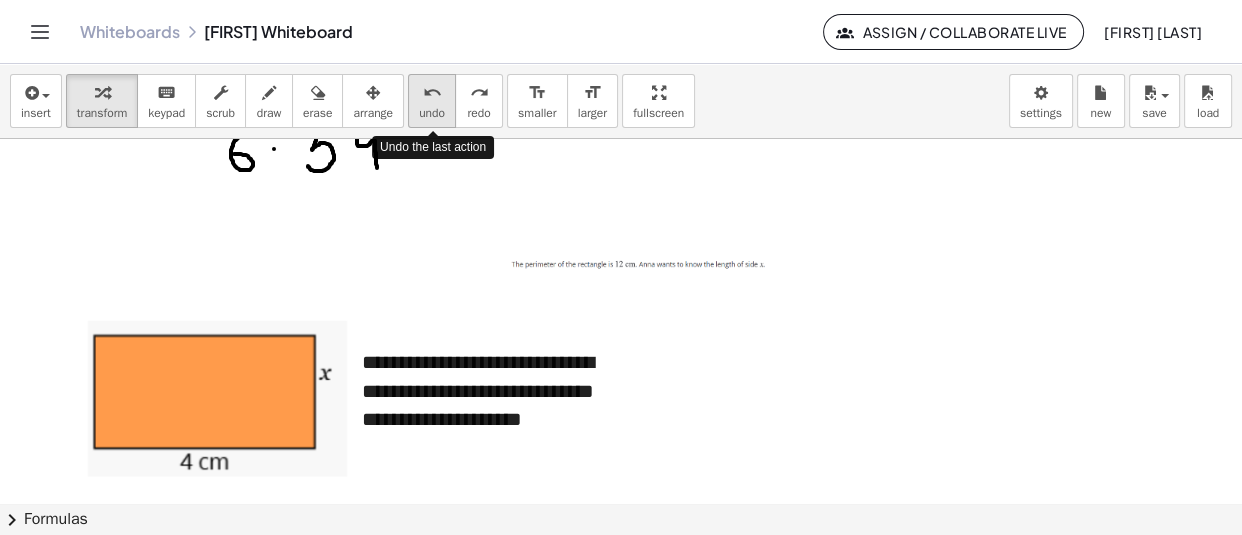 click on "undo" at bounding box center [432, 113] 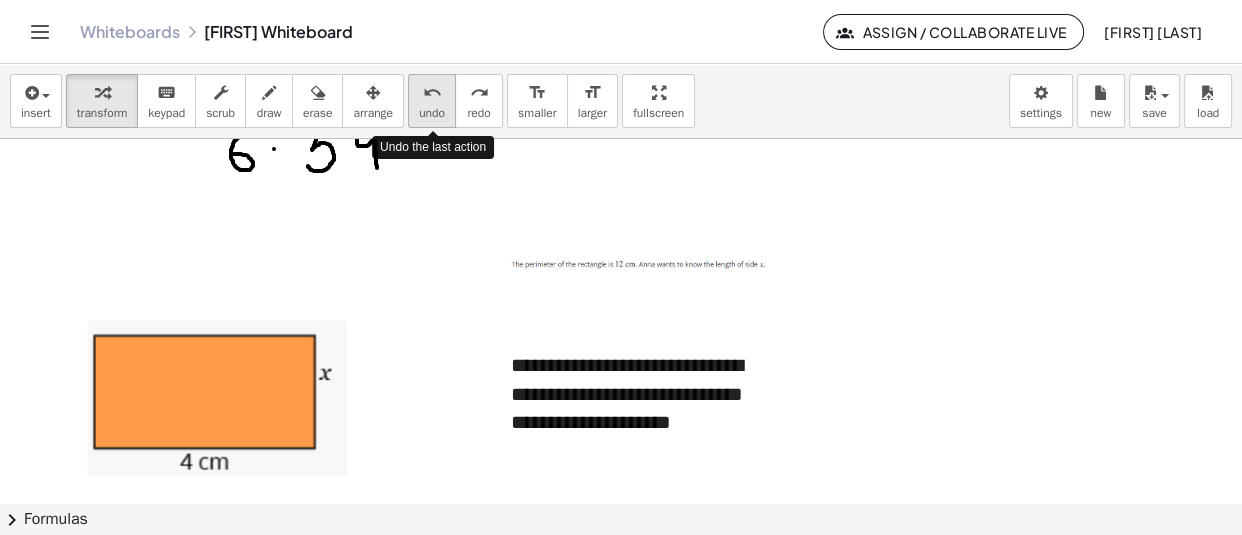 click on "undo" at bounding box center [432, 113] 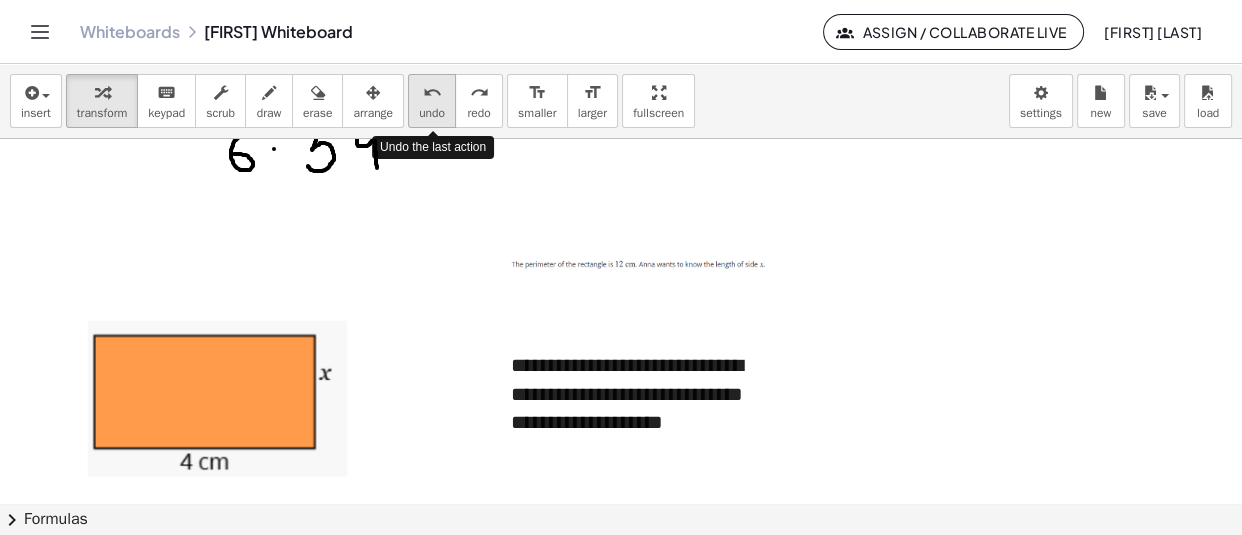 click on "undo" at bounding box center [432, 113] 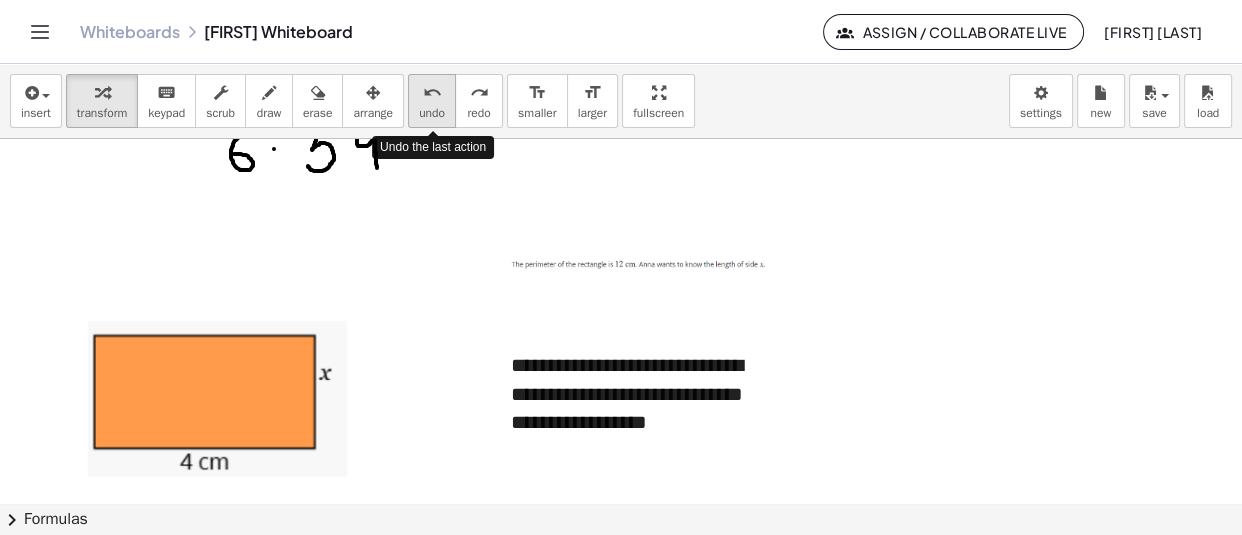 click on "undo" at bounding box center (432, 113) 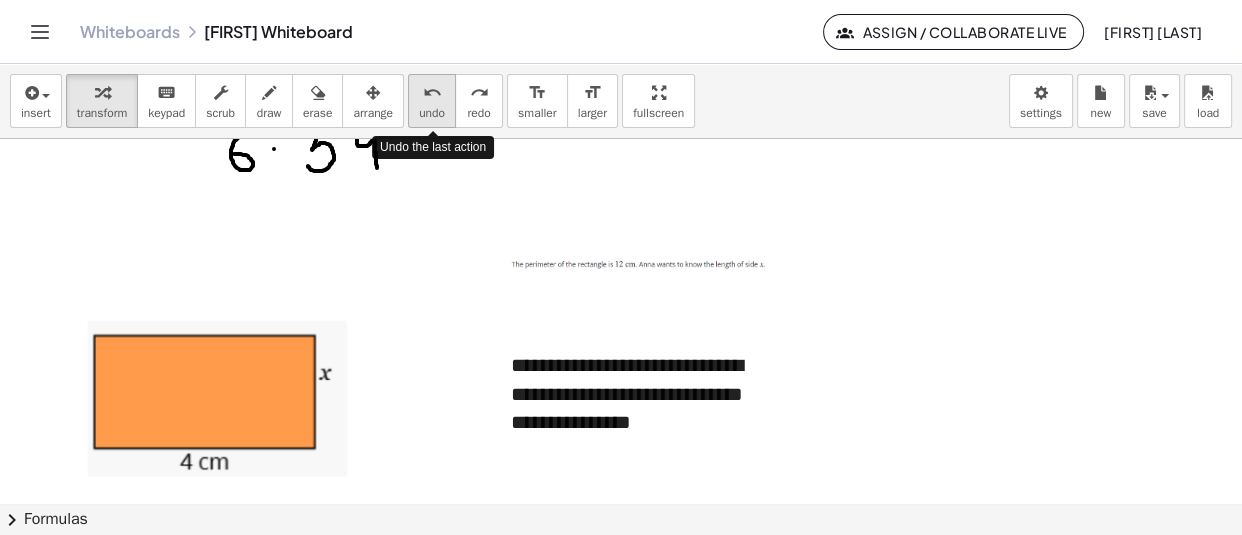 click on "undo" at bounding box center (432, 113) 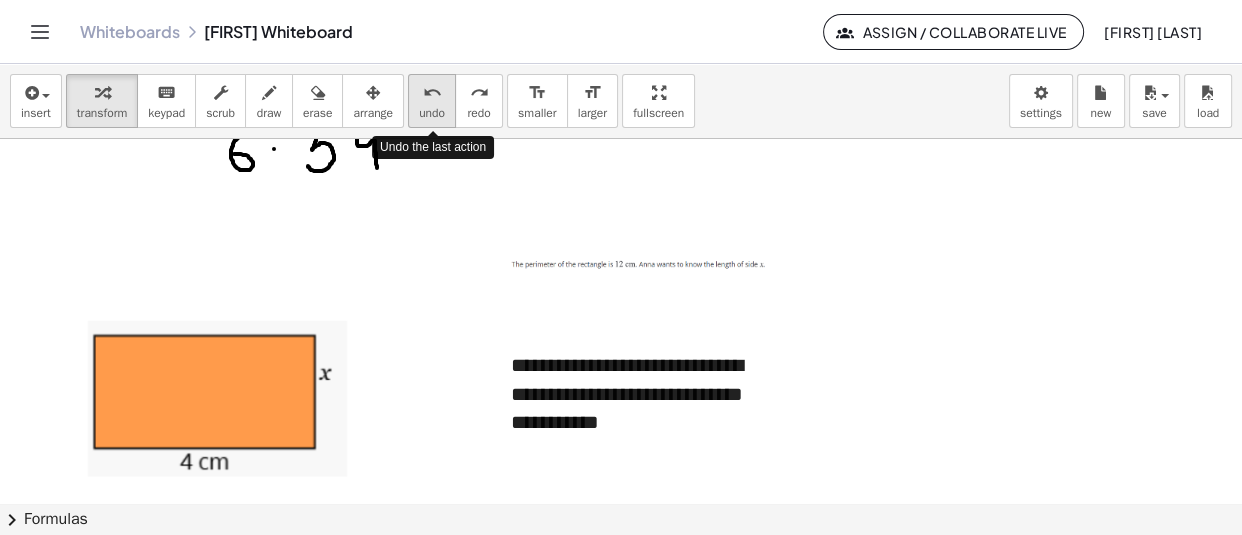 click on "undo" at bounding box center (432, 113) 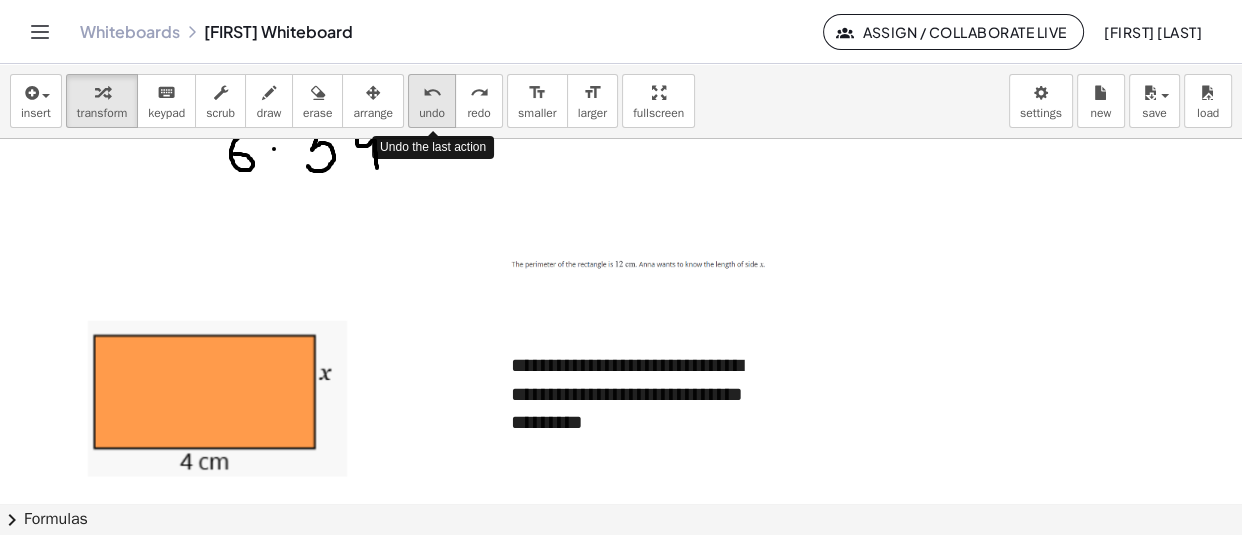 click on "undo" at bounding box center [432, 113] 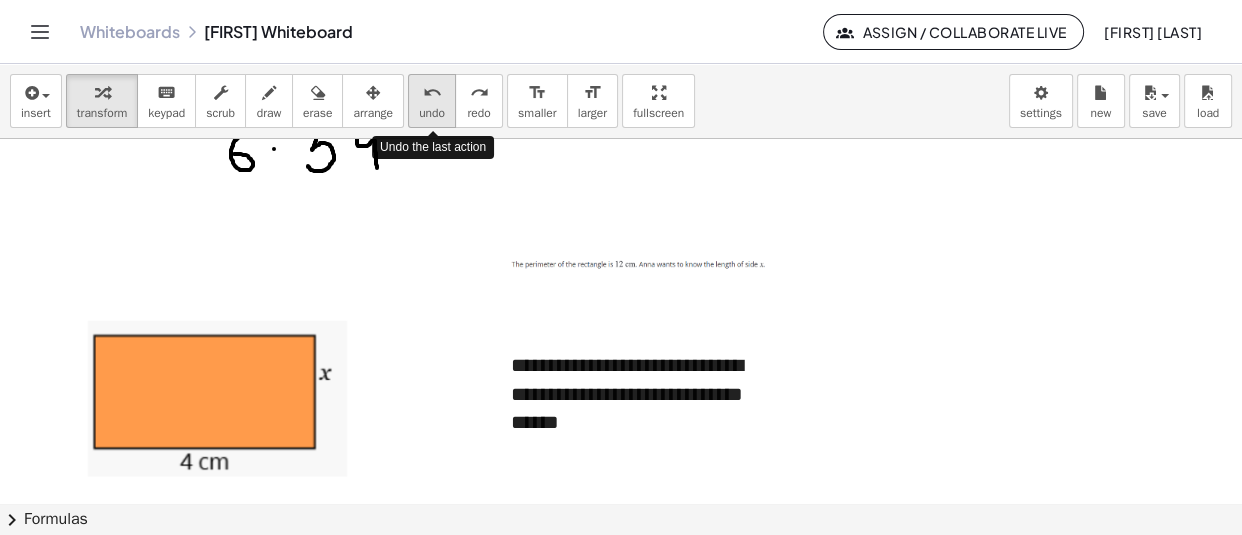click on "undo" at bounding box center [432, 113] 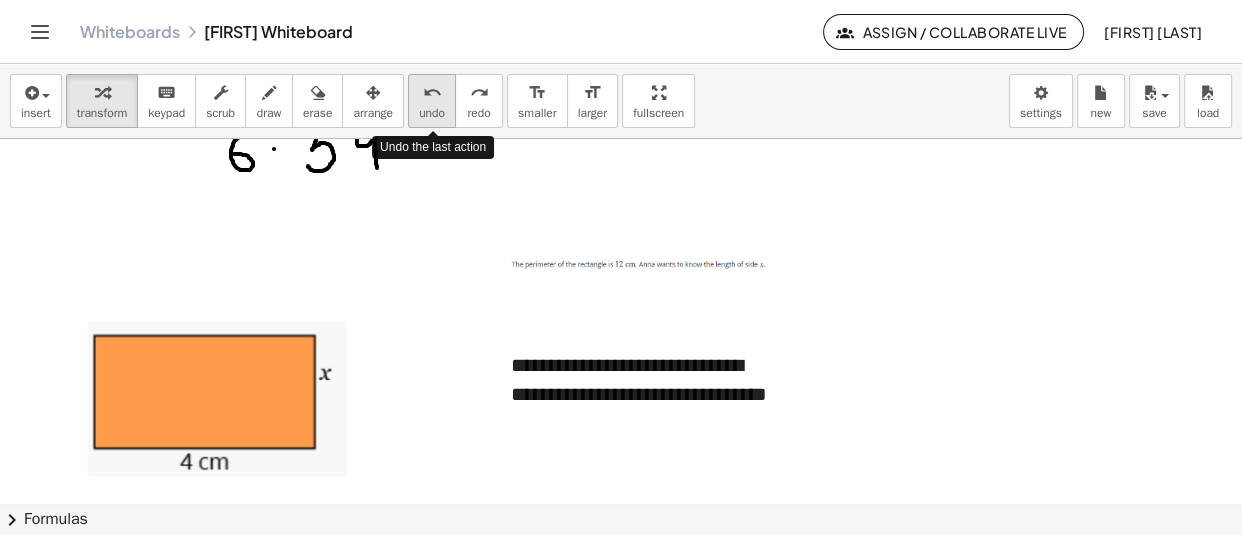 click on "undo" at bounding box center (432, 113) 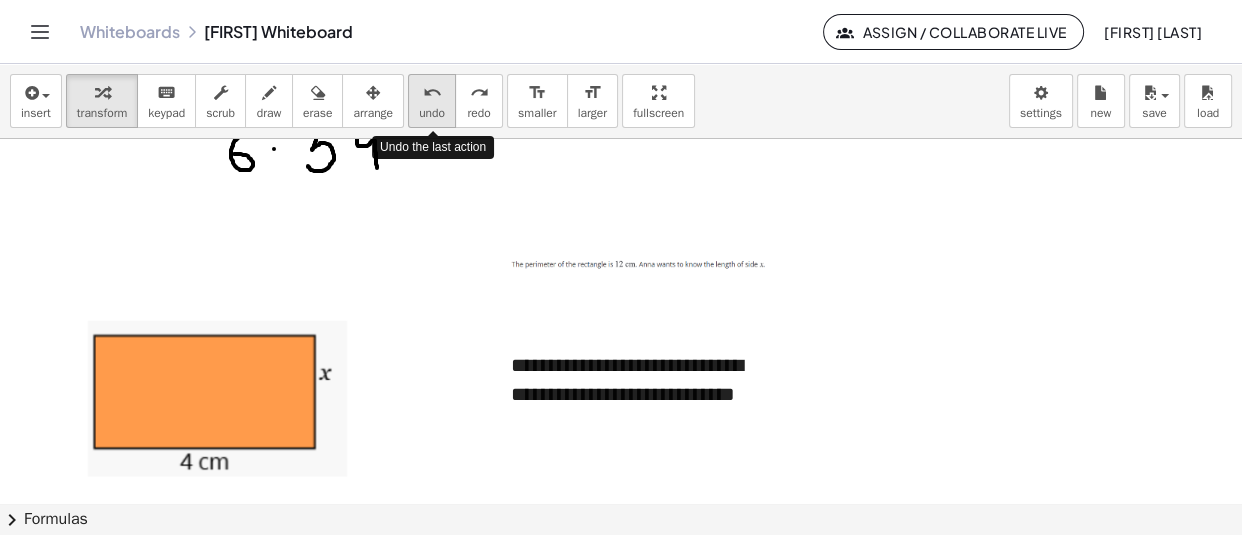 click on "undo" at bounding box center [432, 113] 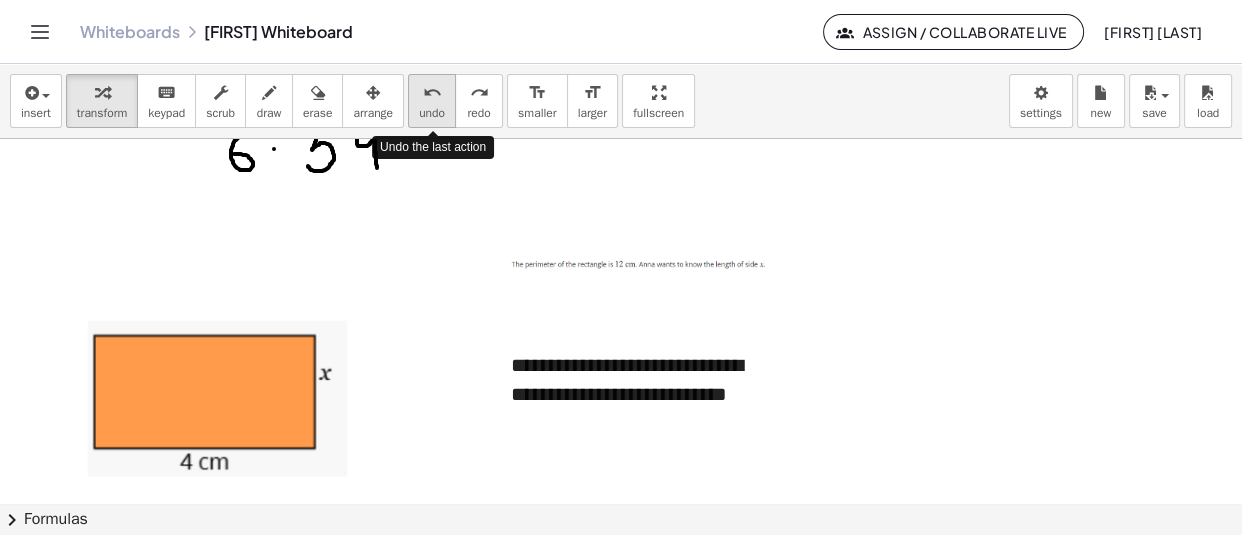 click on "undo" at bounding box center (432, 113) 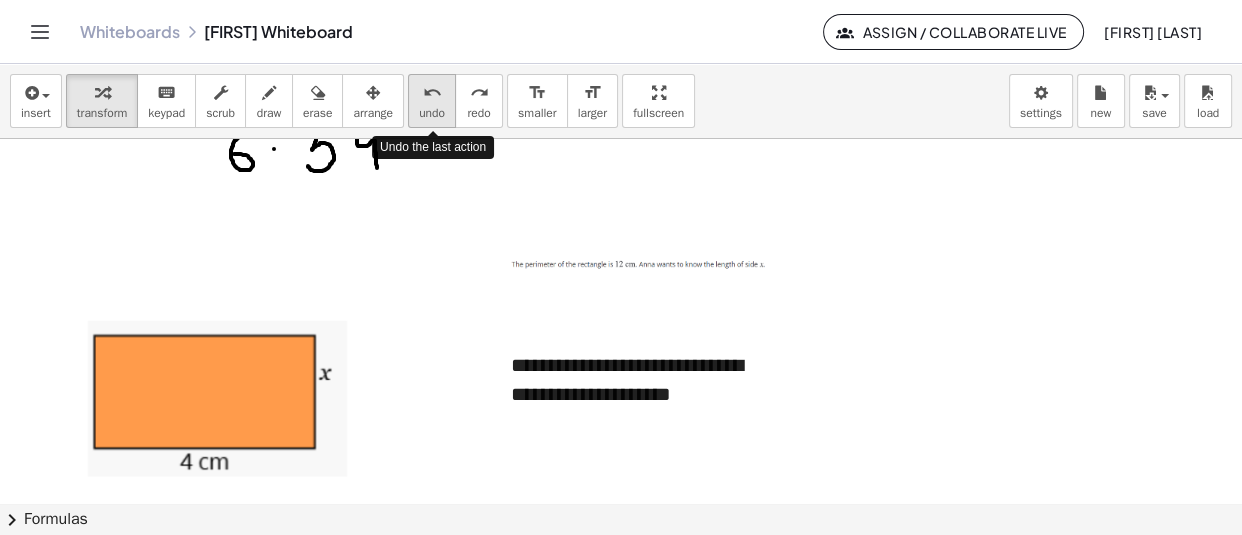 click on "undo" at bounding box center (432, 113) 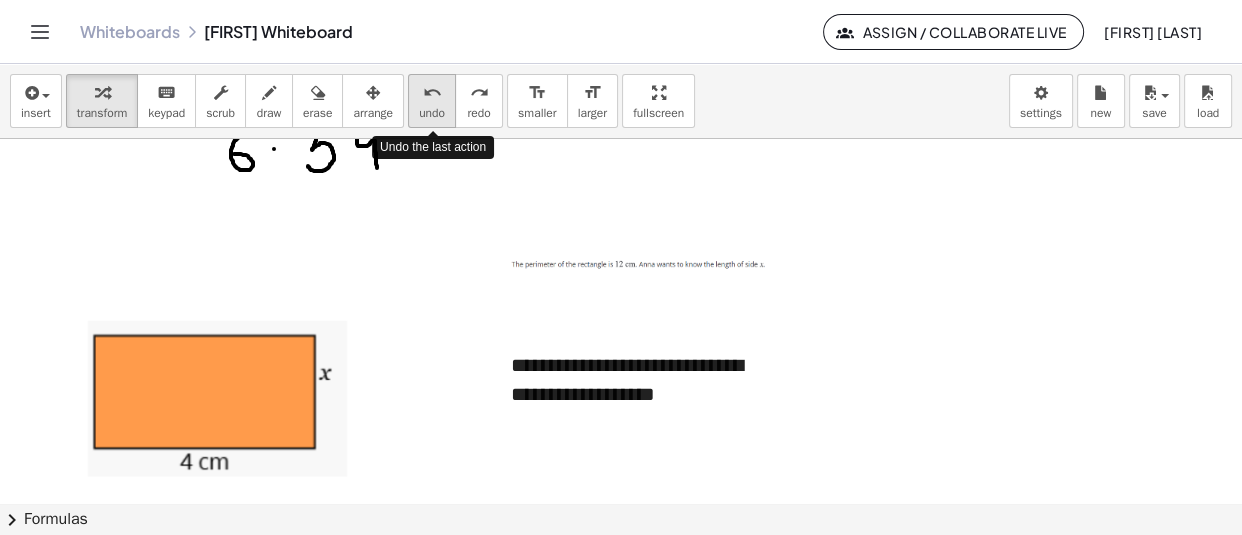 click on "undo" at bounding box center (432, 113) 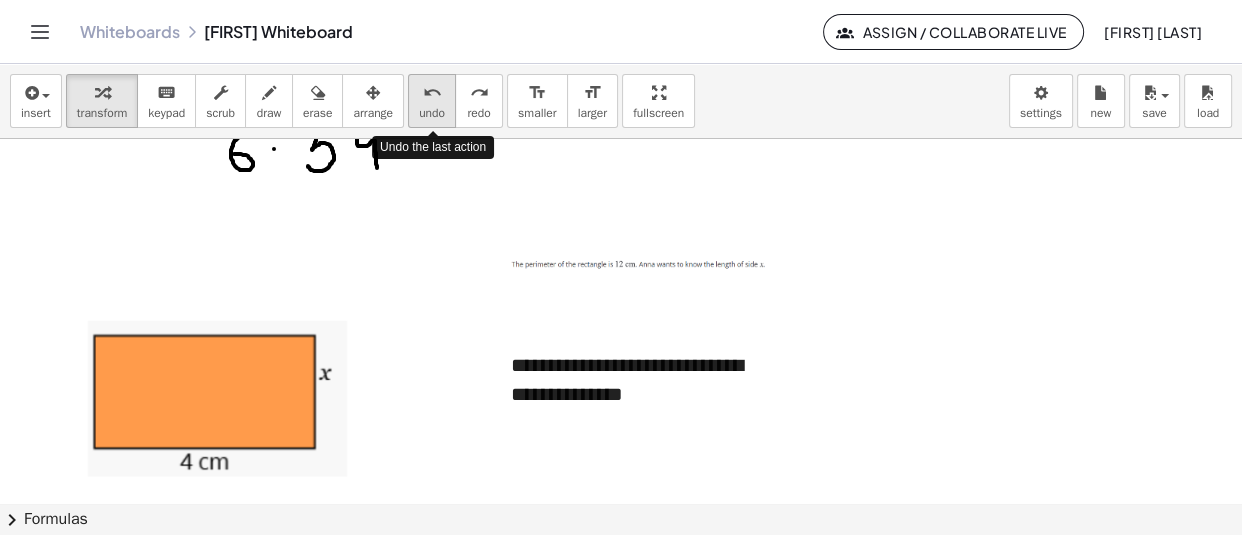 click on "undo" at bounding box center [432, 113] 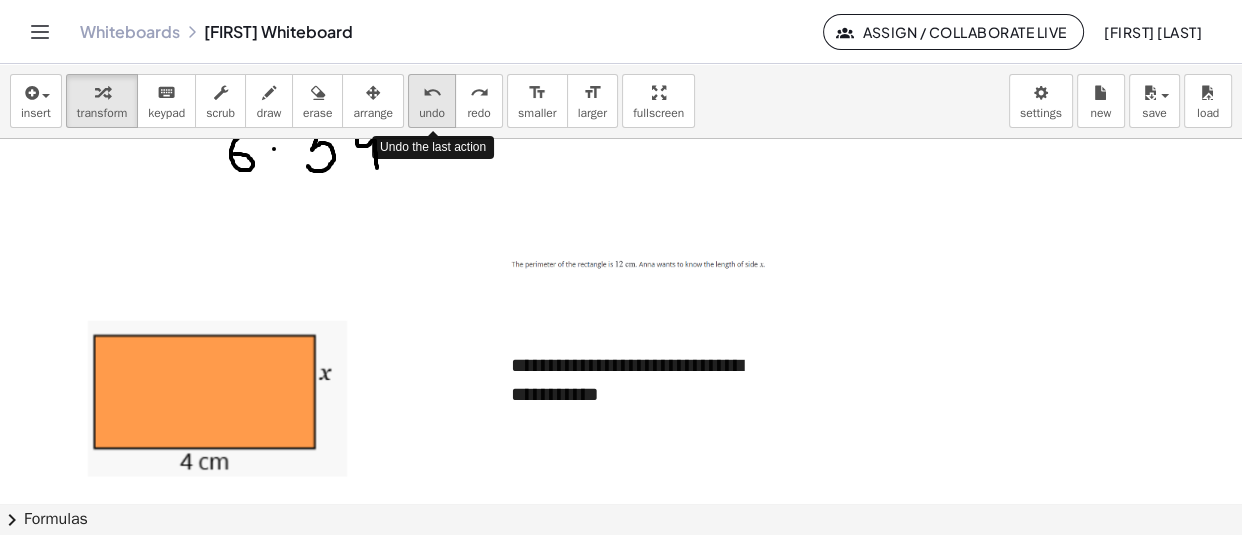 click on "undo" at bounding box center (432, 113) 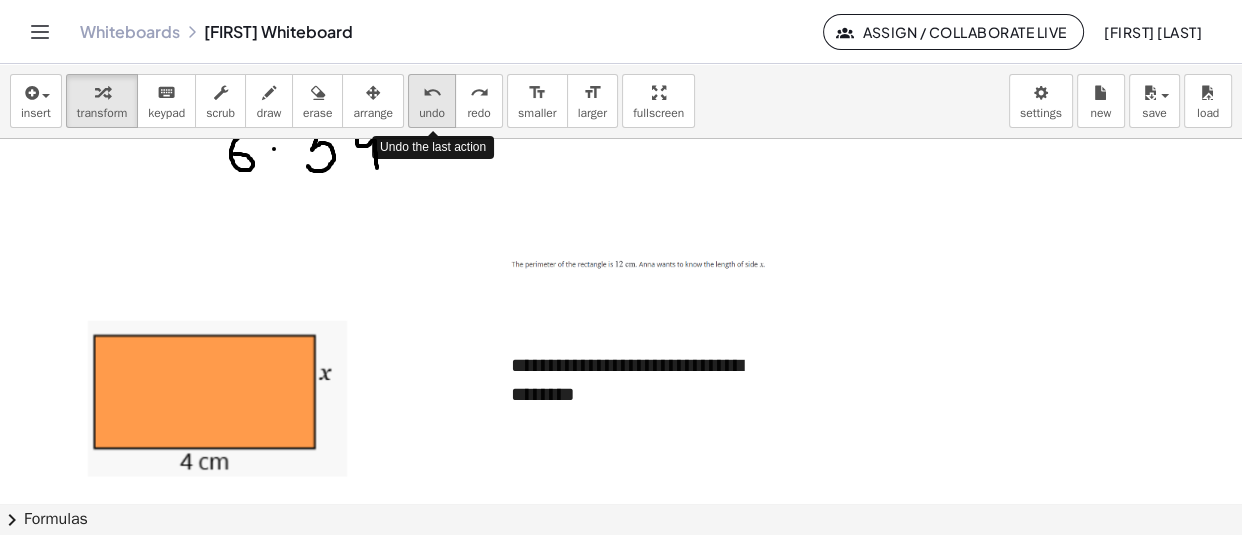 click on "undo" at bounding box center (432, 113) 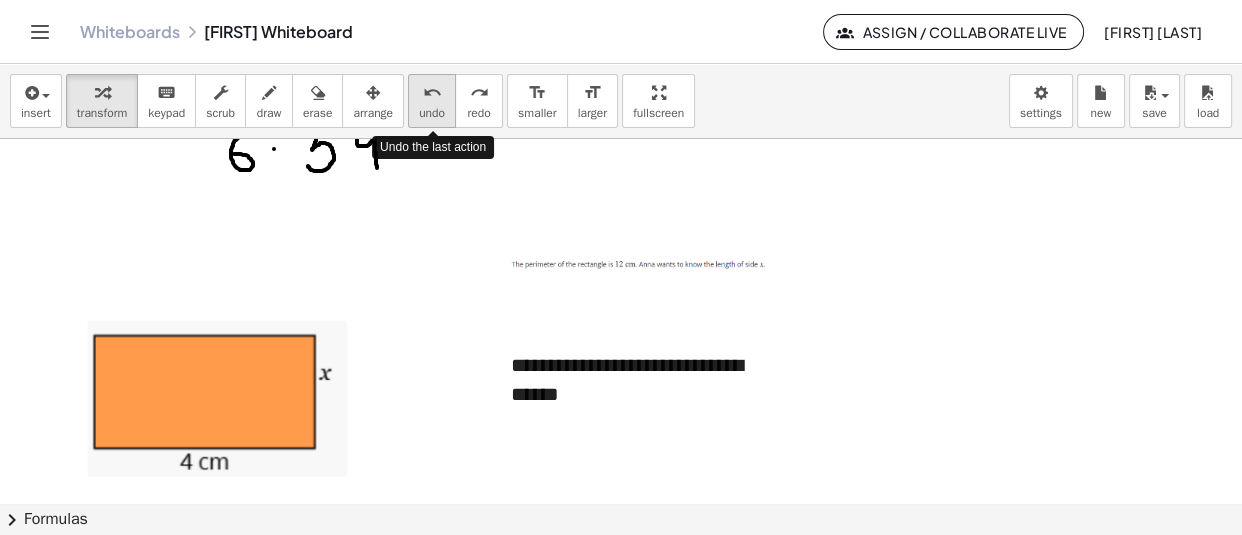 click on "undo" at bounding box center [432, 113] 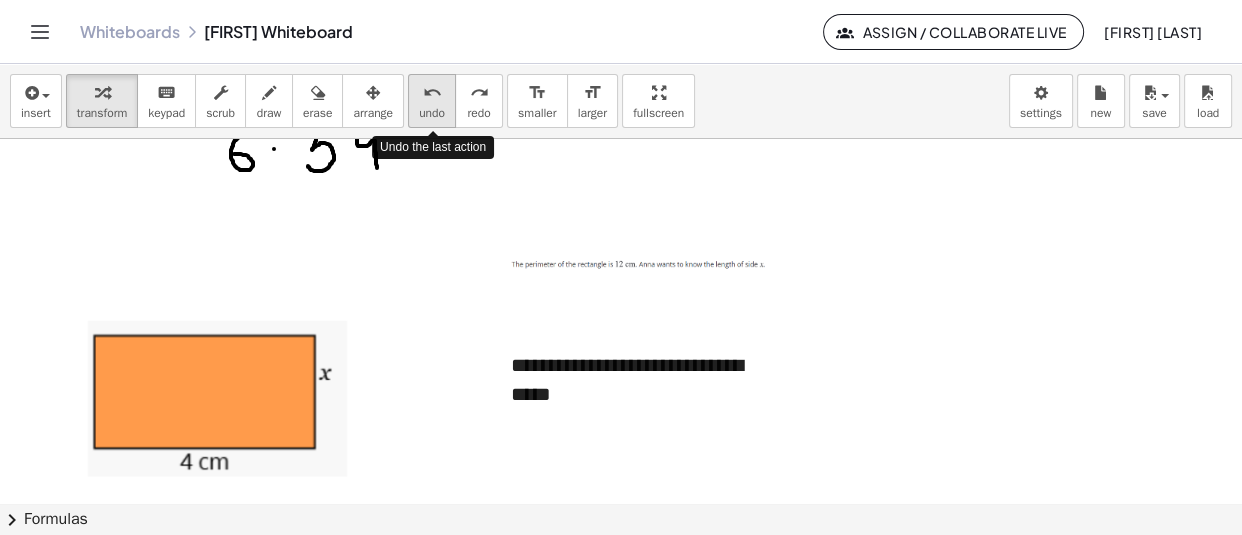 click on "undo" at bounding box center (432, 113) 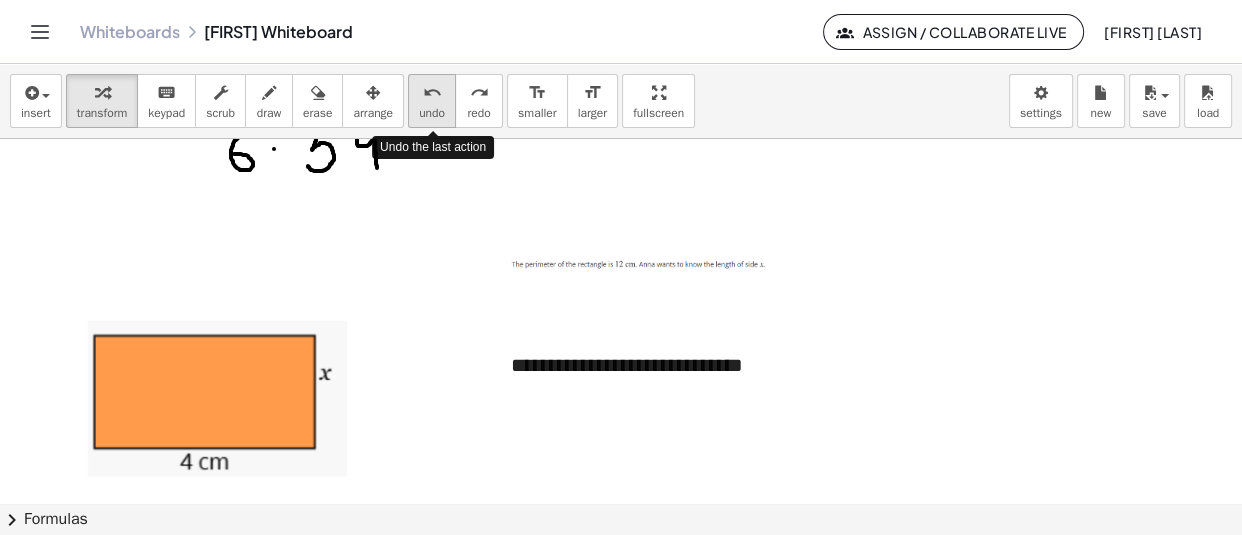 click on "undo" at bounding box center (432, 113) 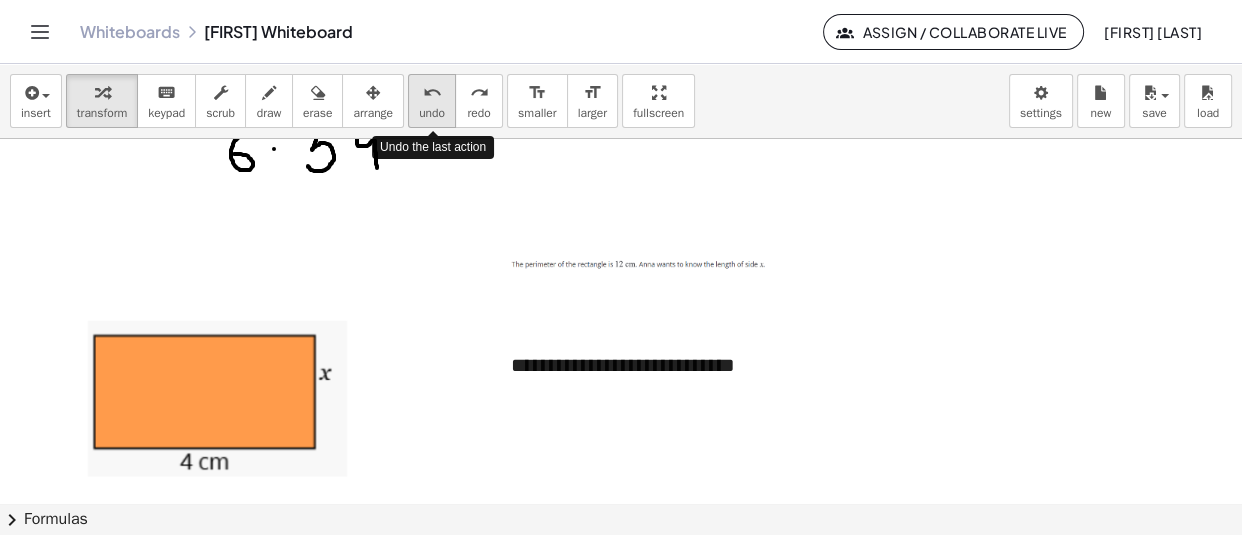 click on "undo" at bounding box center [432, 113] 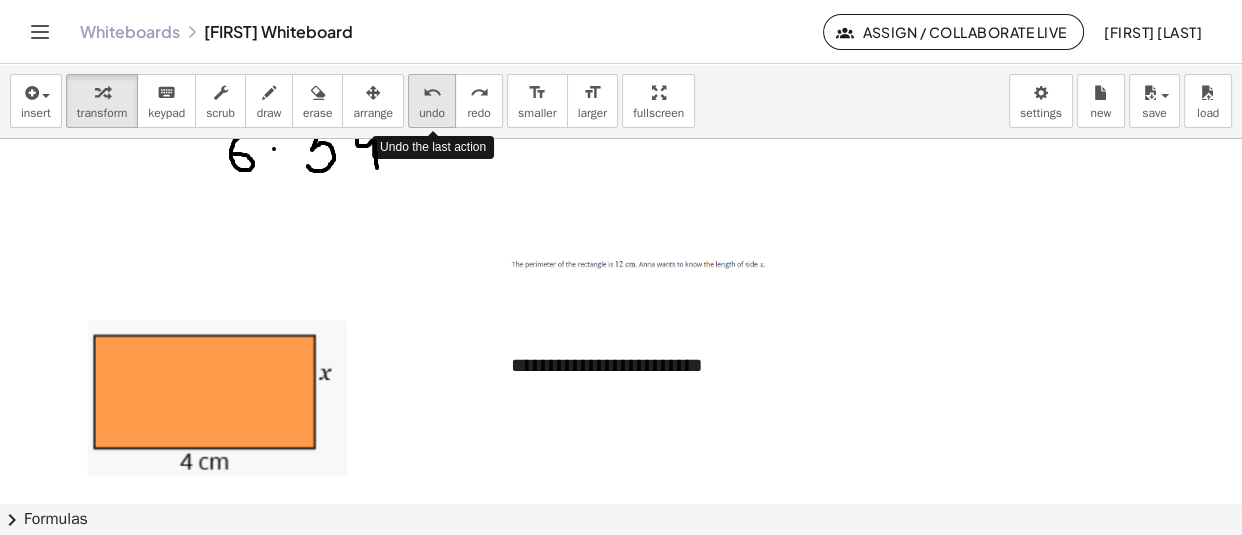 click on "undo" at bounding box center (432, 113) 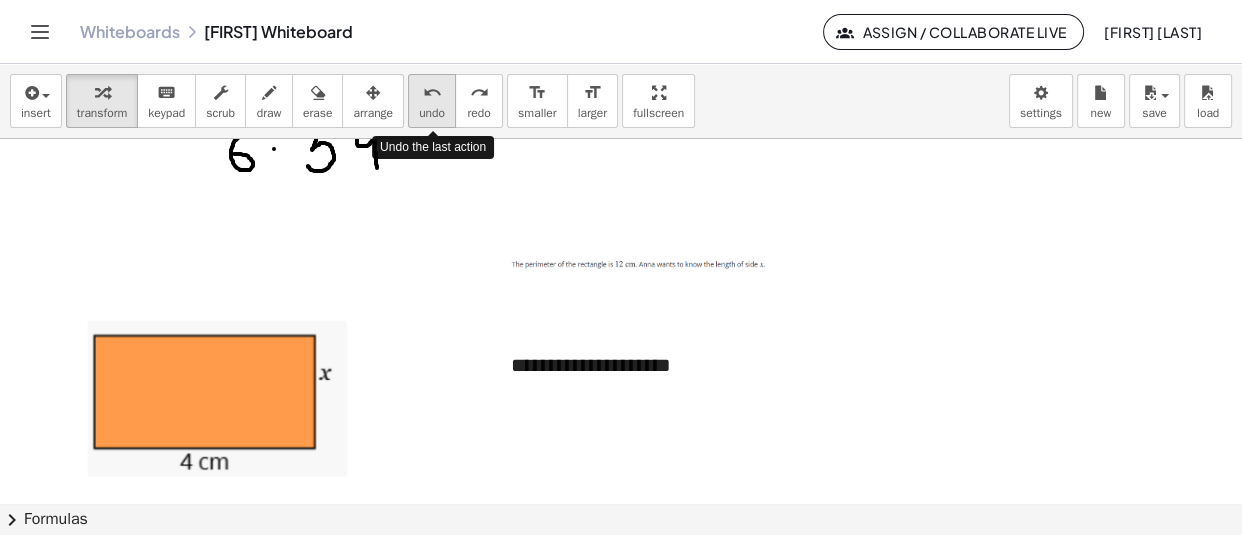 click on "undo" at bounding box center (432, 113) 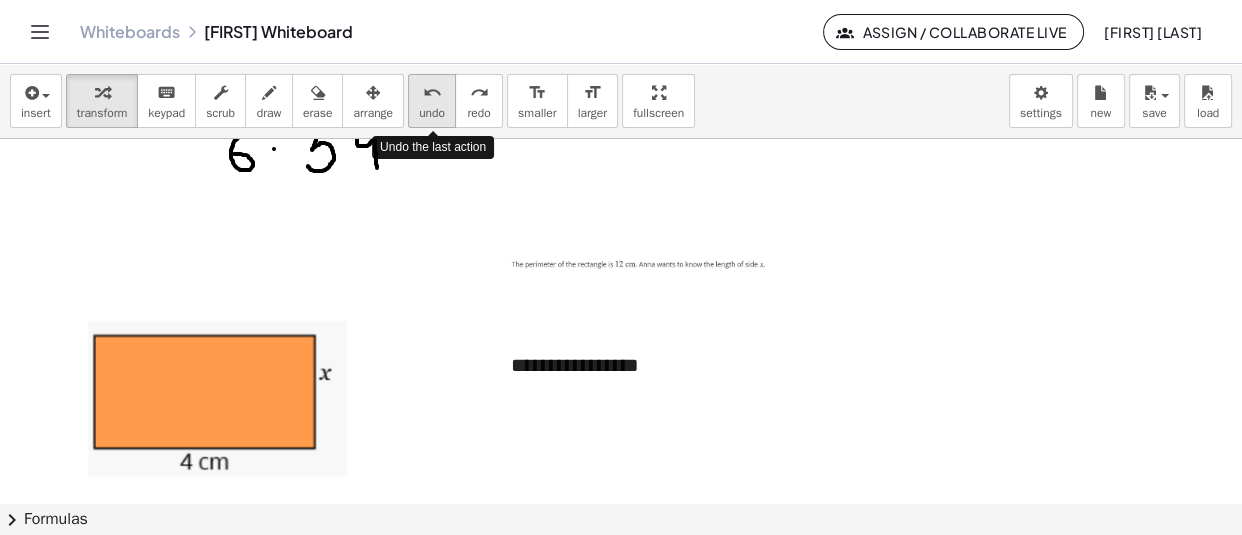 click on "undo" at bounding box center [432, 113] 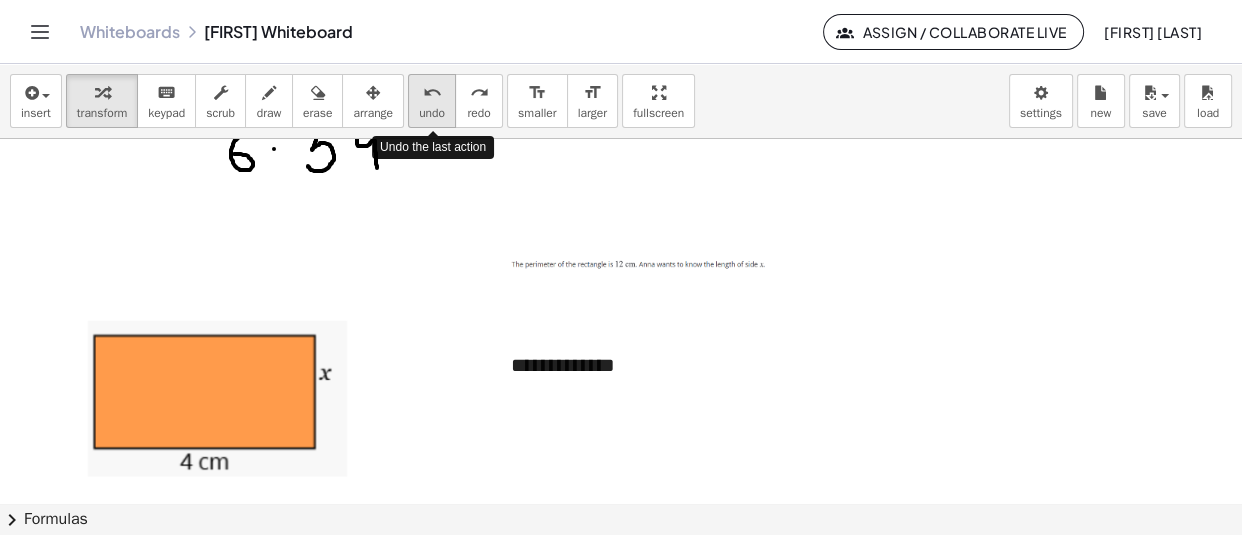 click on "undo" at bounding box center [432, 113] 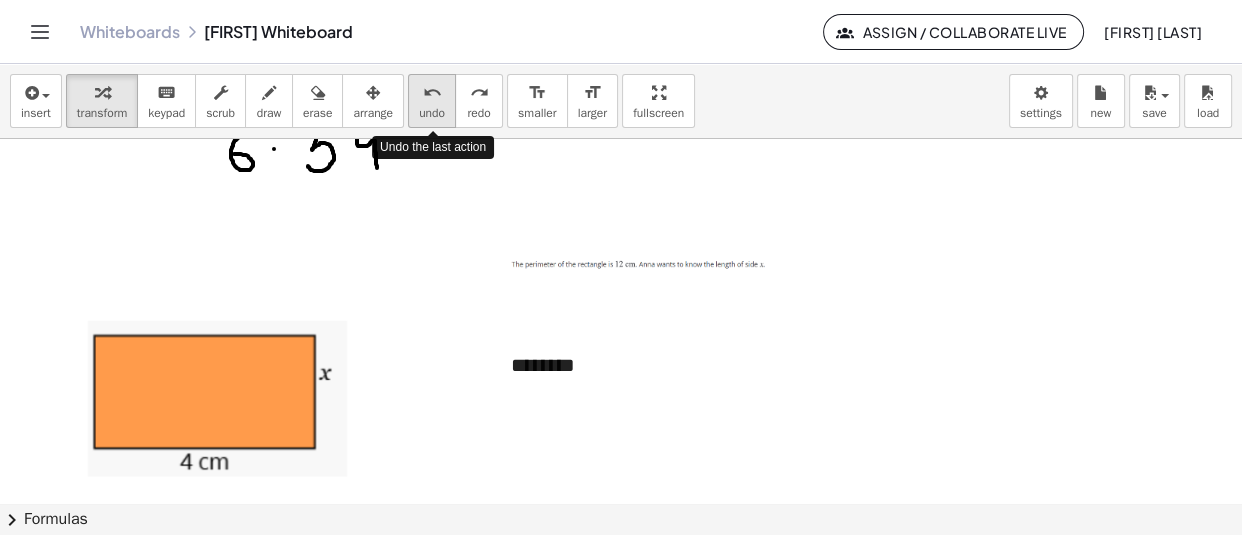 click on "undo" at bounding box center [432, 113] 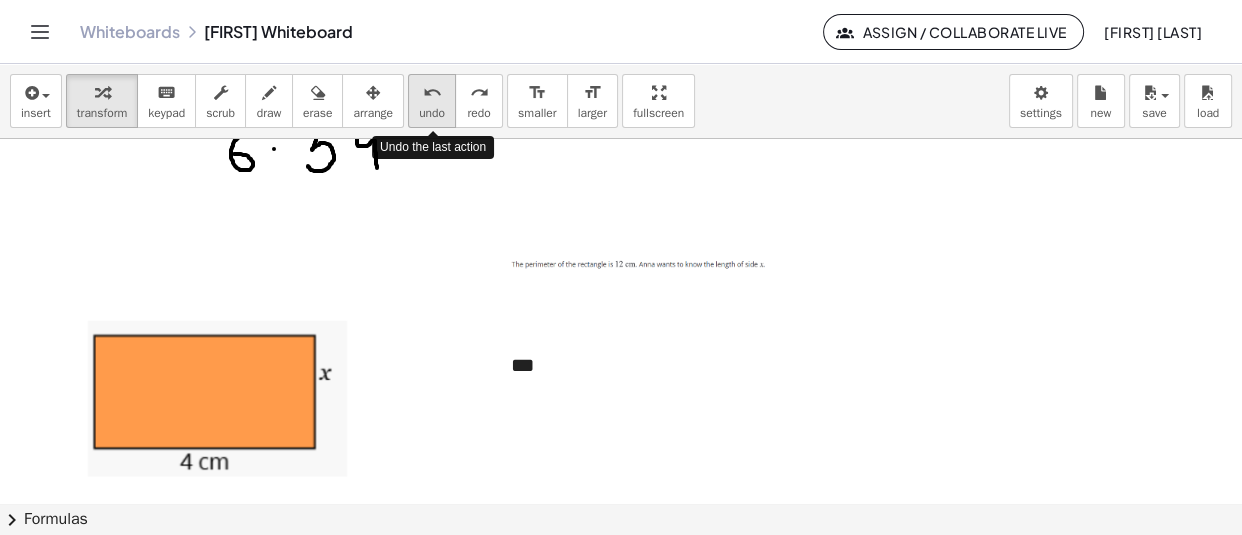 click on "undo" at bounding box center (432, 113) 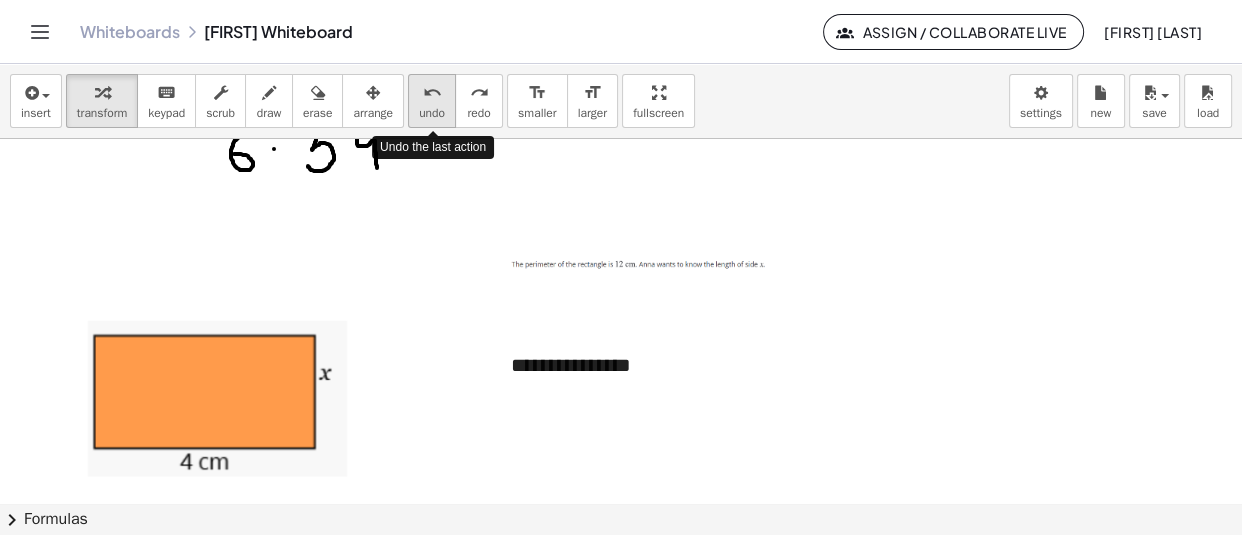 click on "undo" at bounding box center [432, 113] 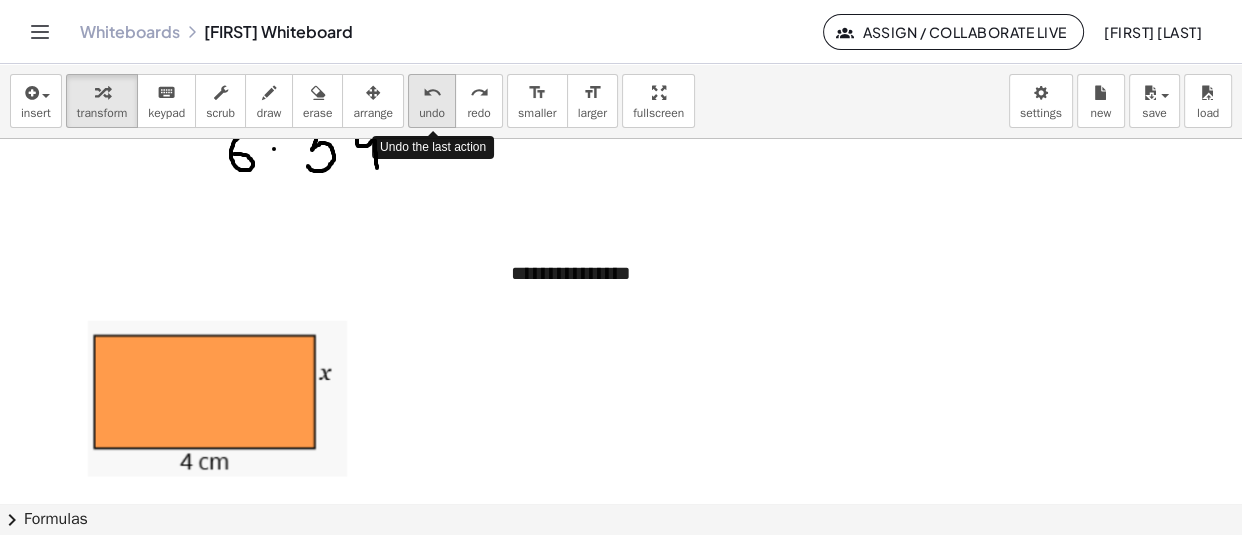 click on "undo" at bounding box center [432, 113] 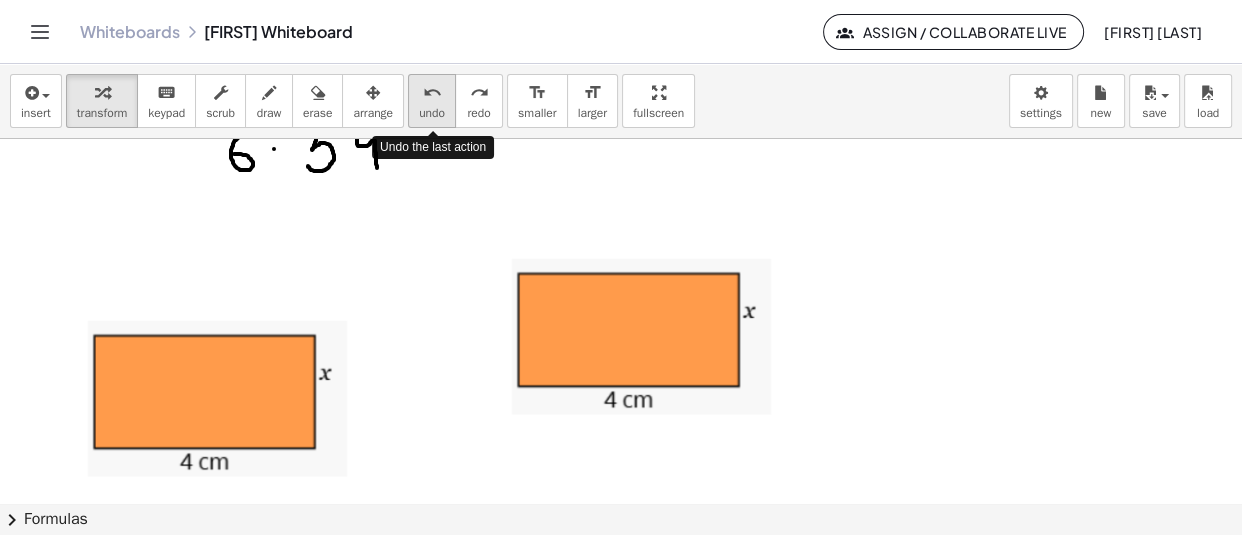 click on "undo" at bounding box center [432, 113] 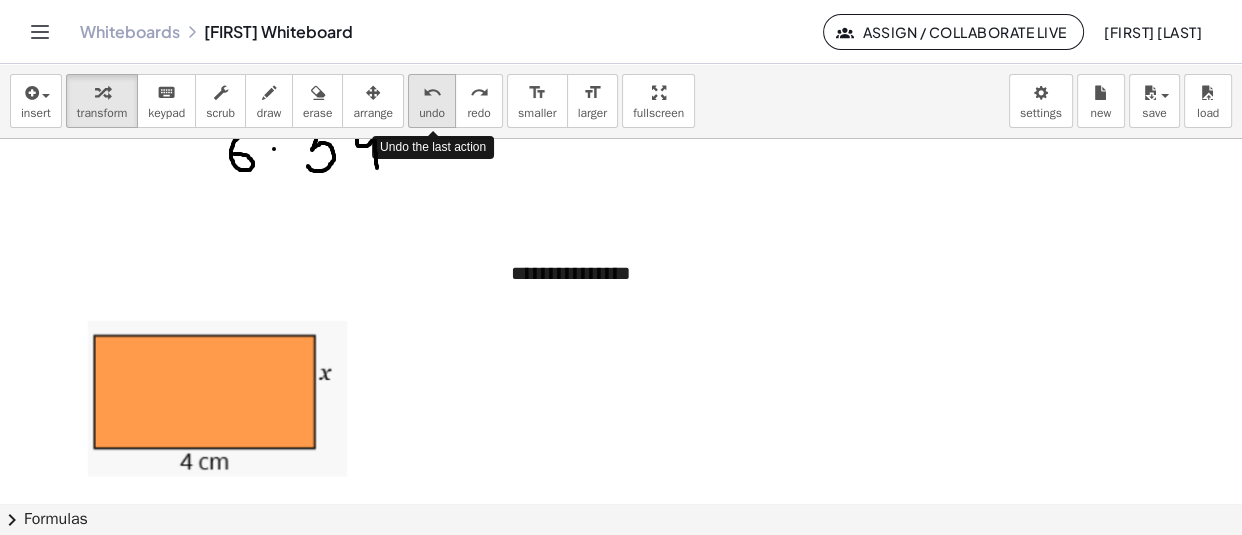click on "undo" at bounding box center [432, 113] 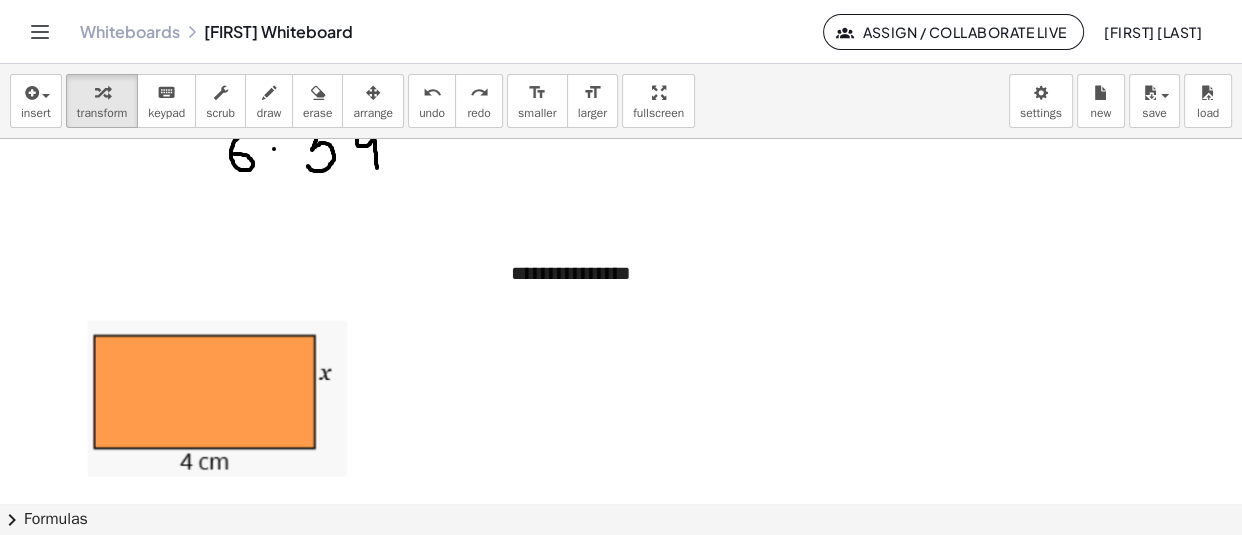 drag, startPoint x: 633, startPoint y: 270, endPoint x: 485, endPoint y: 272, distance: 148.01352 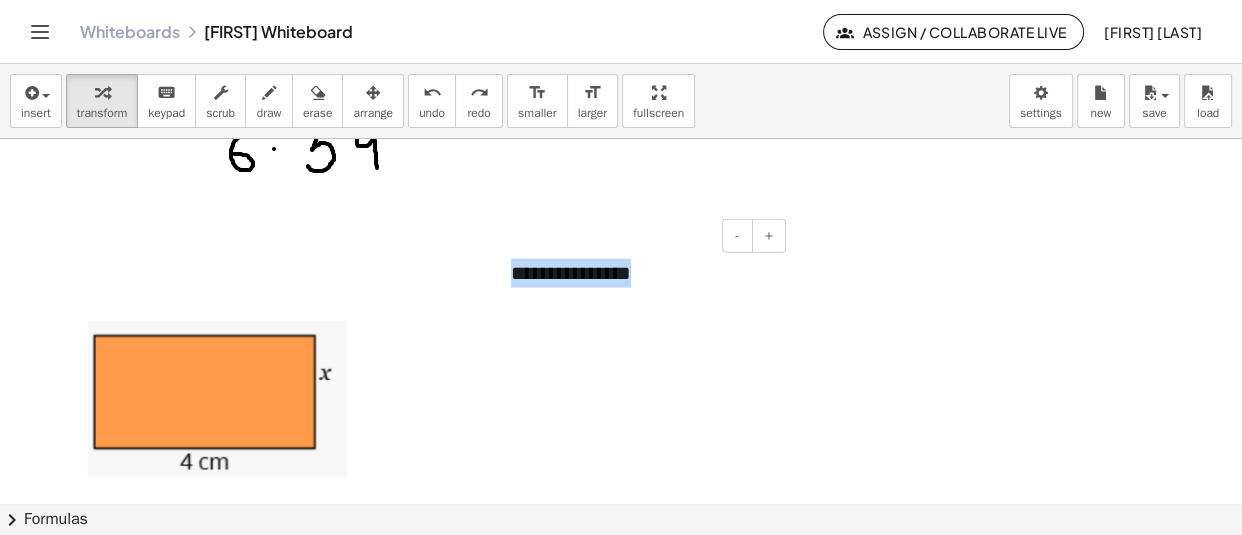 drag, startPoint x: 667, startPoint y: 273, endPoint x: 511, endPoint y: 277, distance: 156.05127 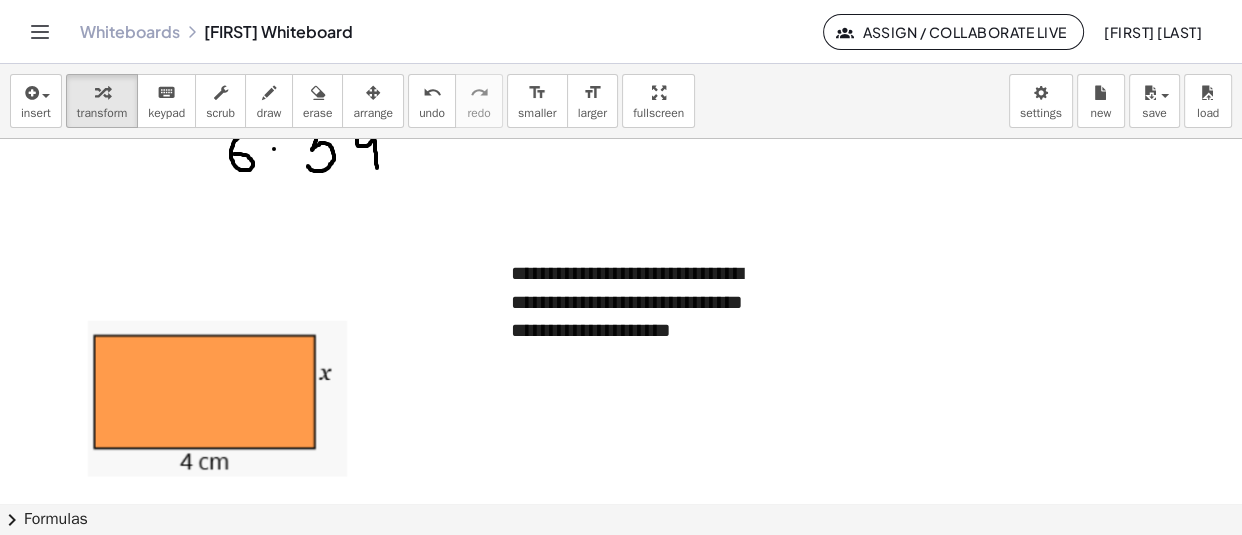 click at bounding box center (621, -5158) 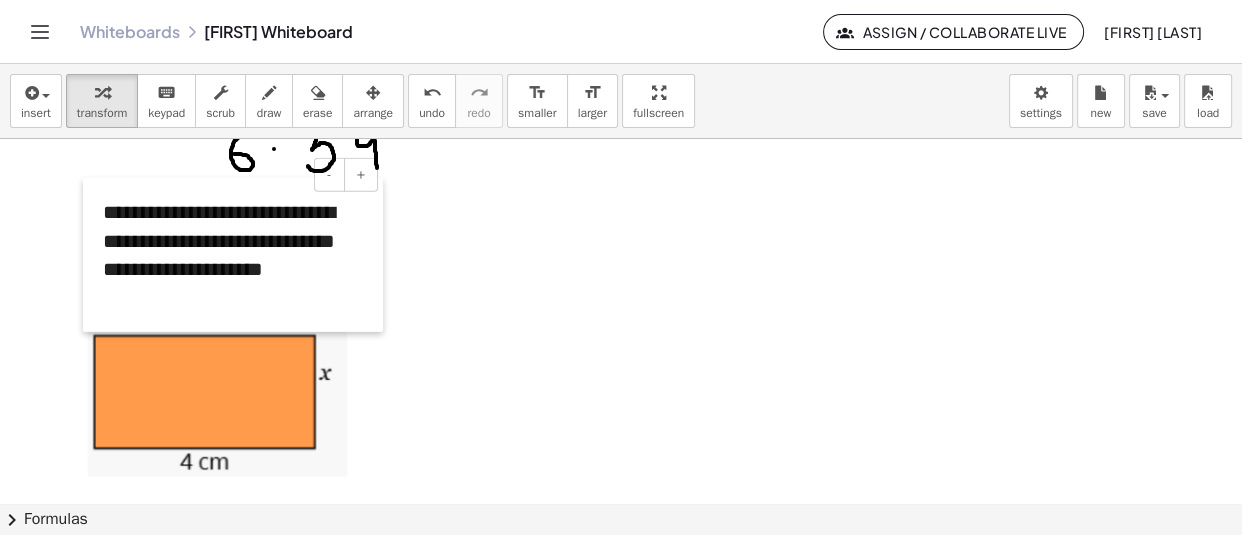 drag, startPoint x: 509, startPoint y: 316, endPoint x: 101, endPoint y: 255, distance: 412.53485 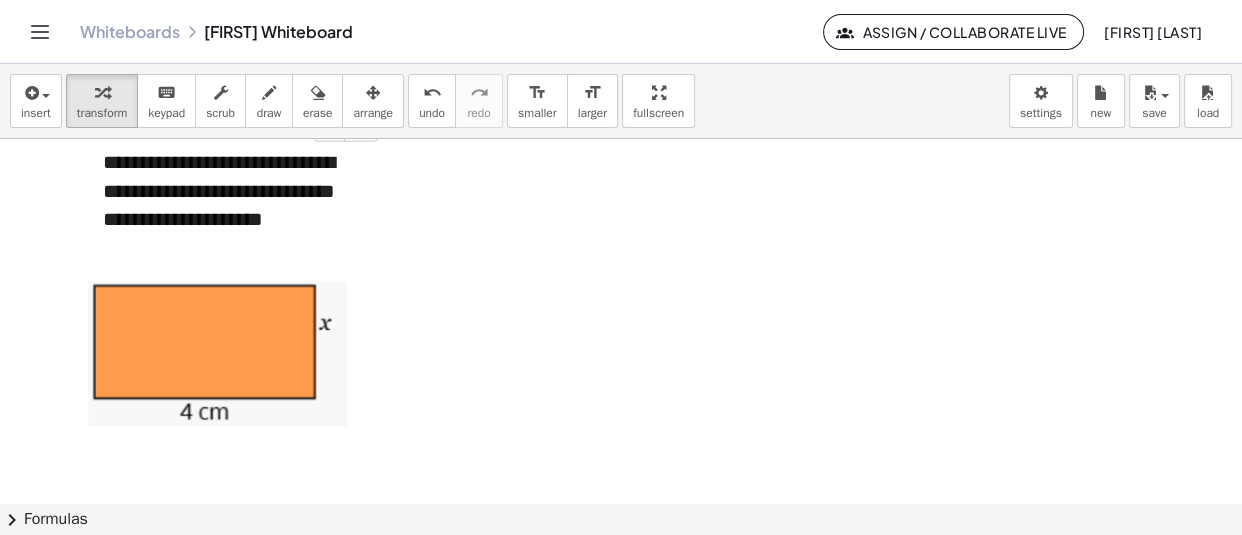 scroll, scrollTop: 11322, scrollLeft: 0, axis: vertical 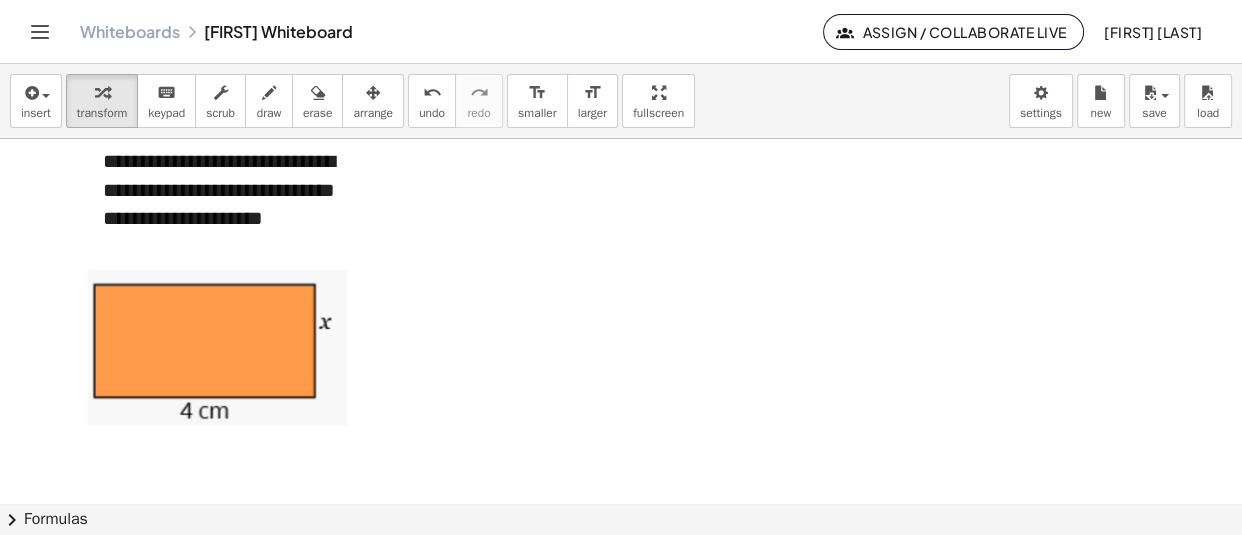 click at bounding box center (621, -5209) 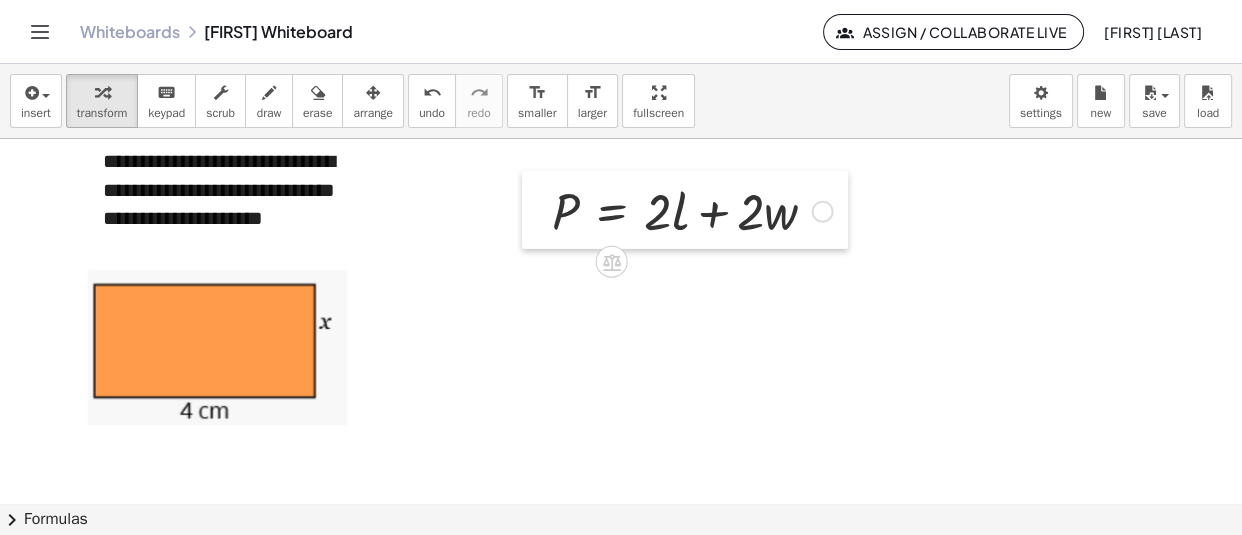drag, startPoint x: 668, startPoint y: 302, endPoint x: 520, endPoint y: 213, distance: 172.69916 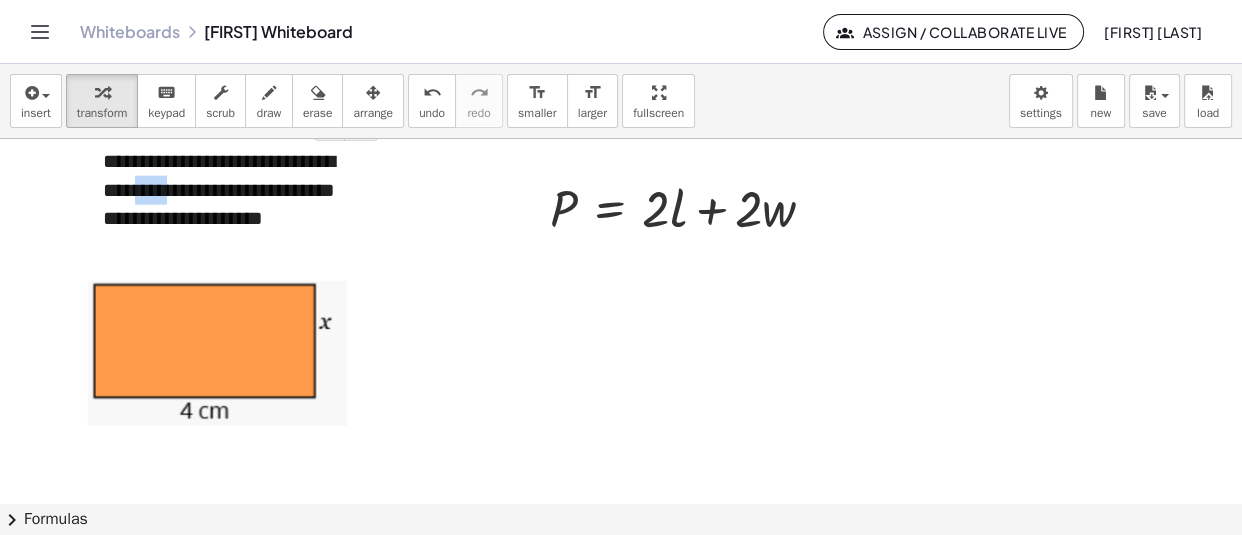 drag, startPoint x: 214, startPoint y: 187, endPoint x: 256, endPoint y: 186, distance: 42.0119 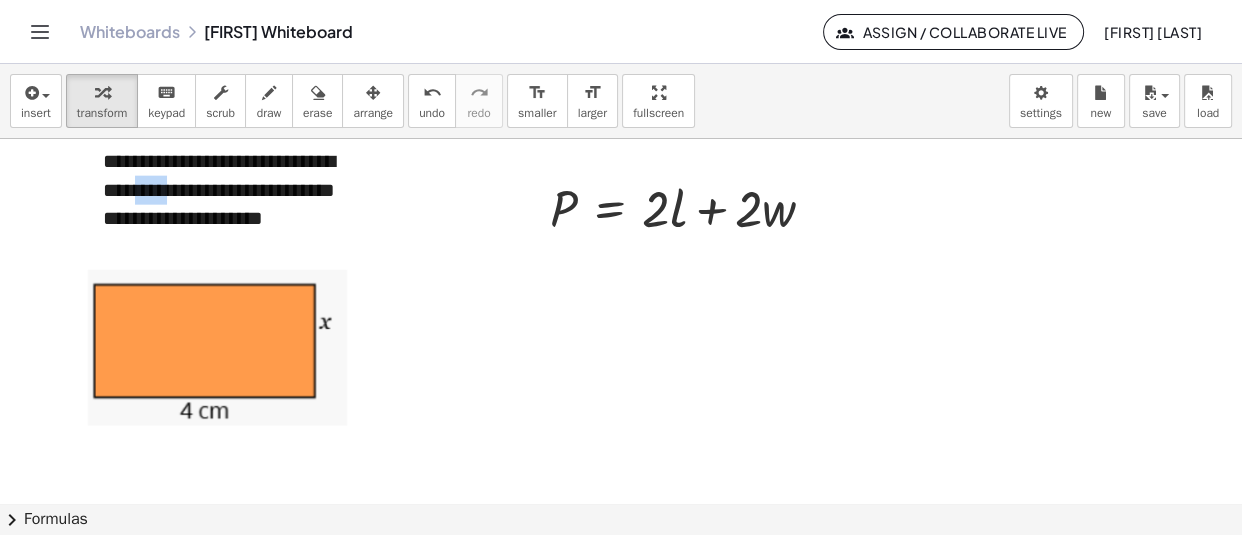 click at bounding box center (621, -5209) 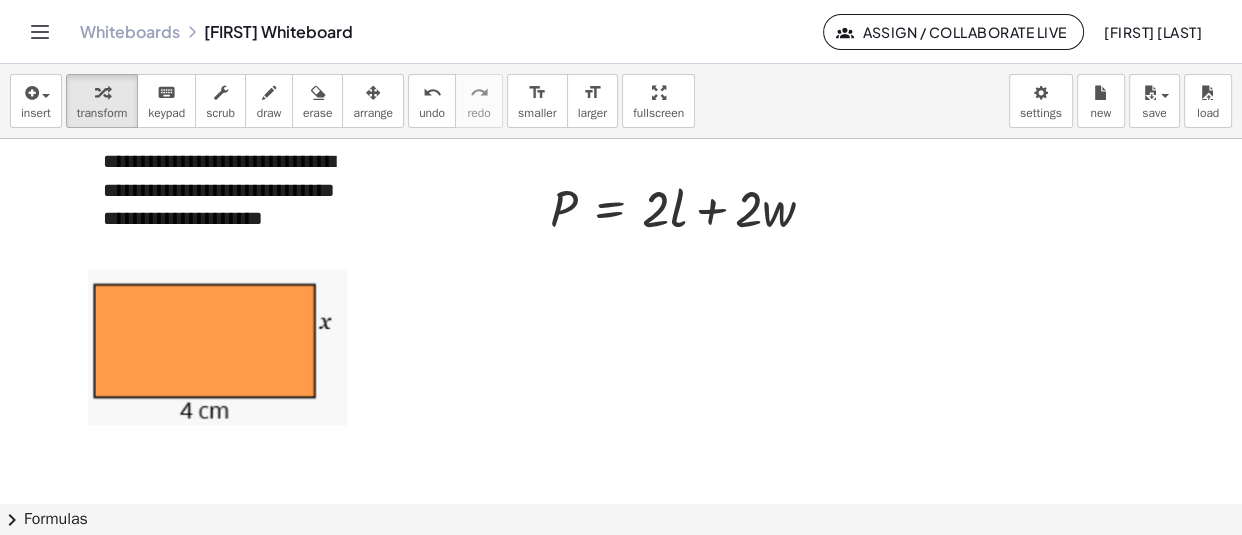 click at bounding box center (621, -5209) 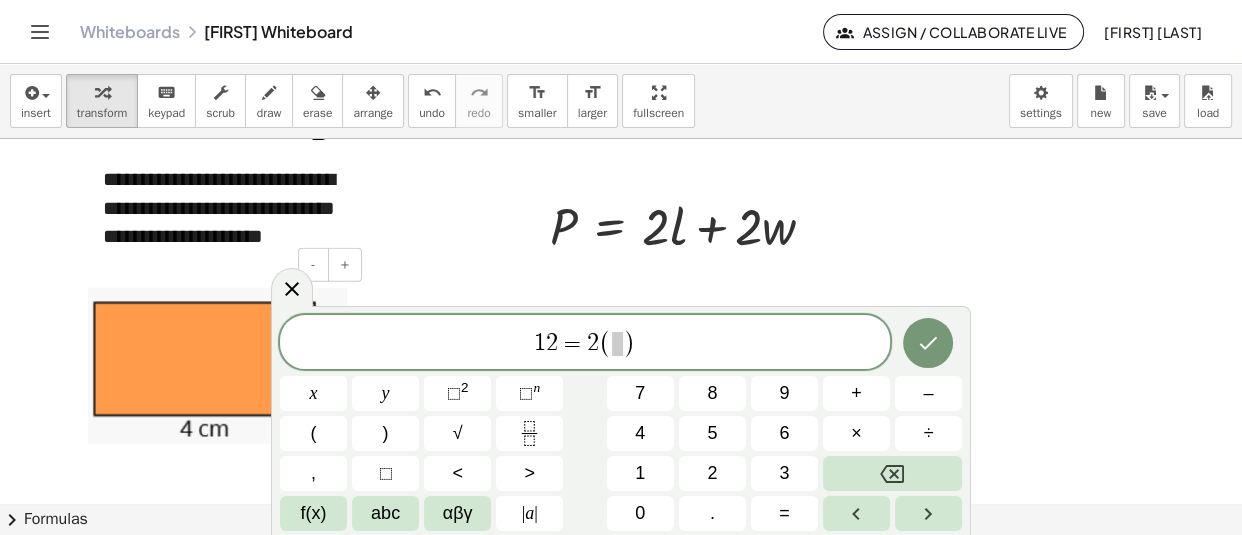 scroll, scrollTop: 11303, scrollLeft: 0, axis: vertical 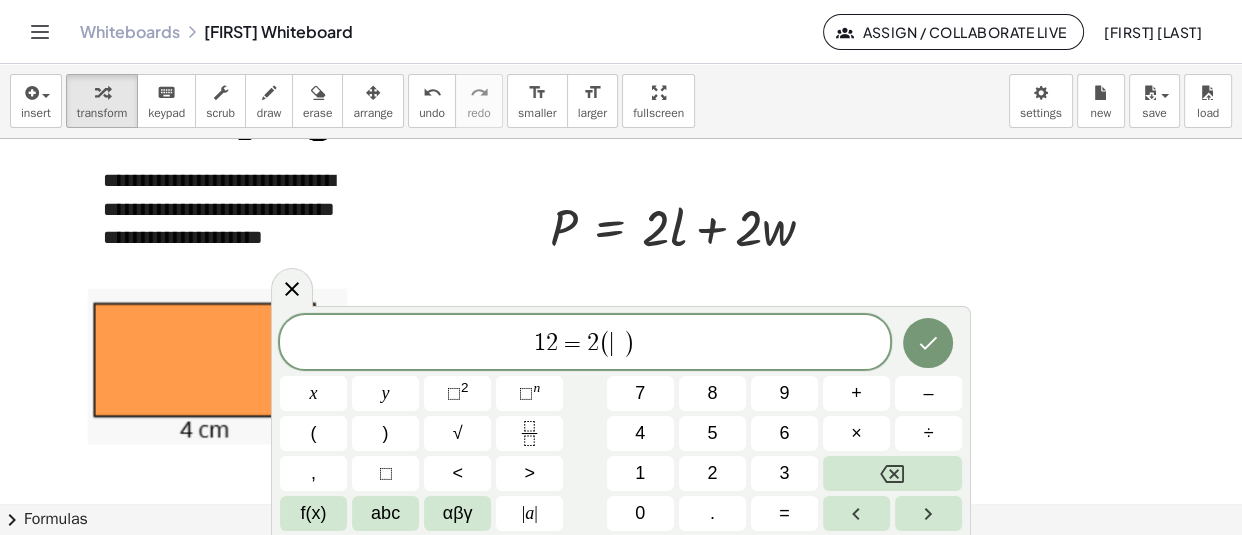 click on "​" at bounding box center [617, 344] 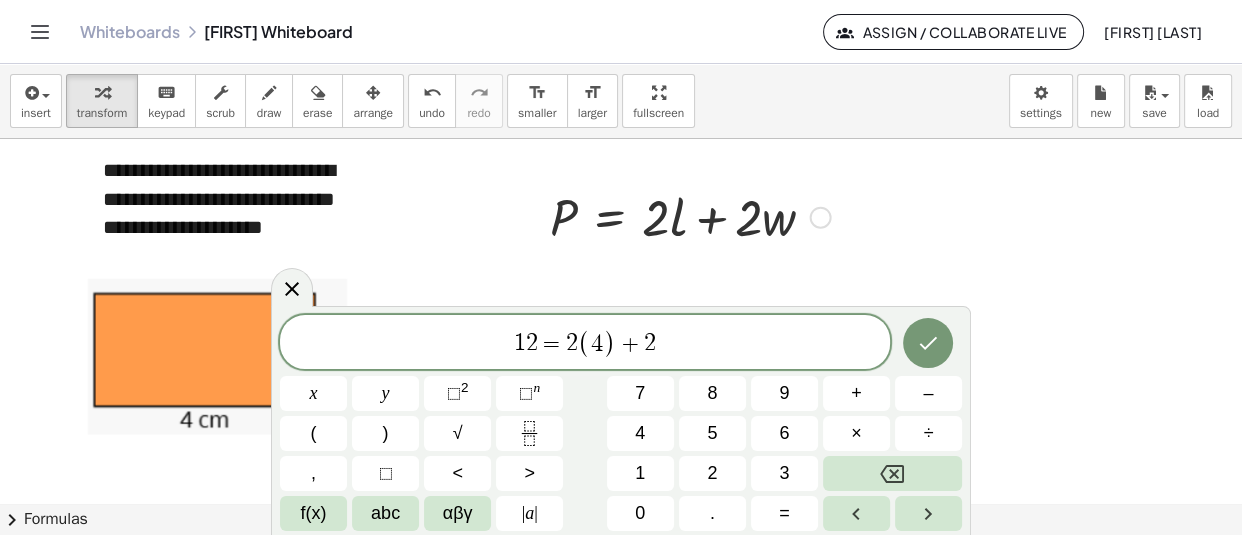 scroll, scrollTop: 11314, scrollLeft: 0, axis: vertical 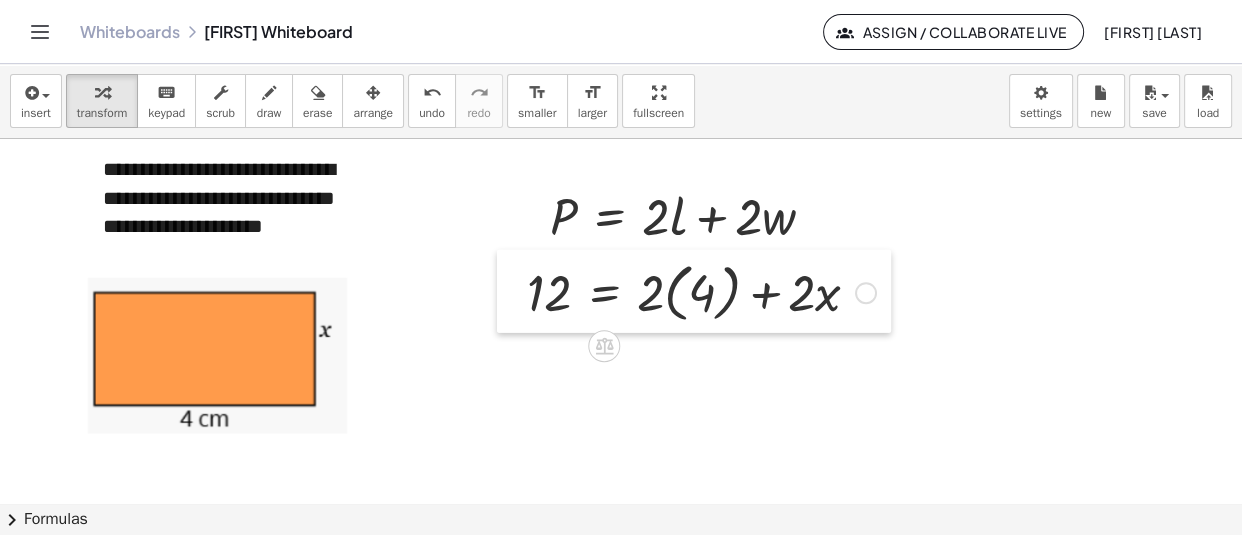 drag, startPoint x: 630, startPoint y: 468, endPoint x: 514, endPoint y: 307, distance: 198.43639 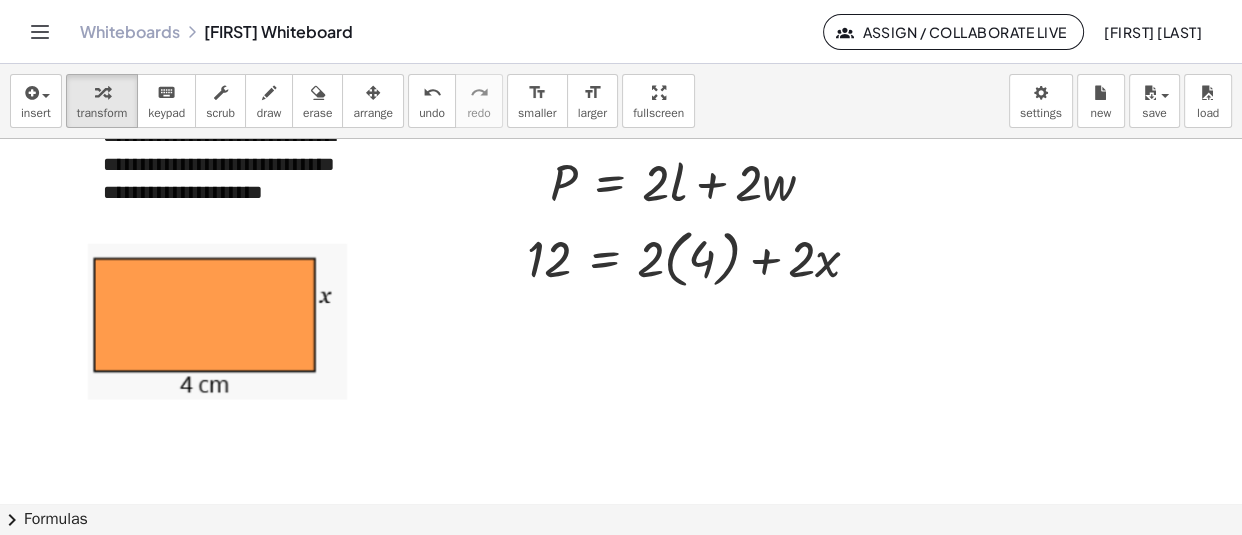 scroll, scrollTop: 11349, scrollLeft: 0, axis: vertical 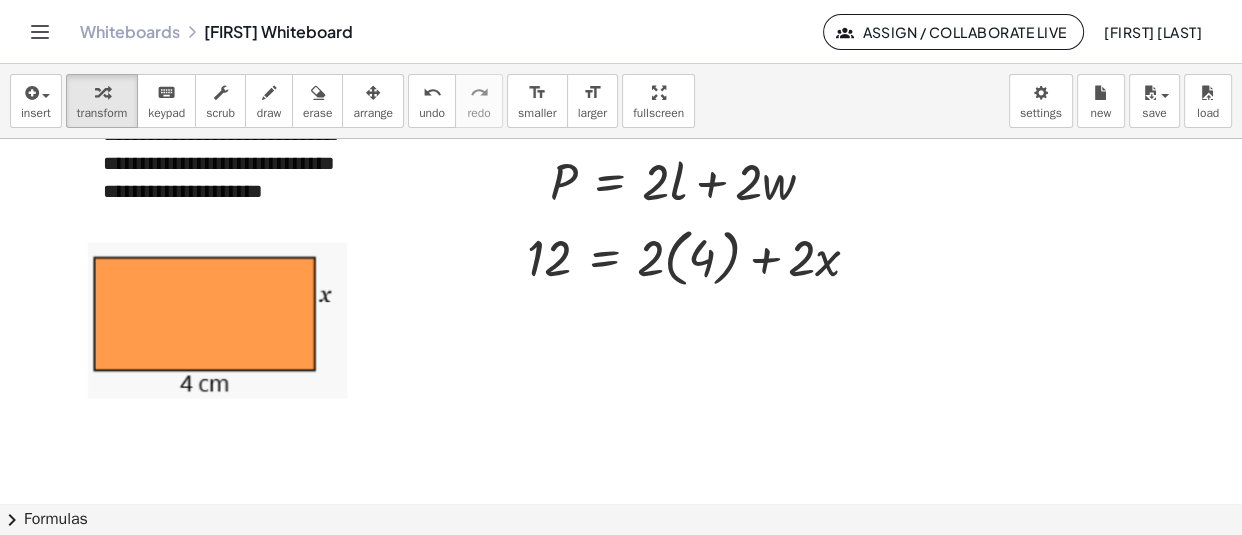 click at bounding box center [621, -5236] 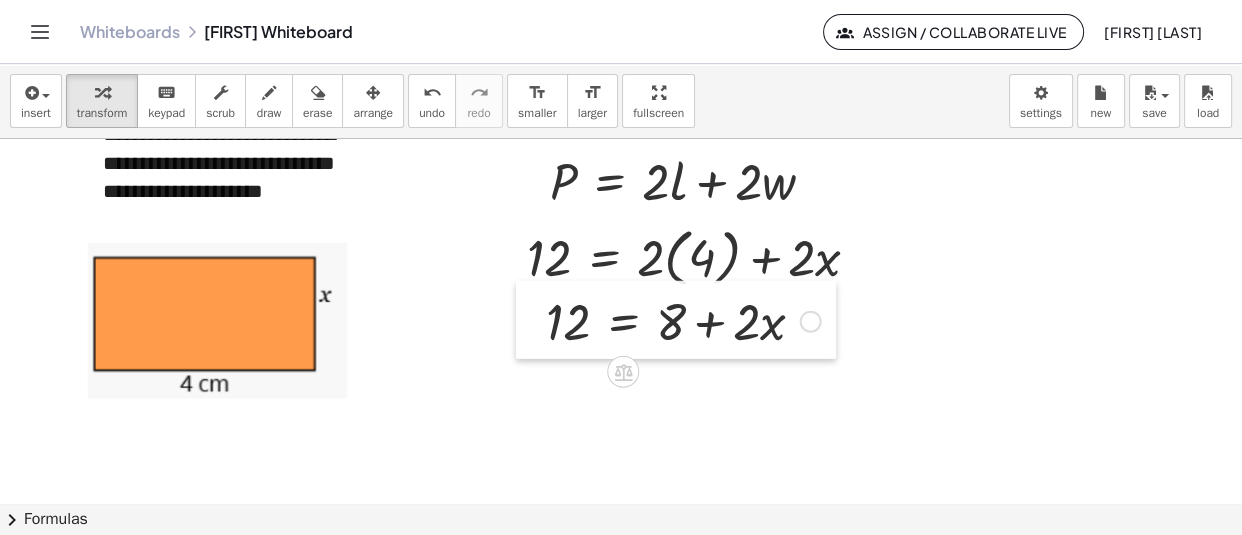 drag, startPoint x: 679, startPoint y: 387, endPoint x: 531, endPoint y: 330, distance: 158.59697 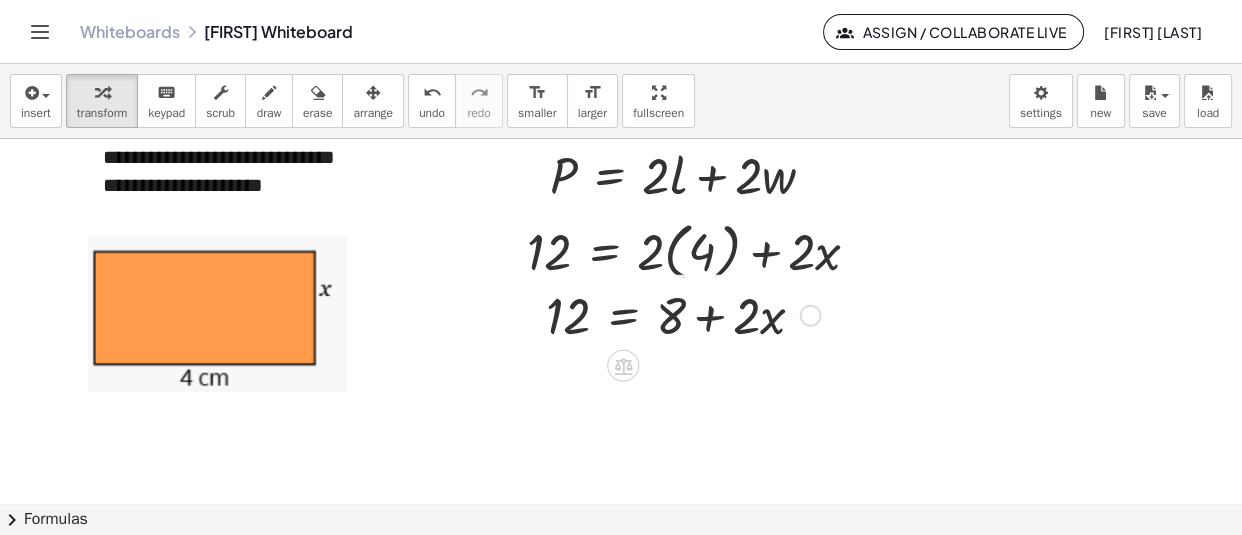 scroll, scrollTop: 11358, scrollLeft: 0, axis: vertical 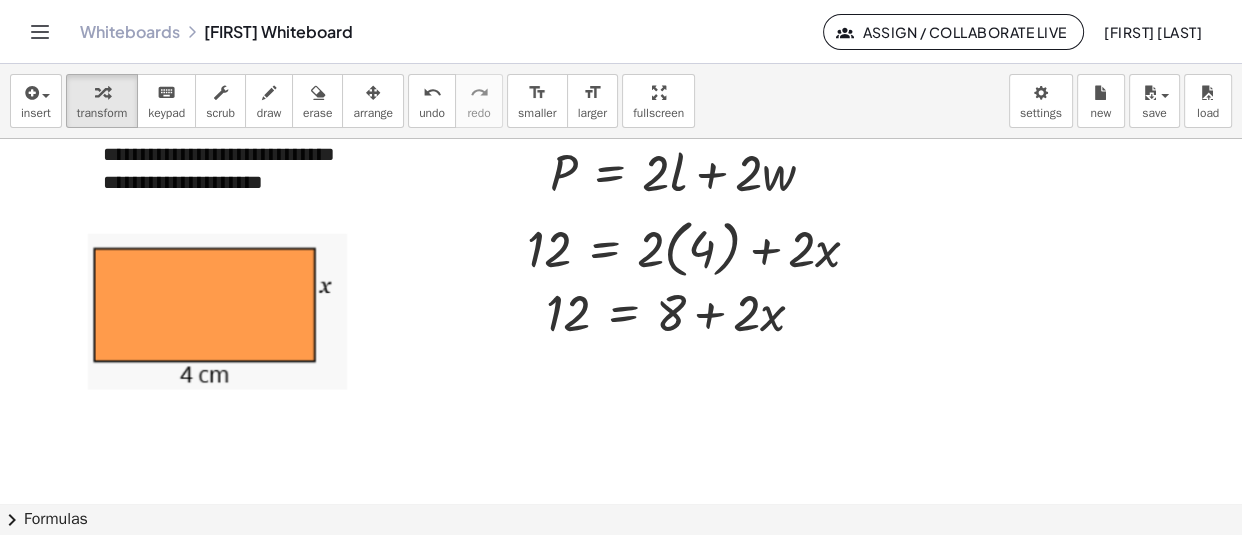 click at bounding box center (621, -5245) 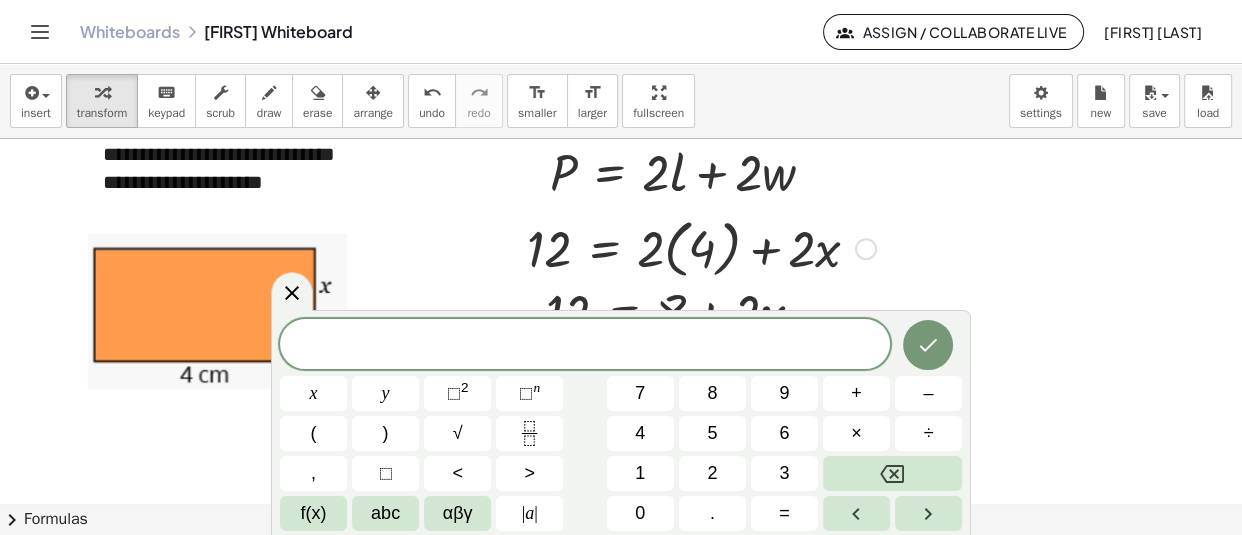 scroll, scrollTop: 11416, scrollLeft: 0, axis: vertical 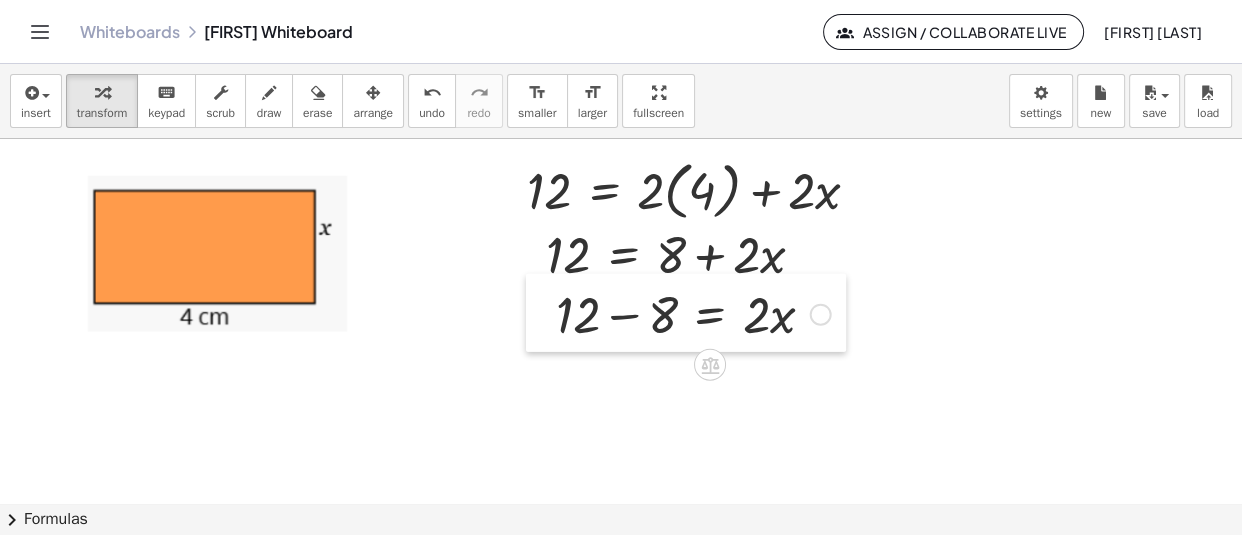 drag, startPoint x: 700, startPoint y: 392, endPoint x: 546, endPoint y: 319, distance: 170.42593 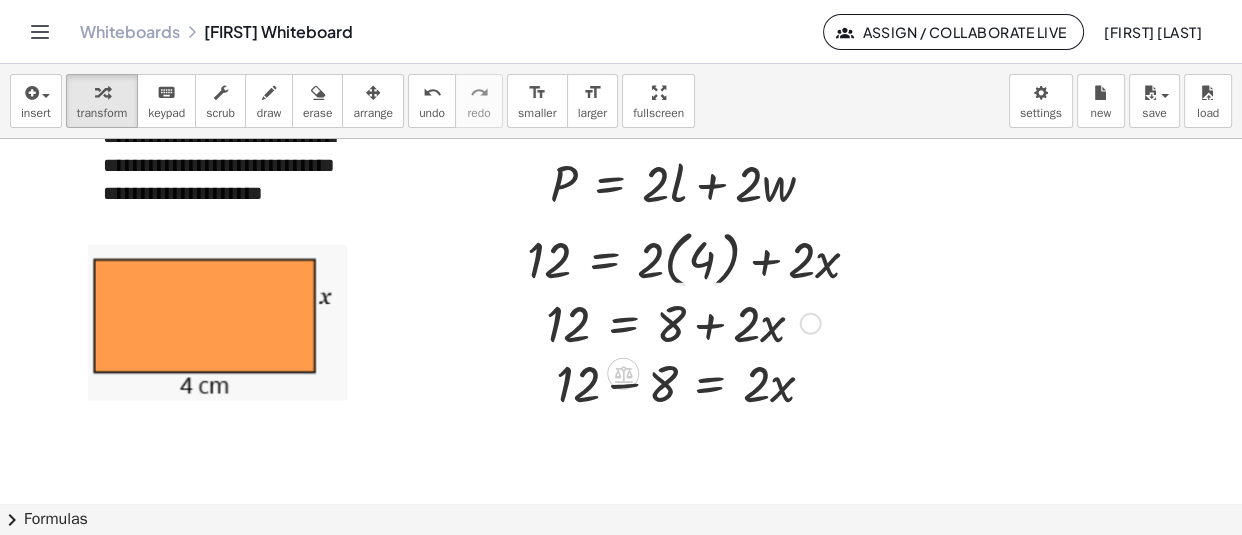 scroll, scrollTop: 11321, scrollLeft: 0, axis: vertical 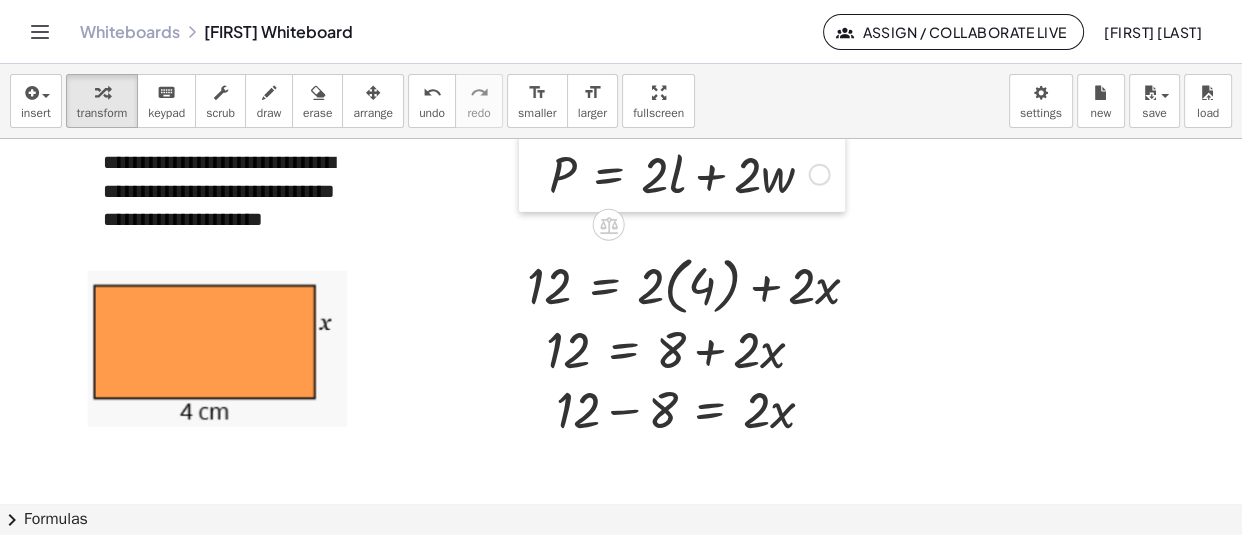 drag, startPoint x: 541, startPoint y: 210, endPoint x: 540, endPoint y: 175, distance: 35.014282 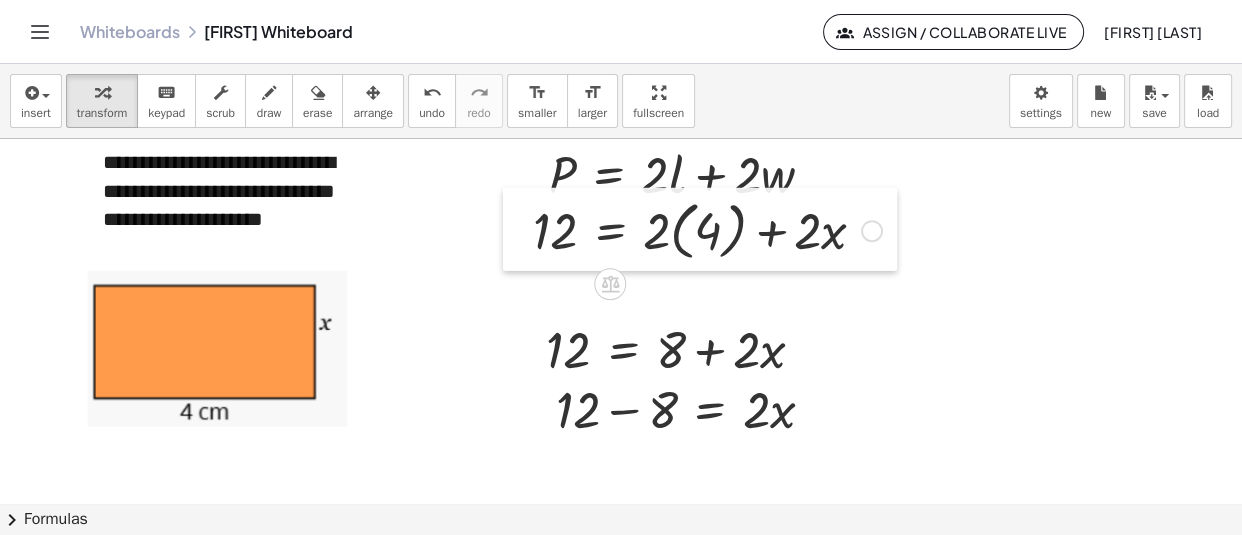 drag, startPoint x: 512, startPoint y: 300, endPoint x: 518, endPoint y: 245, distance: 55.326305 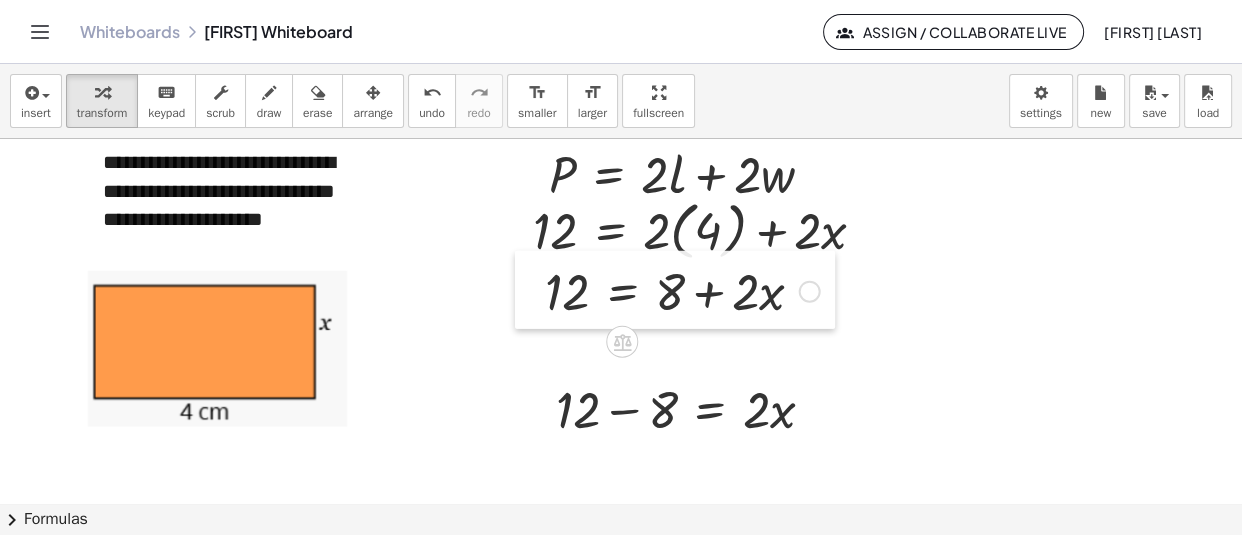 drag, startPoint x: 536, startPoint y: 354, endPoint x: 535, endPoint y: 296, distance: 58.00862 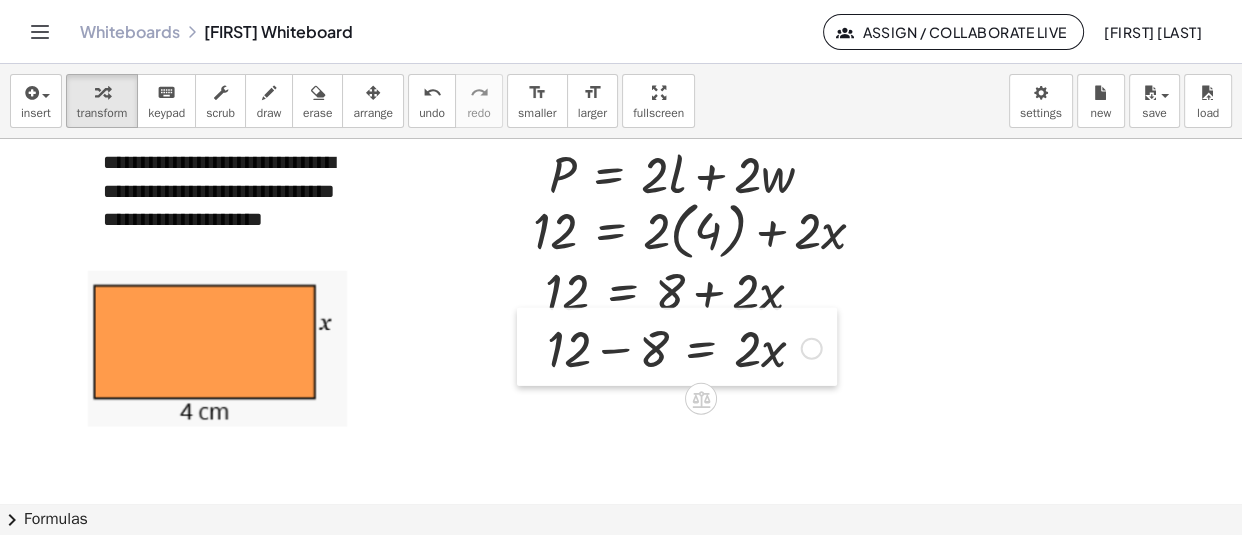 drag, startPoint x: 541, startPoint y: 411, endPoint x: 532, endPoint y: 350, distance: 61.66036 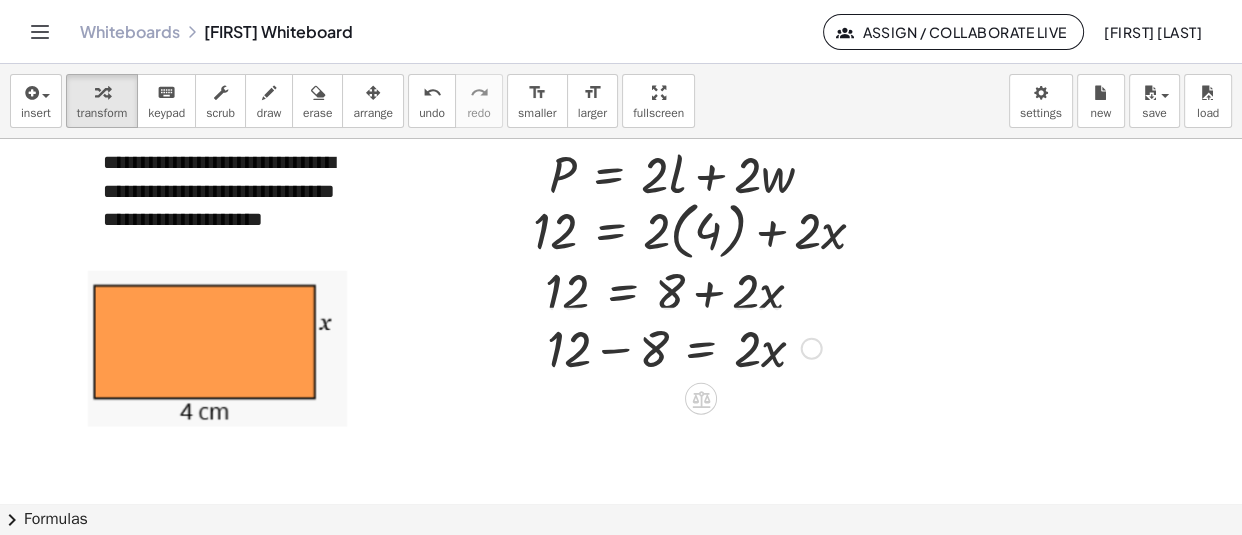 scroll, scrollTop: 11338, scrollLeft: 0, axis: vertical 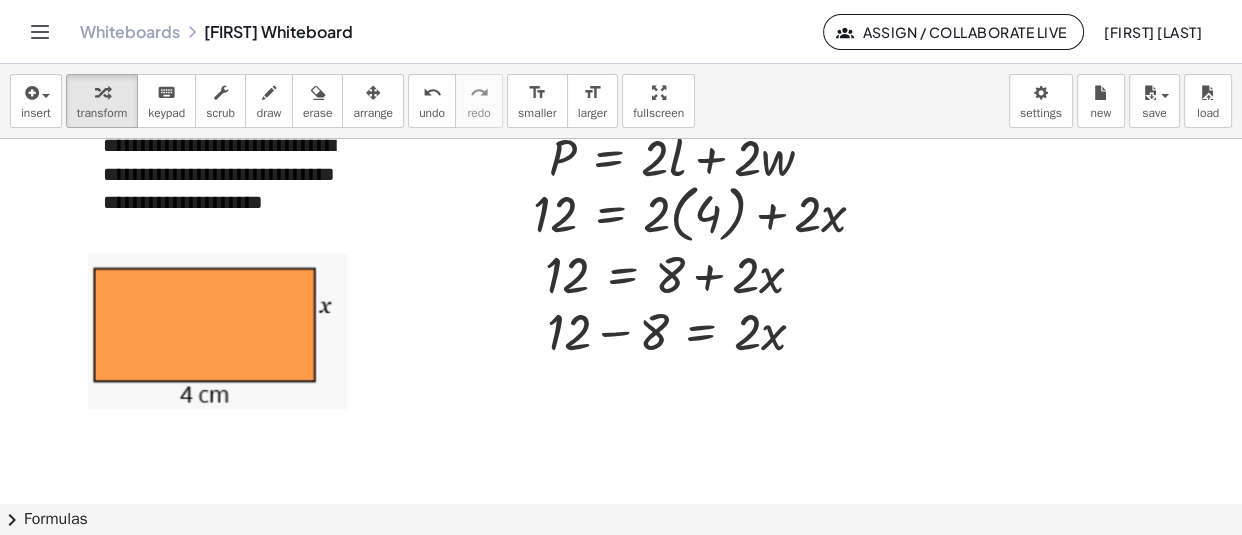 click at bounding box center (621, -5225) 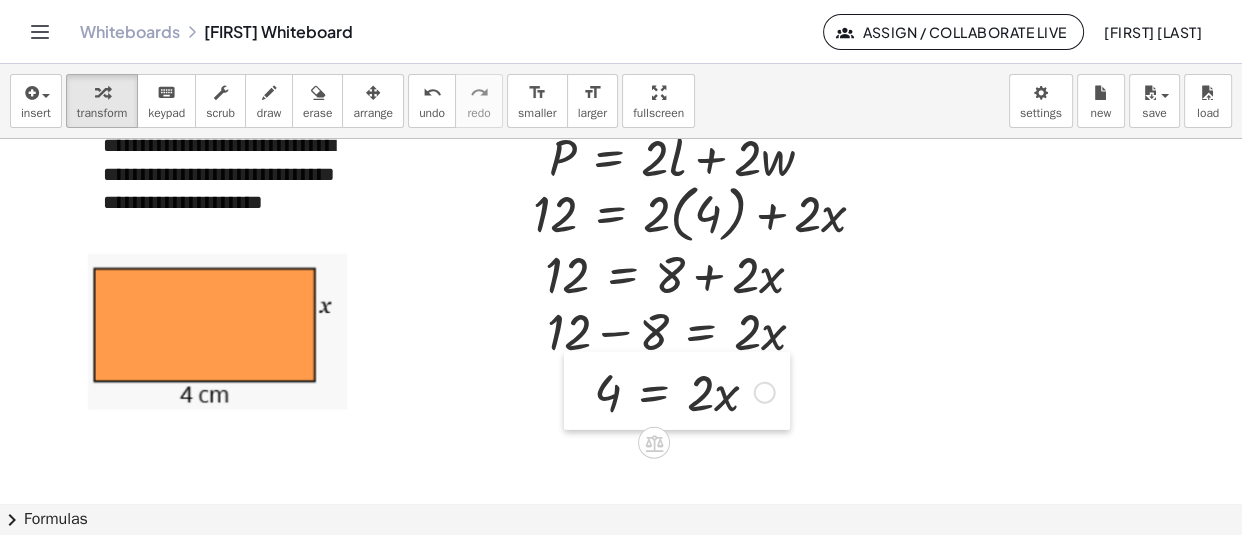 drag, startPoint x: 620, startPoint y: 472, endPoint x: 569, endPoint y: 386, distance: 99.985 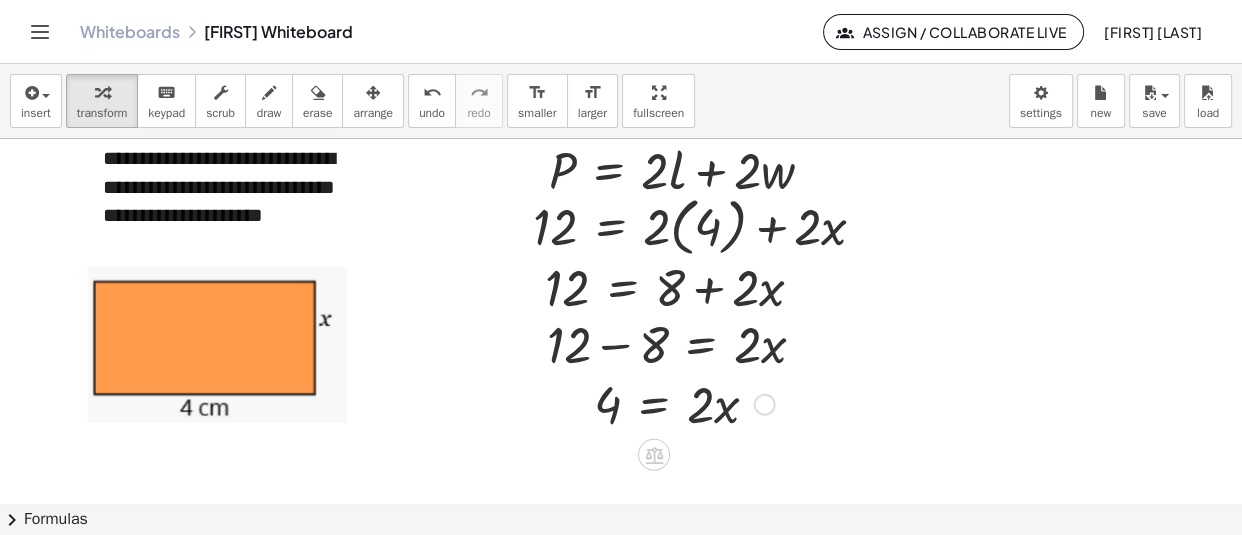 scroll, scrollTop: 11324, scrollLeft: 0, axis: vertical 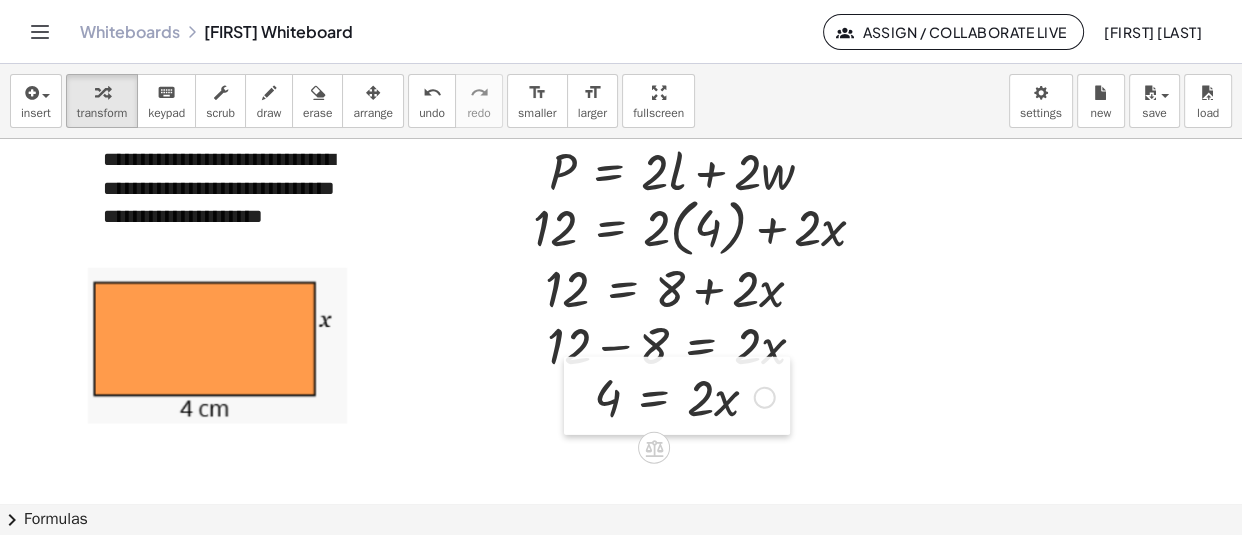 click at bounding box center (579, 396) 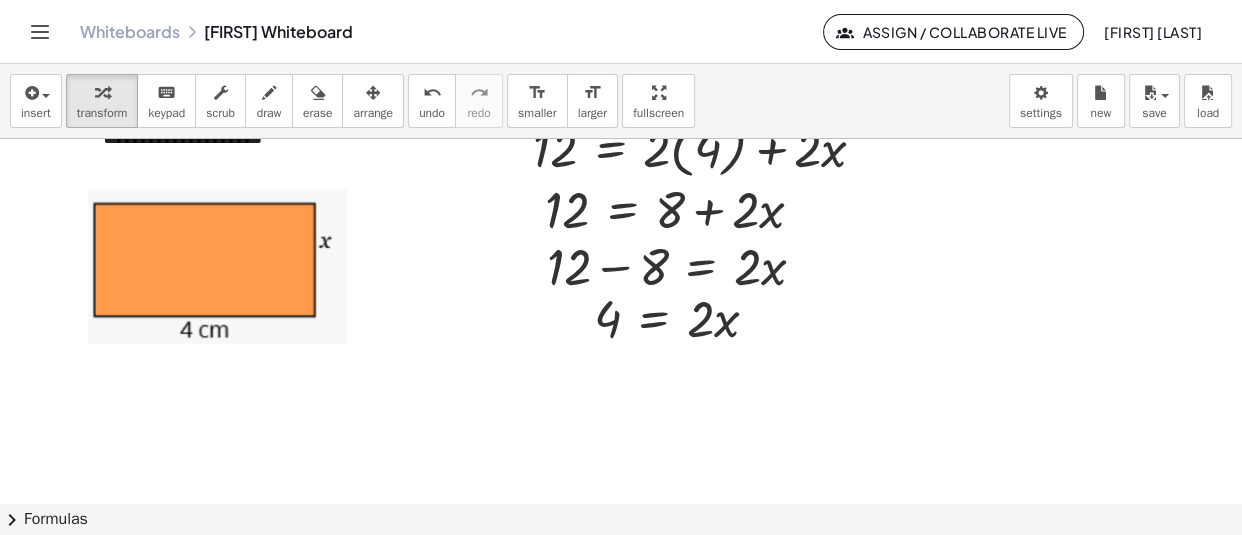 scroll, scrollTop: 11405, scrollLeft: 0, axis: vertical 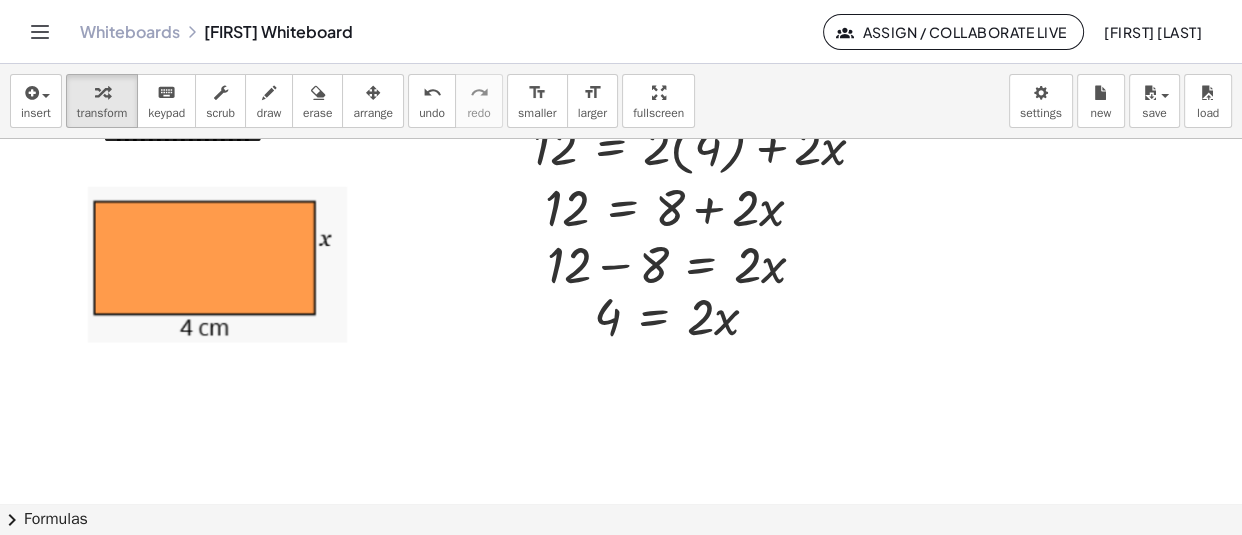 click at bounding box center [621, -5292] 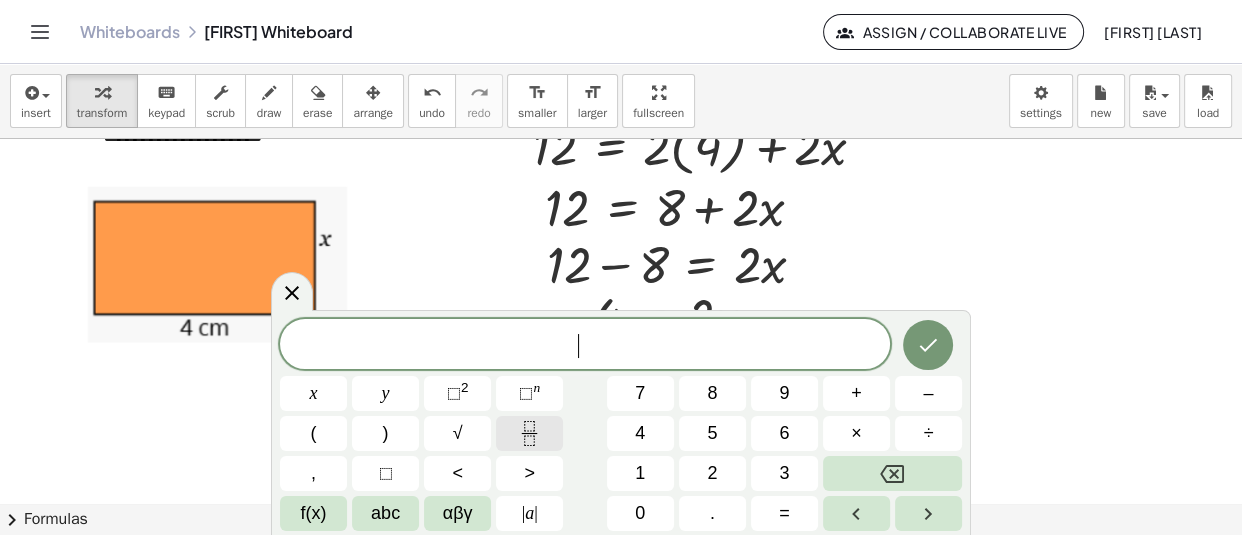 click 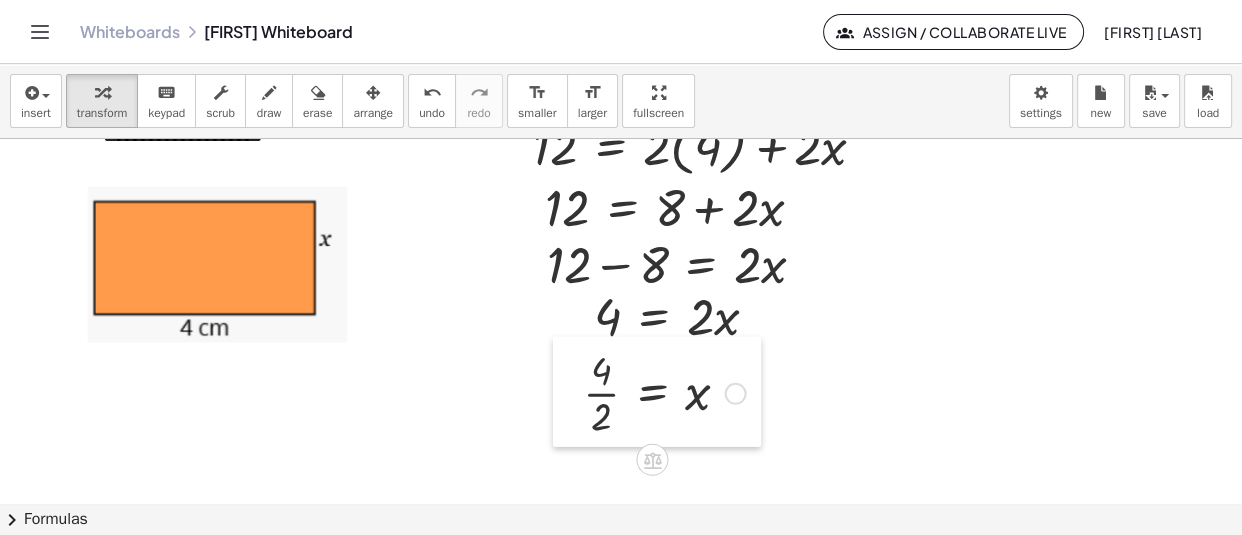 drag, startPoint x: 661, startPoint y: 460, endPoint x: 578, endPoint y: 391, distance: 107.935165 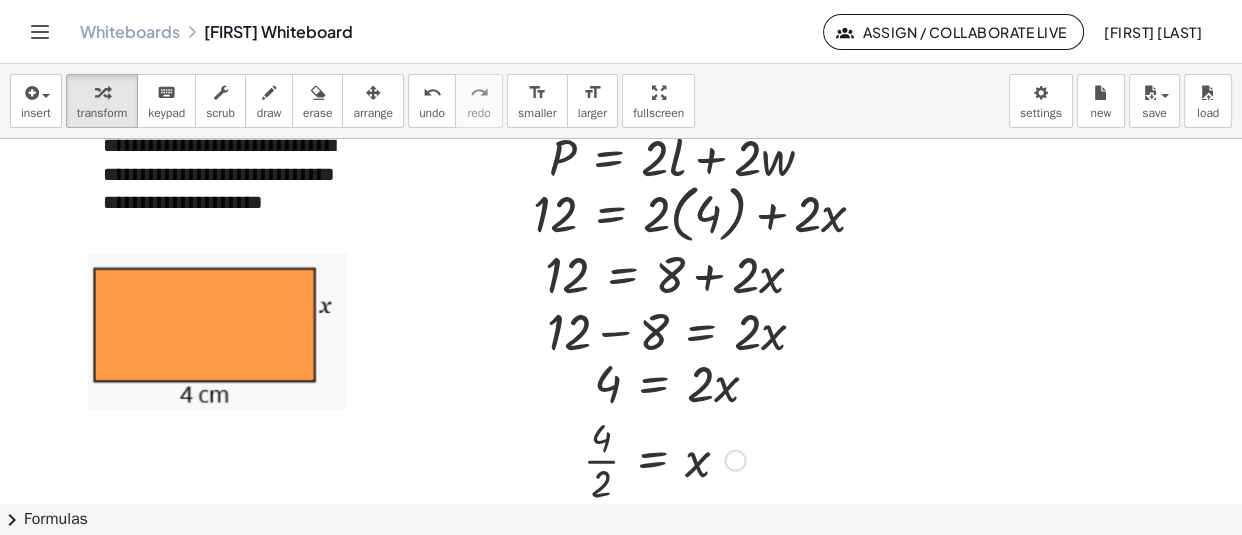 scroll, scrollTop: 11337, scrollLeft: 0, axis: vertical 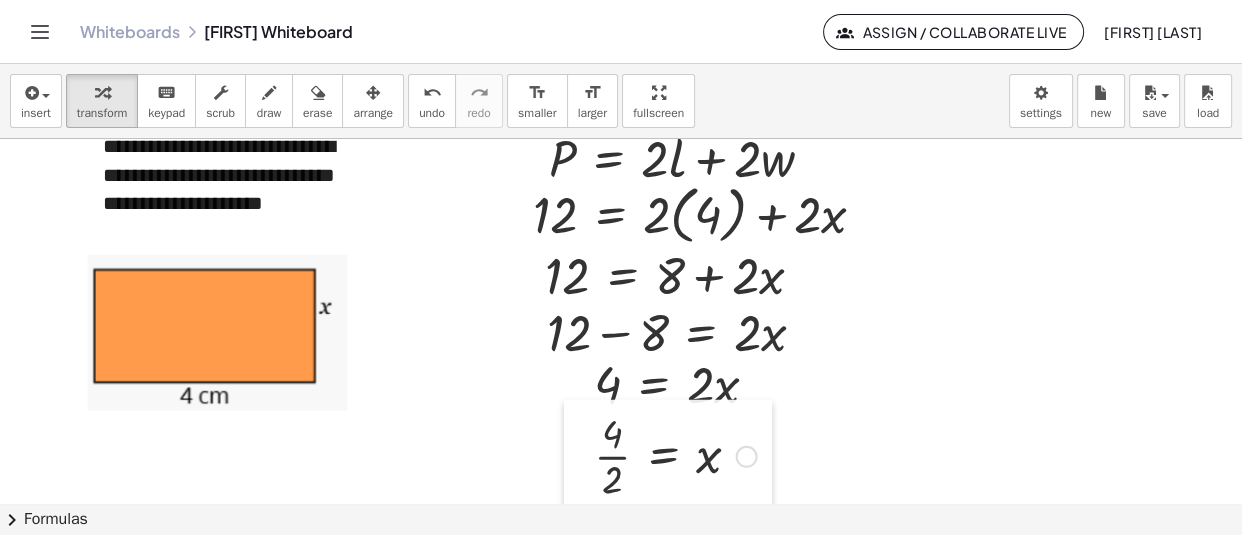 drag, startPoint x: 570, startPoint y: 461, endPoint x: 581, endPoint y: 456, distance: 12.083046 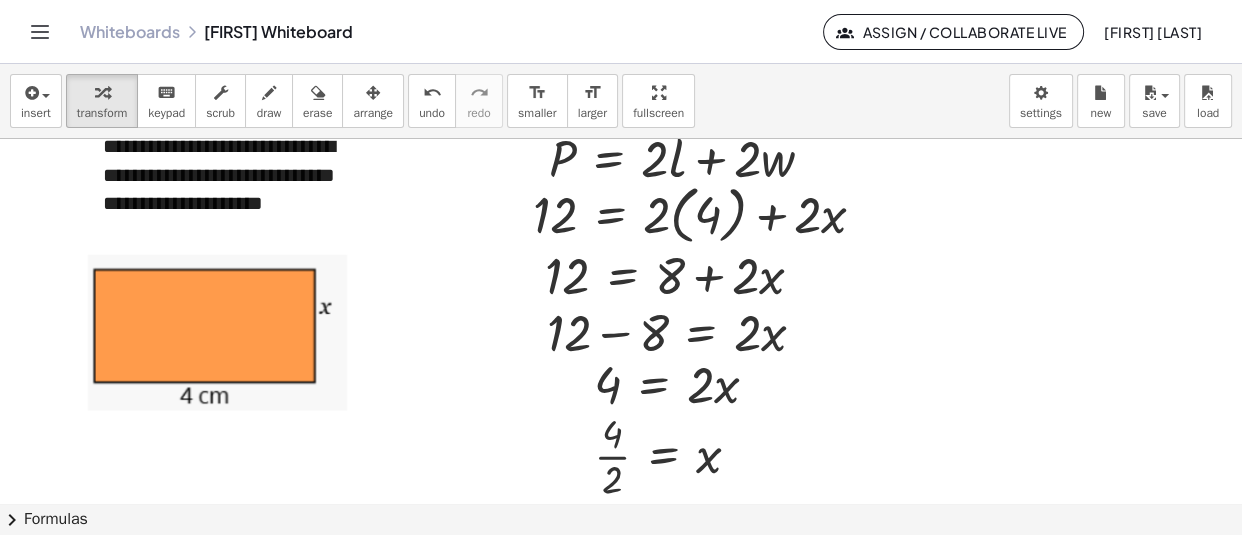 click at bounding box center [621, -5224] 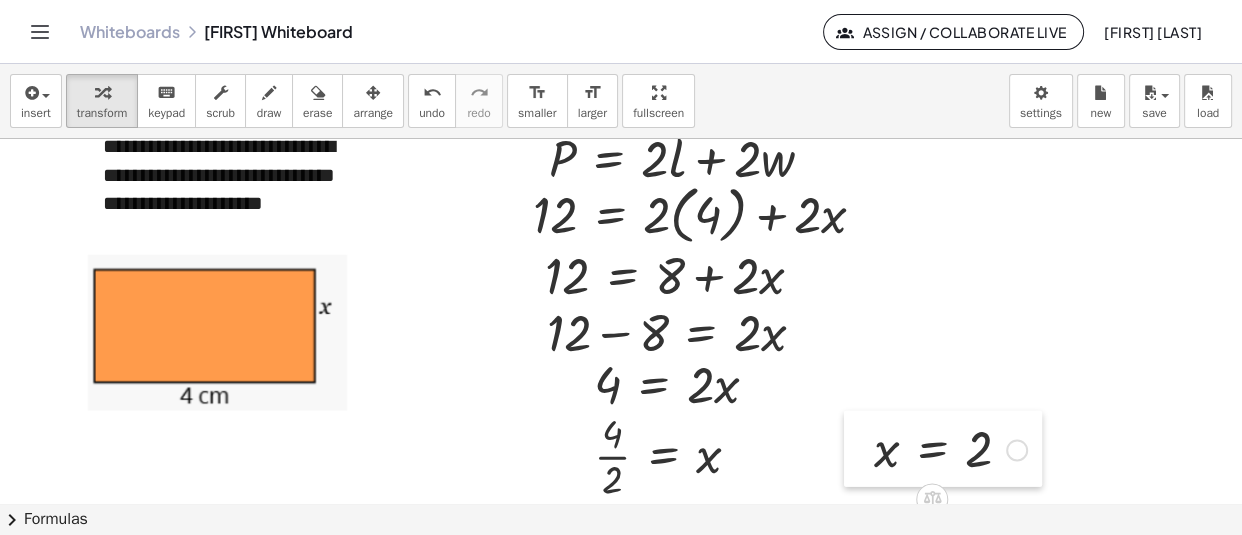 drag, startPoint x: 970, startPoint y: 485, endPoint x: 859, endPoint y: 447, distance: 117.32433 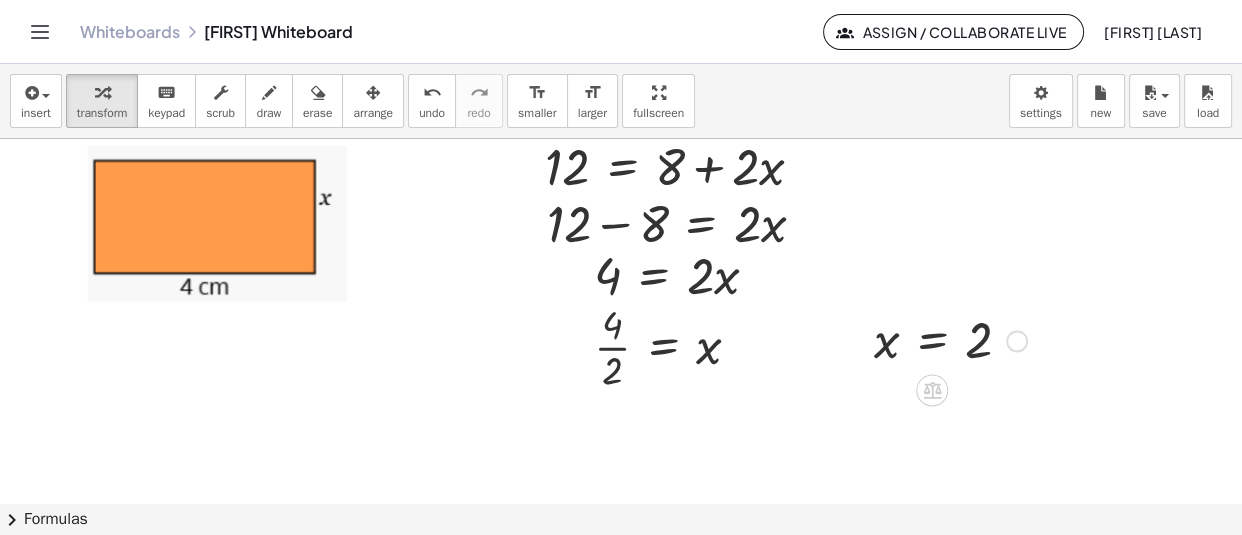 scroll, scrollTop: 11447, scrollLeft: 0, axis: vertical 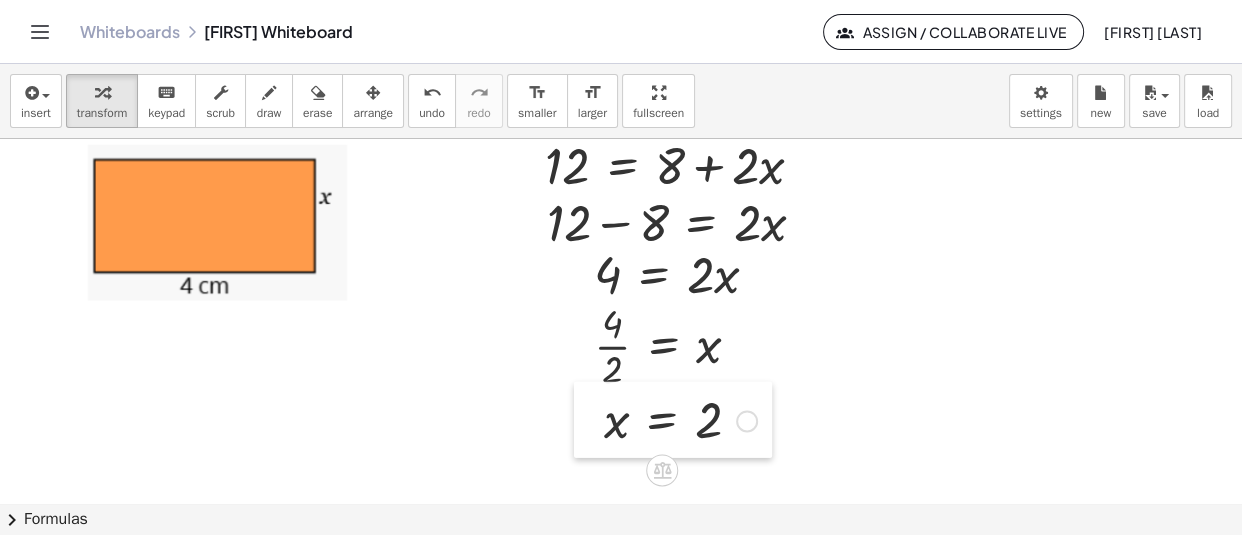 drag, startPoint x: 866, startPoint y: 350, endPoint x: 592, endPoint y: 432, distance: 286.007 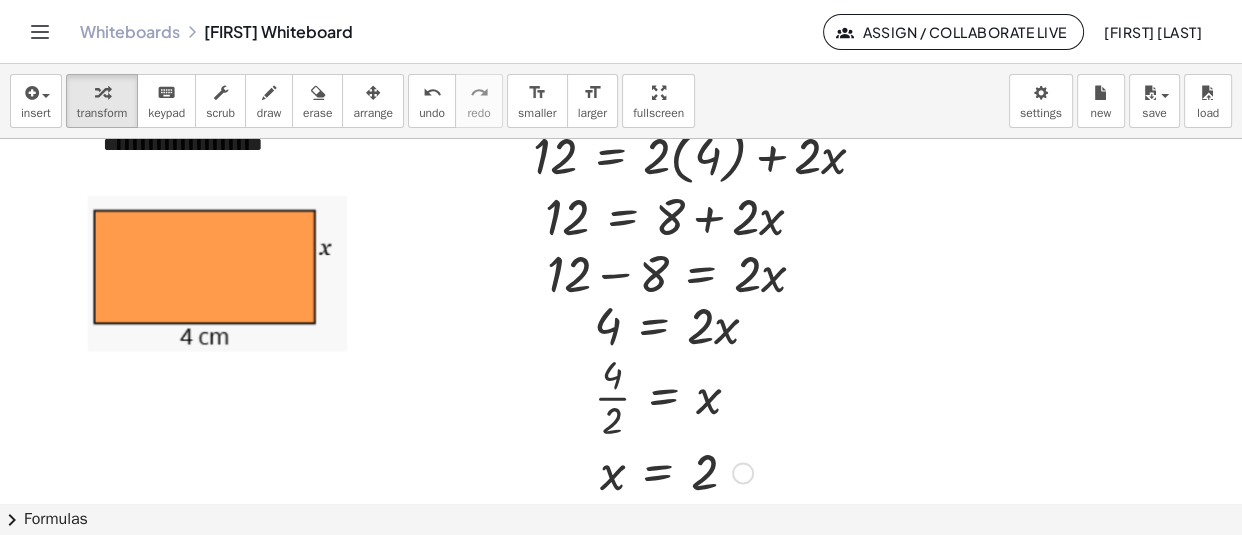 scroll, scrollTop: 11394, scrollLeft: 0, axis: vertical 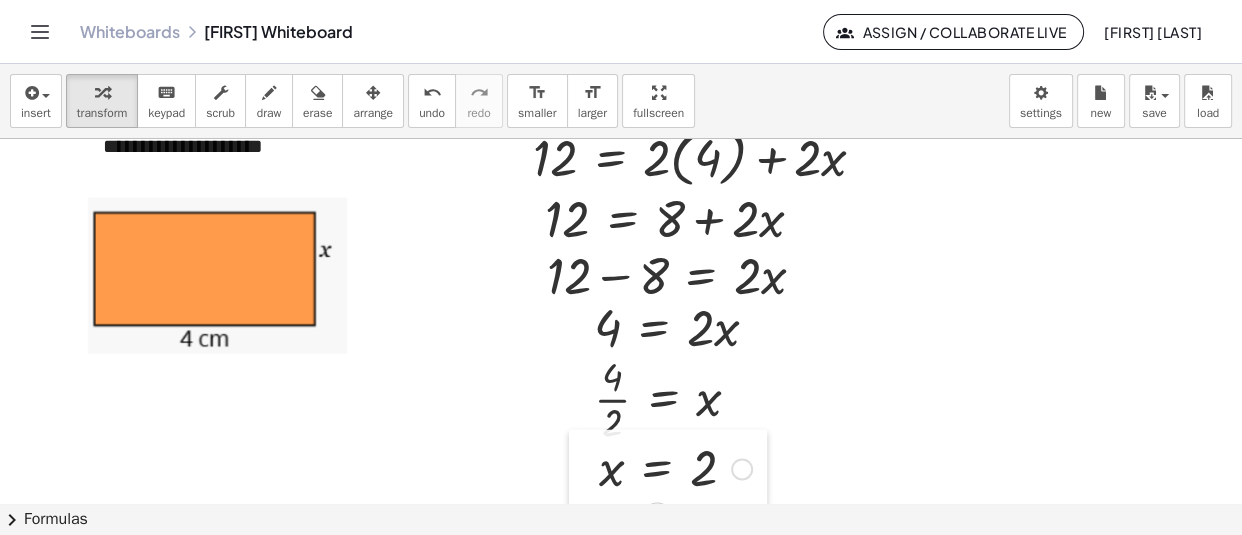 drag, startPoint x: 591, startPoint y: 485, endPoint x: 590, endPoint y: 471, distance: 14.035668 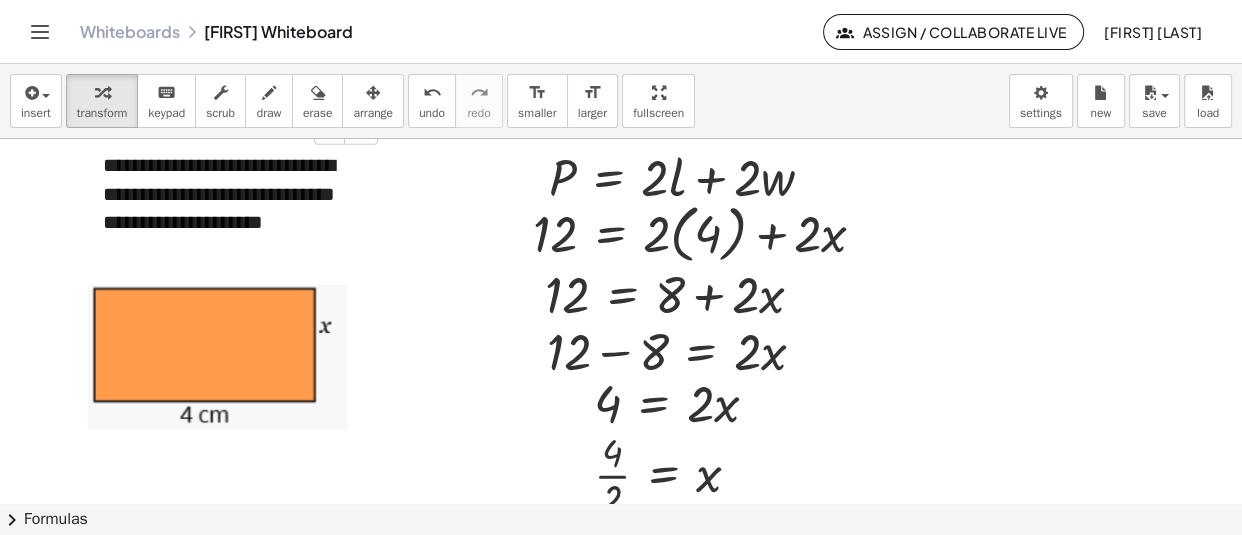 scroll, scrollTop: 11319, scrollLeft: 0, axis: vertical 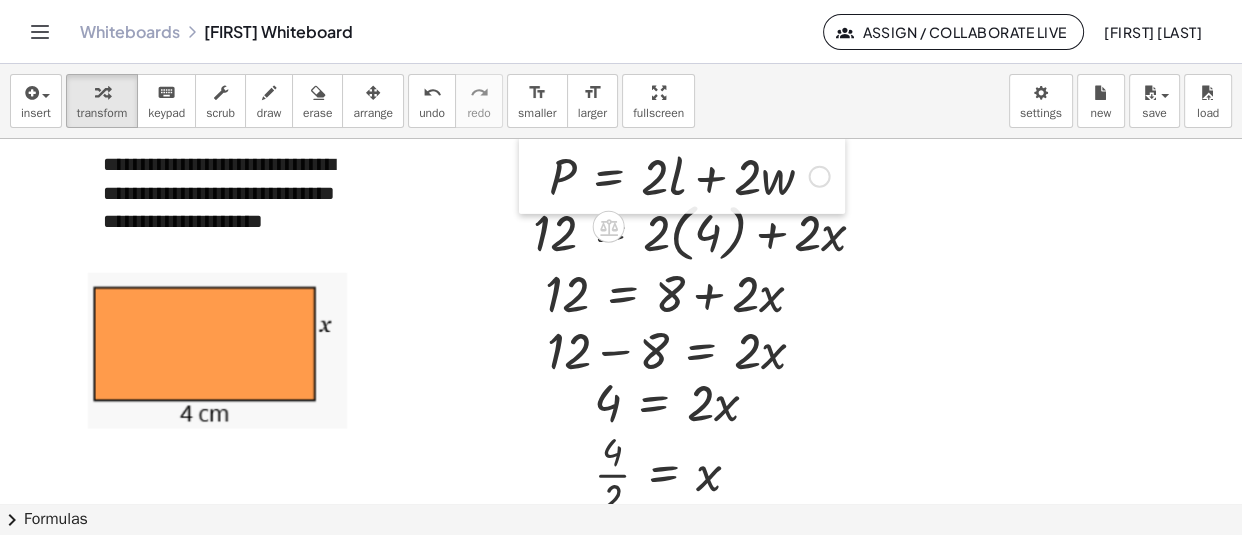 click at bounding box center (534, 175) 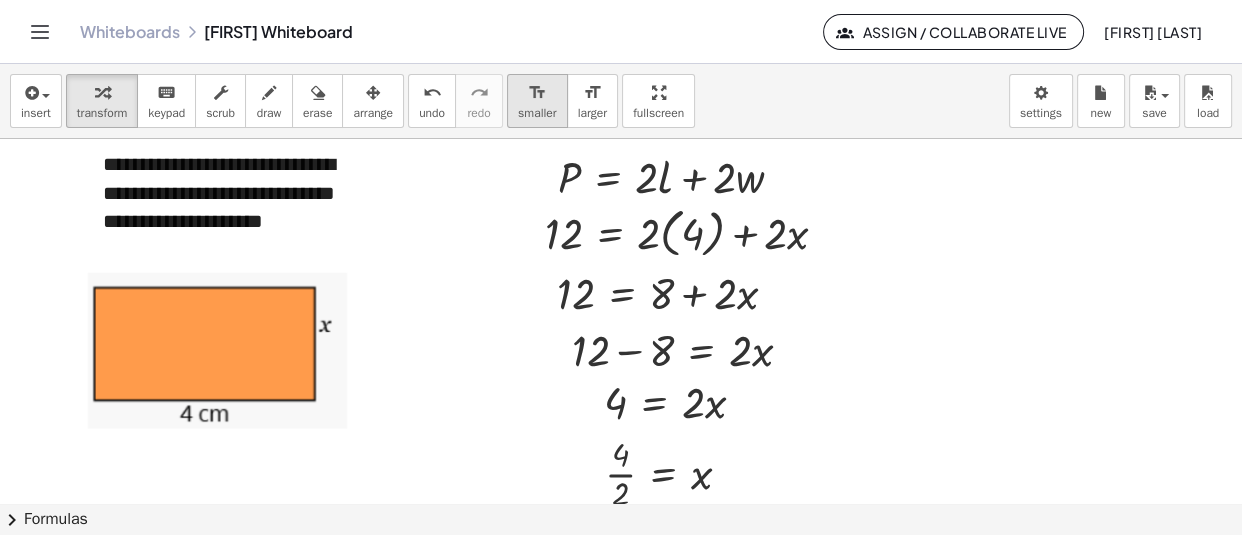 click on "format_size" at bounding box center [537, 93] 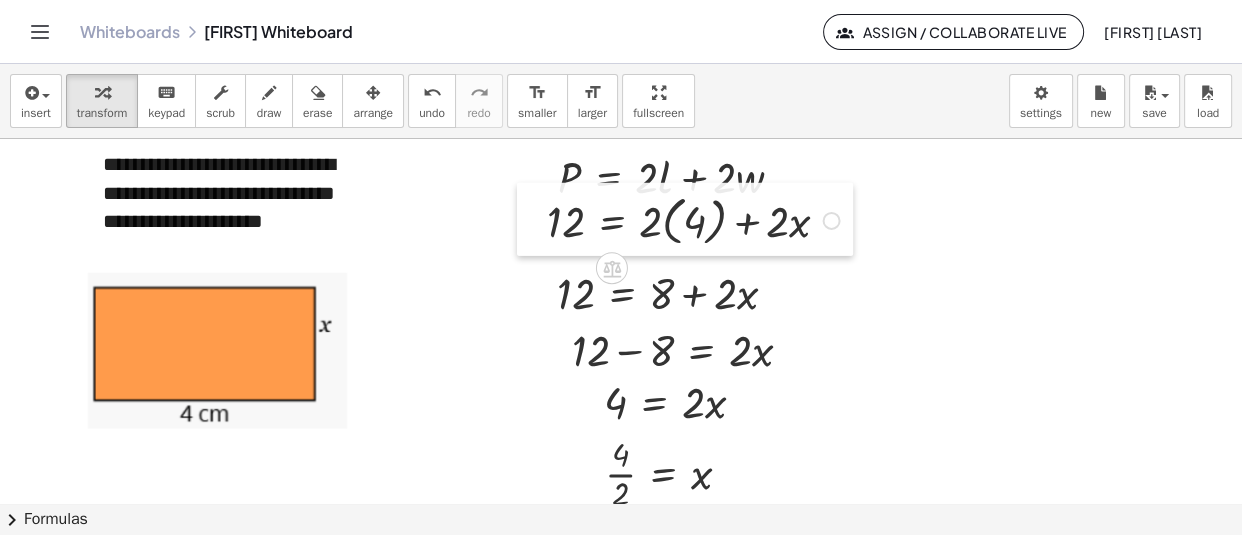 drag, startPoint x: 534, startPoint y: 236, endPoint x: 536, endPoint y: 224, distance: 12.165525 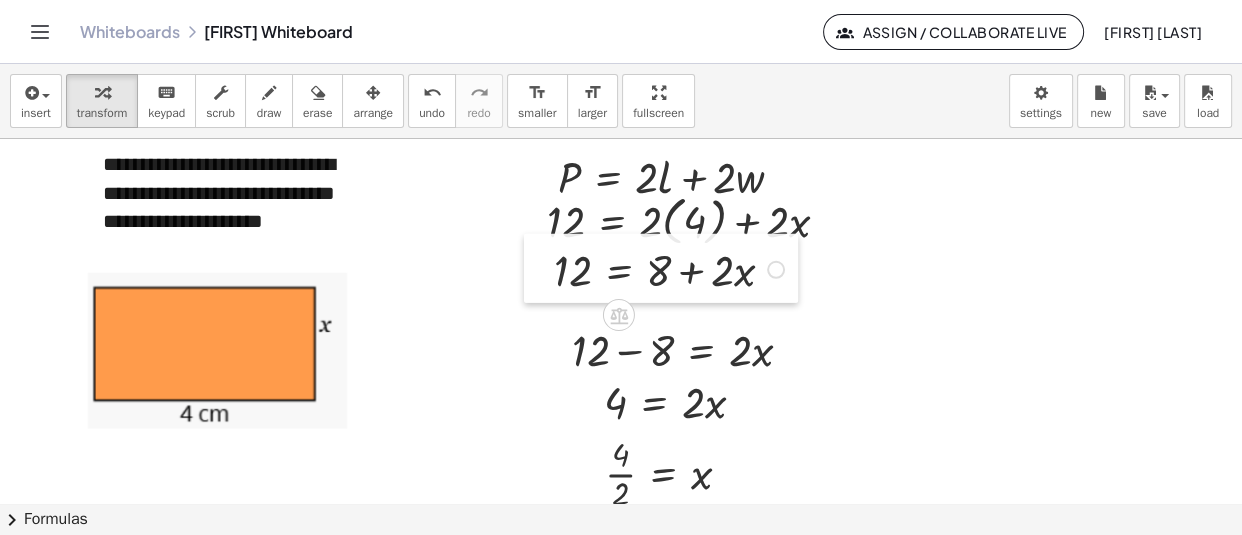 drag, startPoint x: 544, startPoint y: 301, endPoint x: 541, endPoint y: 278, distance: 23.194826 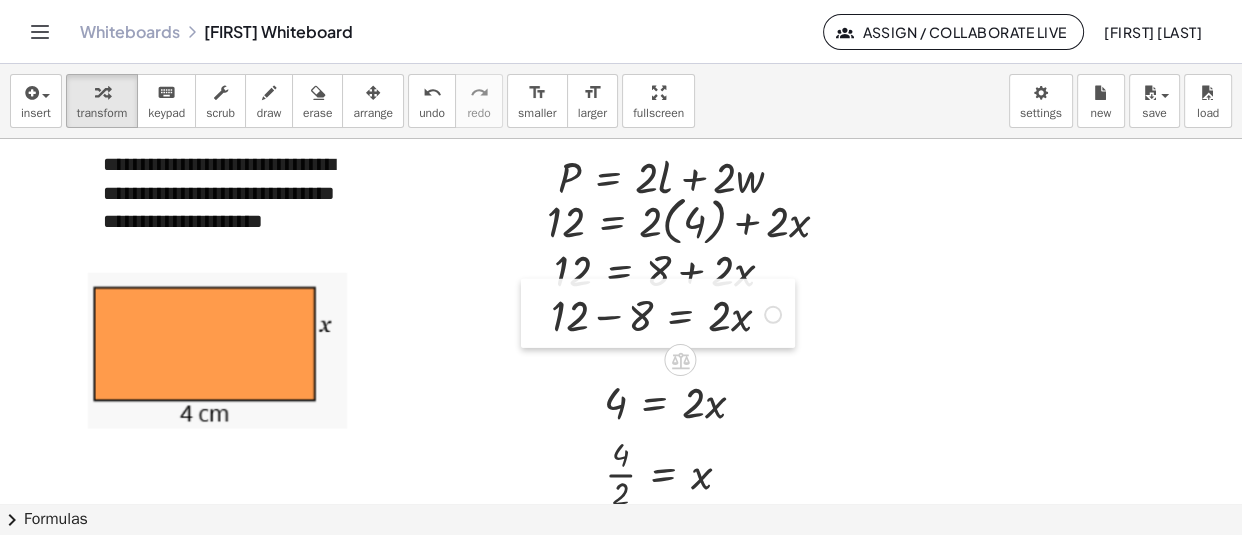 drag, startPoint x: 566, startPoint y: 356, endPoint x: 545, endPoint y: 321, distance: 40.81666 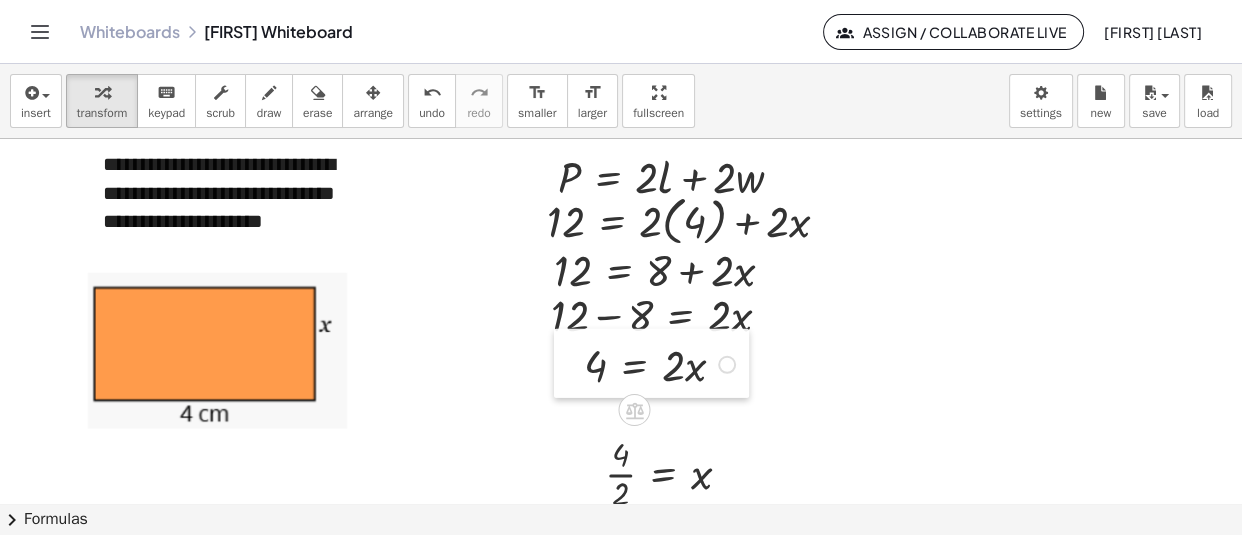 drag, startPoint x: 600, startPoint y: 401, endPoint x: 580, endPoint y: 364, distance: 42.059483 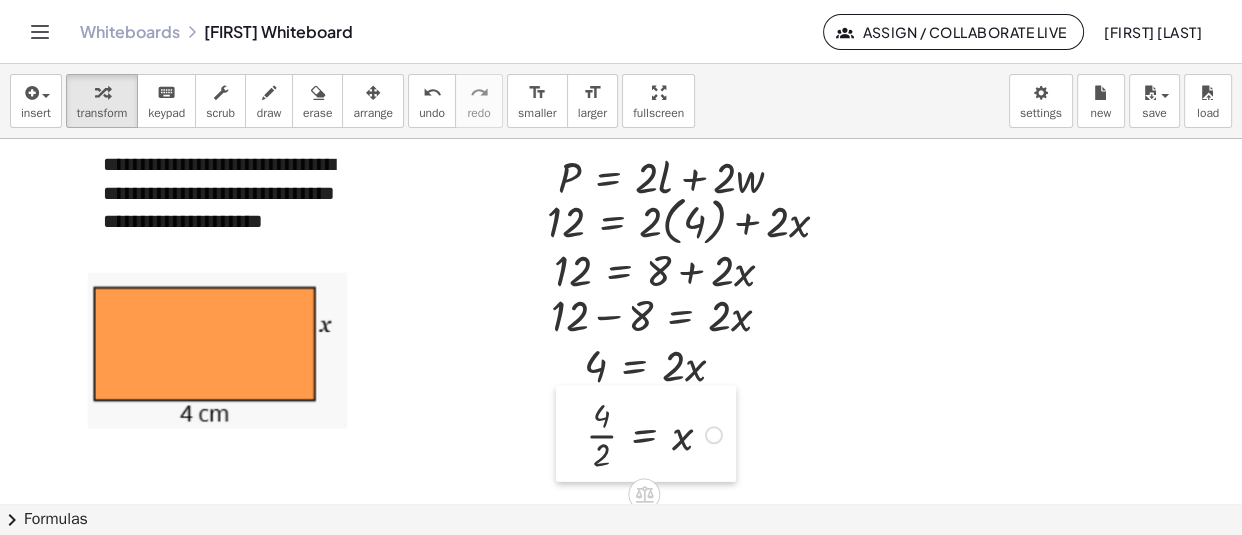 drag, startPoint x: 592, startPoint y: 459, endPoint x: 570, endPoint y: 411, distance: 52.801514 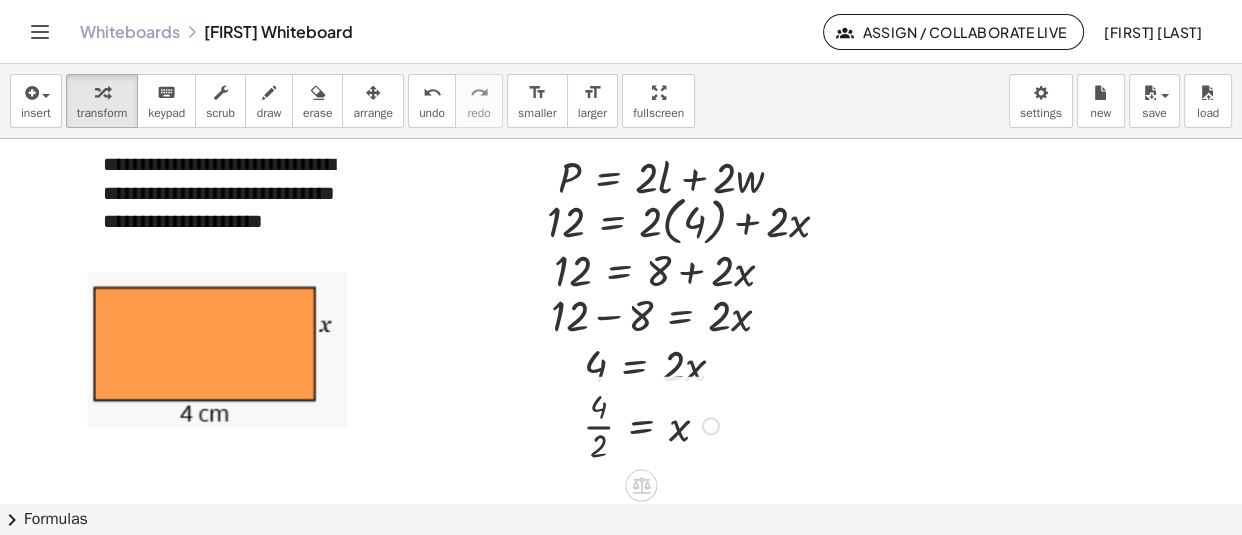 scroll, scrollTop: 11371, scrollLeft: 0, axis: vertical 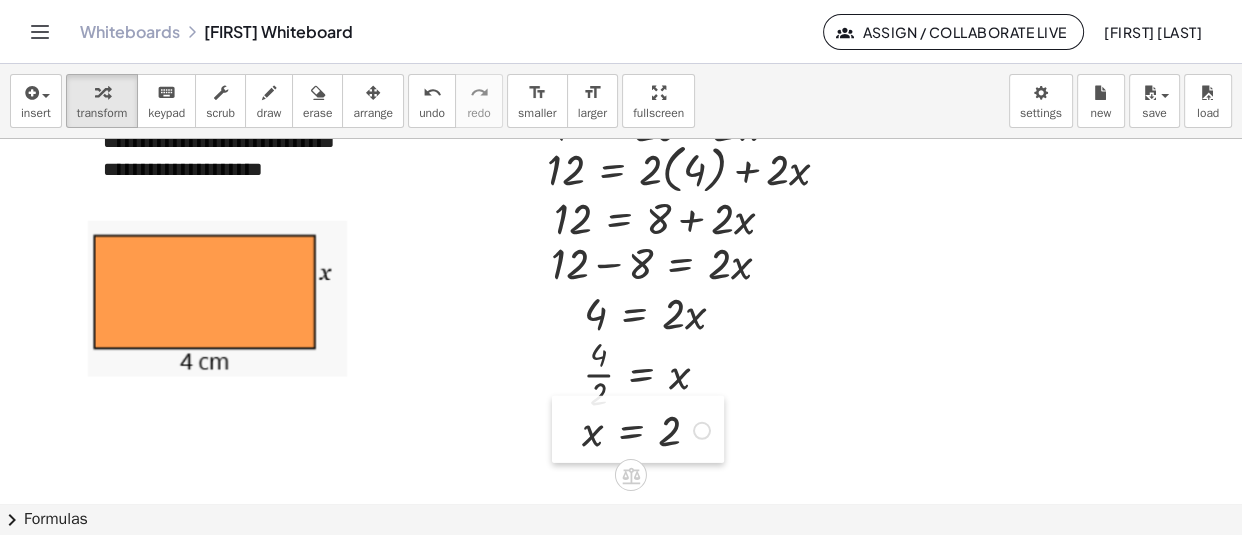 drag, startPoint x: 605, startPoint y: 483, endPoint x: 579, endPoint y: 430, distance: 59.03389 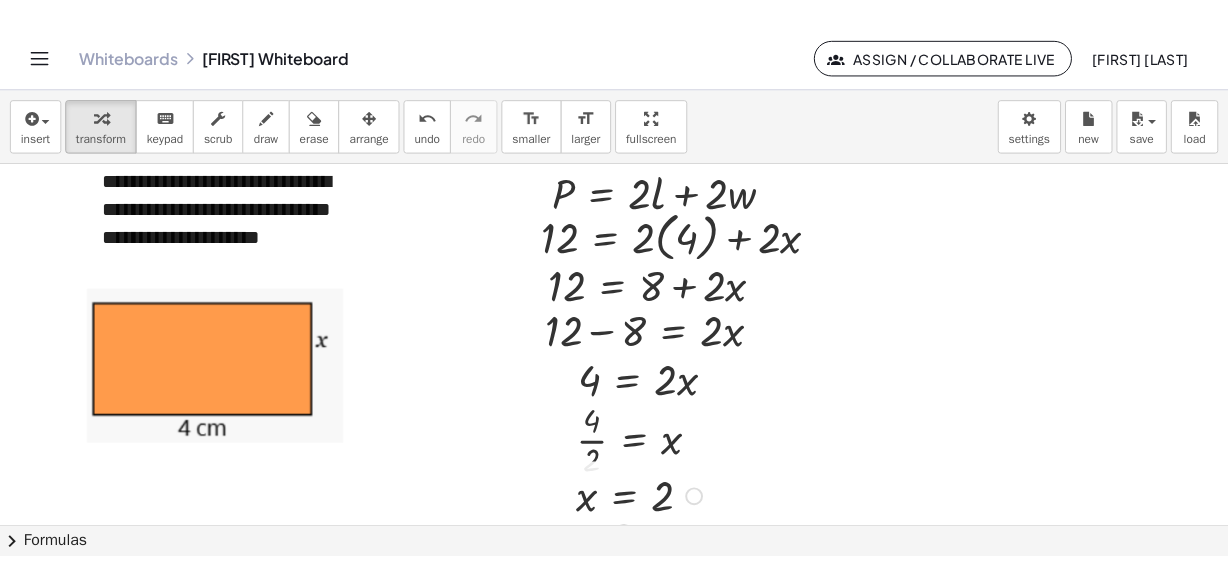 scroll, scrollTop: 11321, scrollLeft: 0, axis: vertical 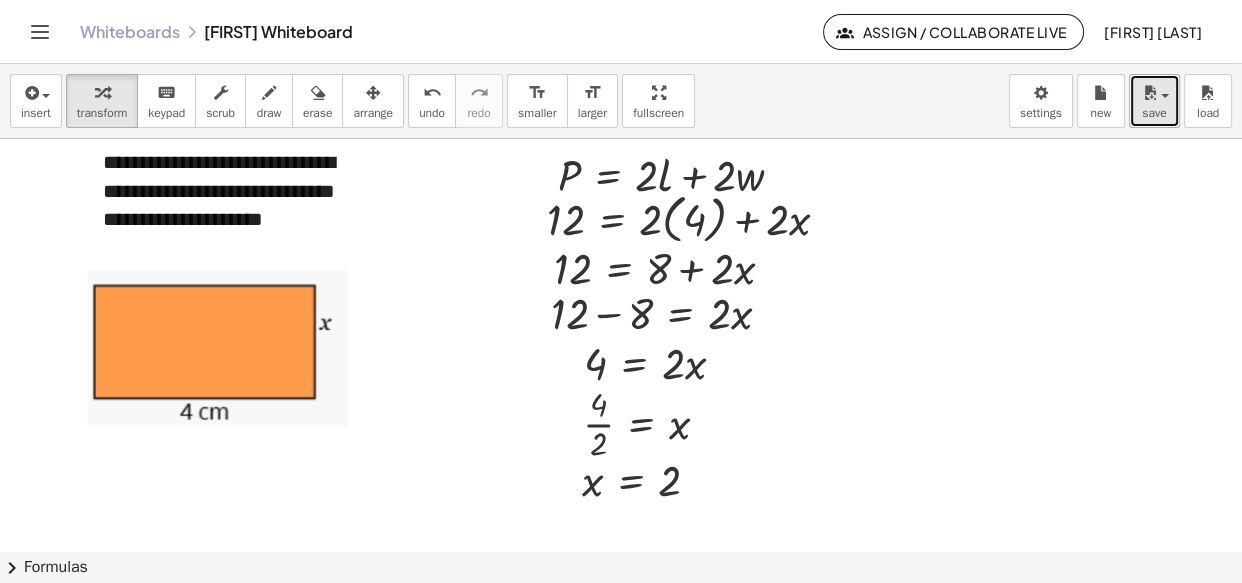 click at bounding box center [1165, 96] 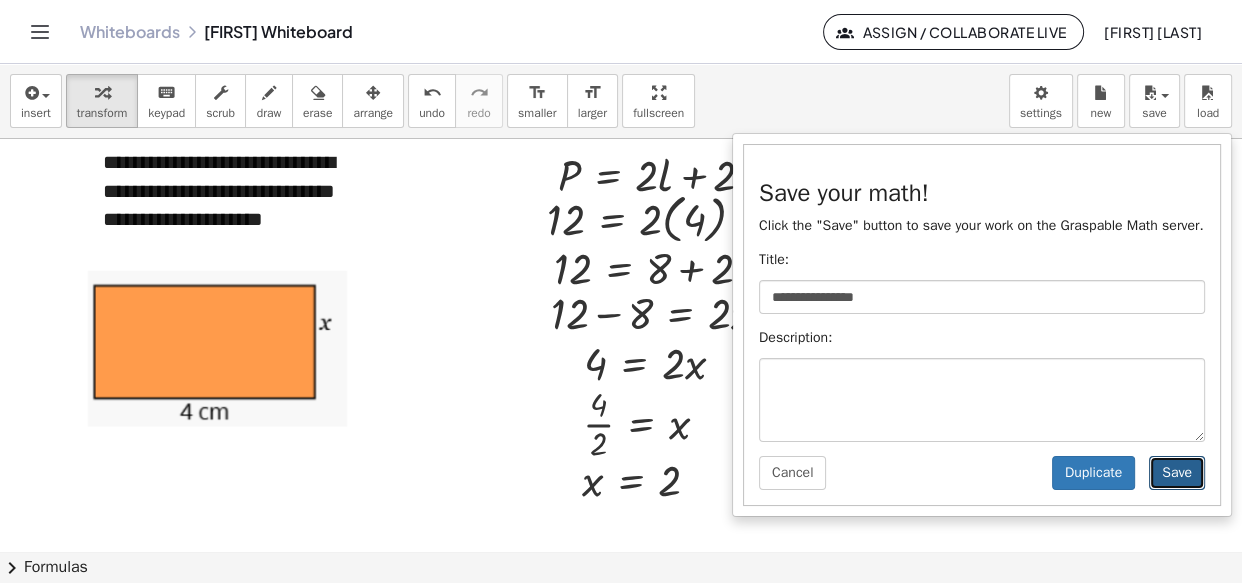 click on "Save" at bounding box center [1177, 473] 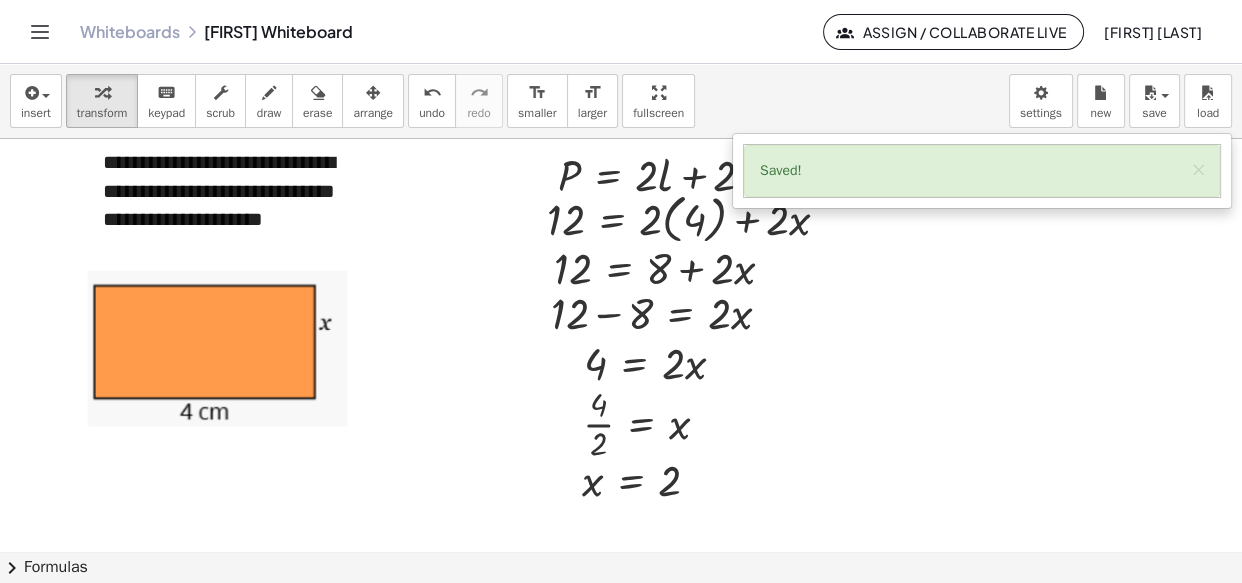 click at bounding box center [40, 32] 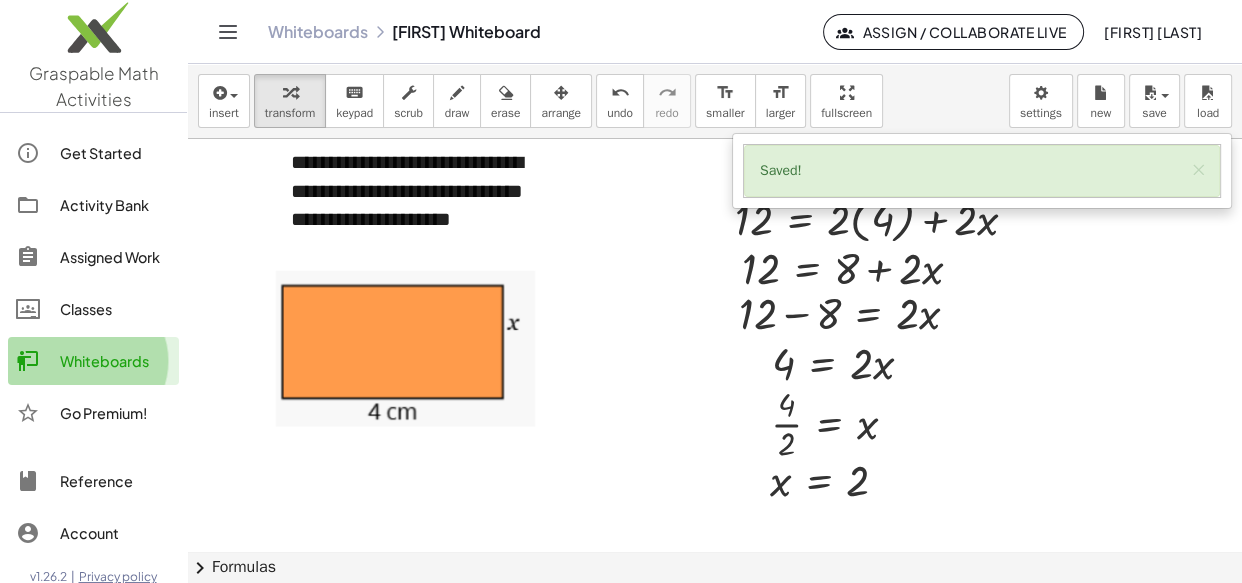click on "Whiteboards" 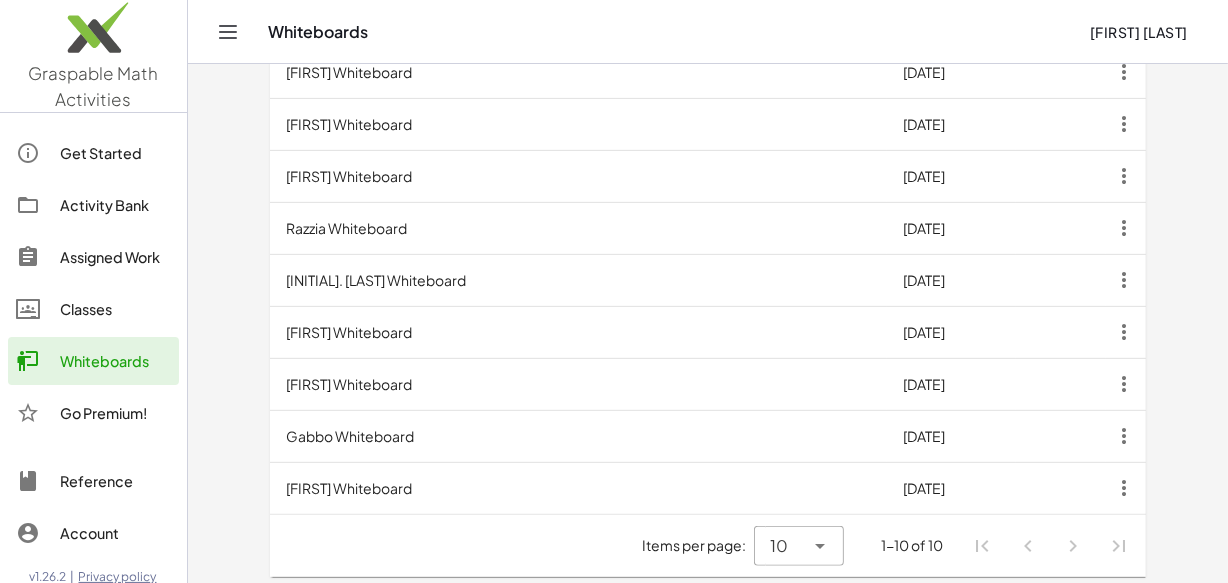 scroll, scrollTop: 727, scrollLeft: 0, axis: vertical 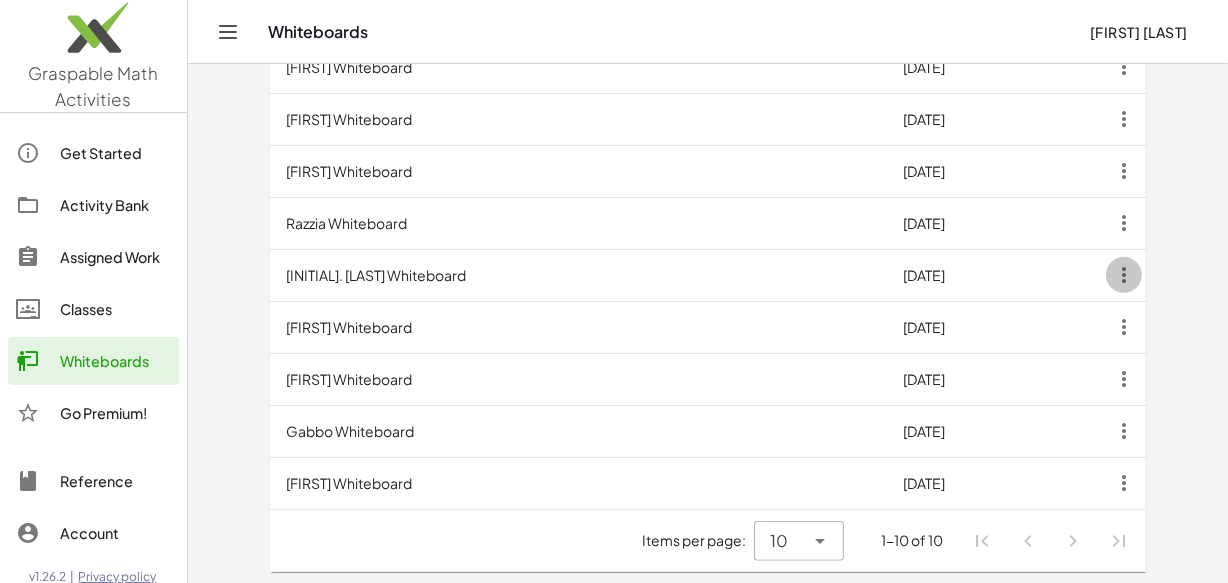 click 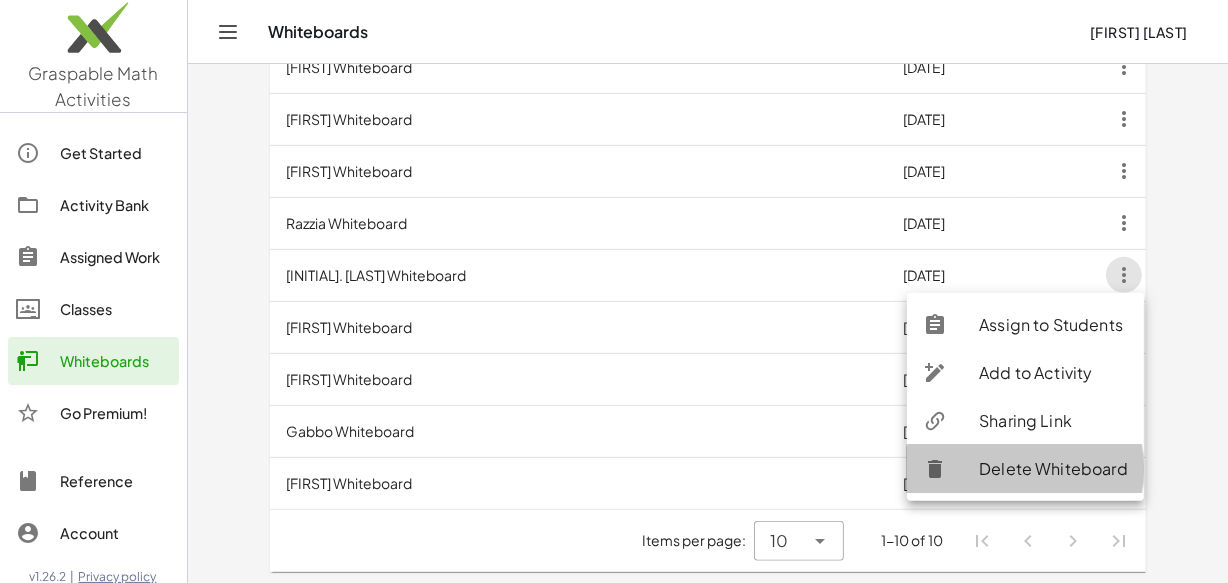 click on "Delete Whiteboard" 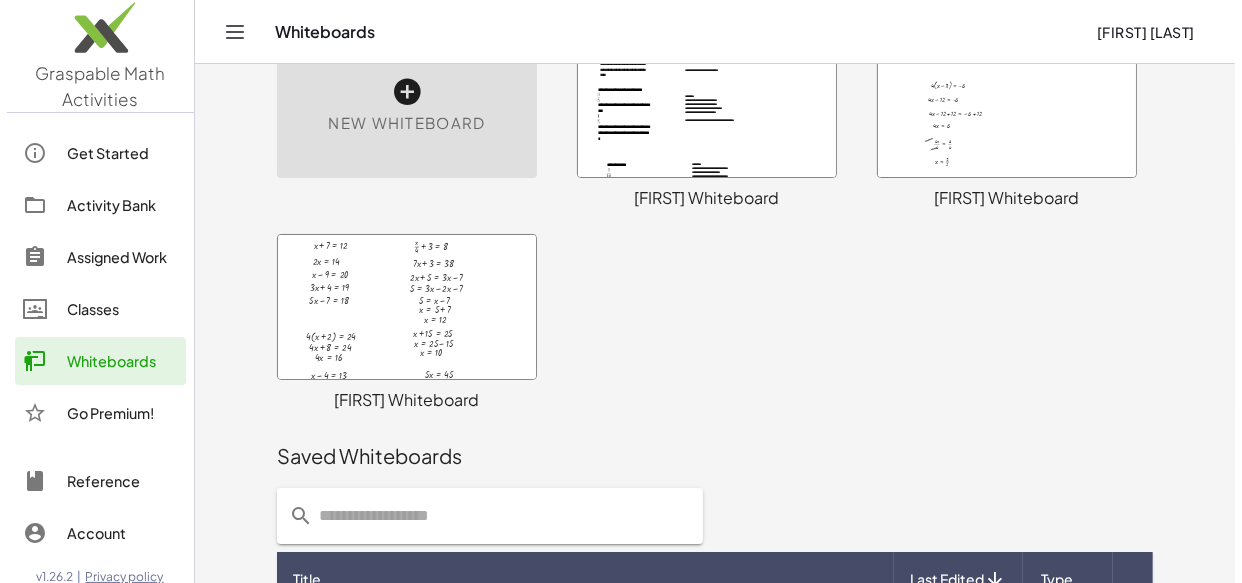 scroll, scrollTop: 0, scrollLeft: 0, axis: both 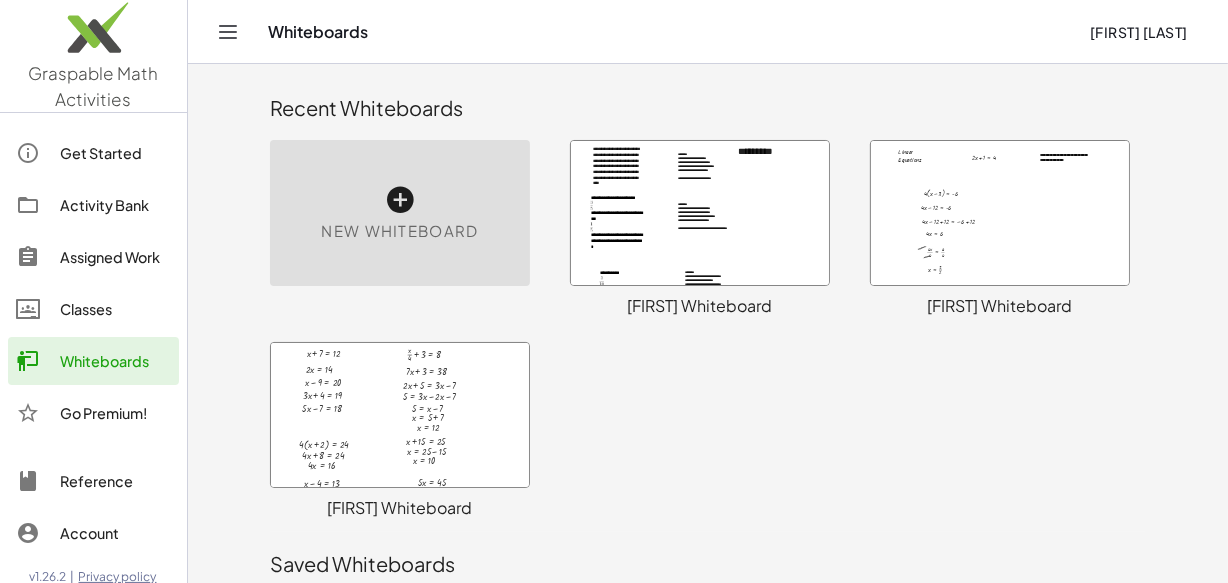 click on "New Whiteboard" at bounding box center [399, 231] 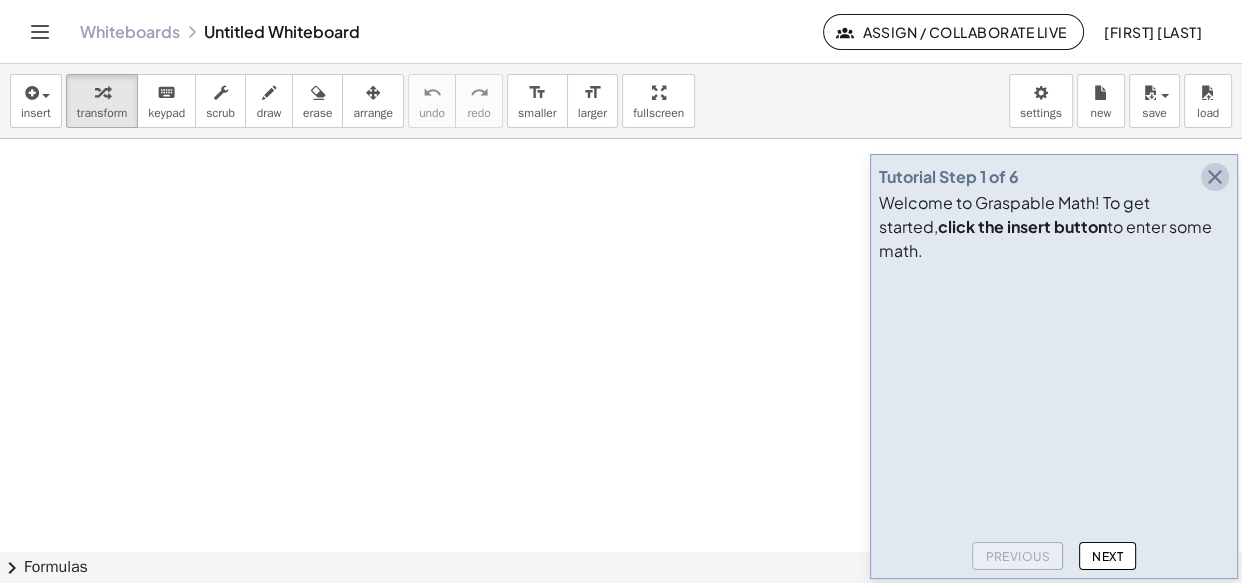 click at bounding box center [1215, 177] 